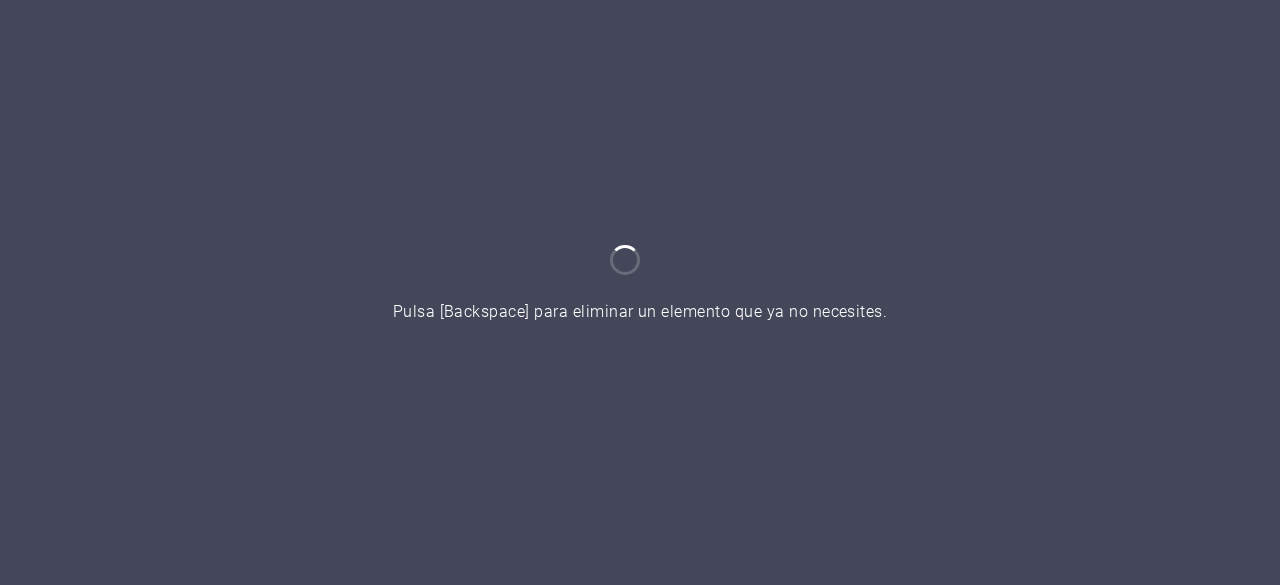 scroll, scrollTop: 0, scrollLeft: 0, axis: both 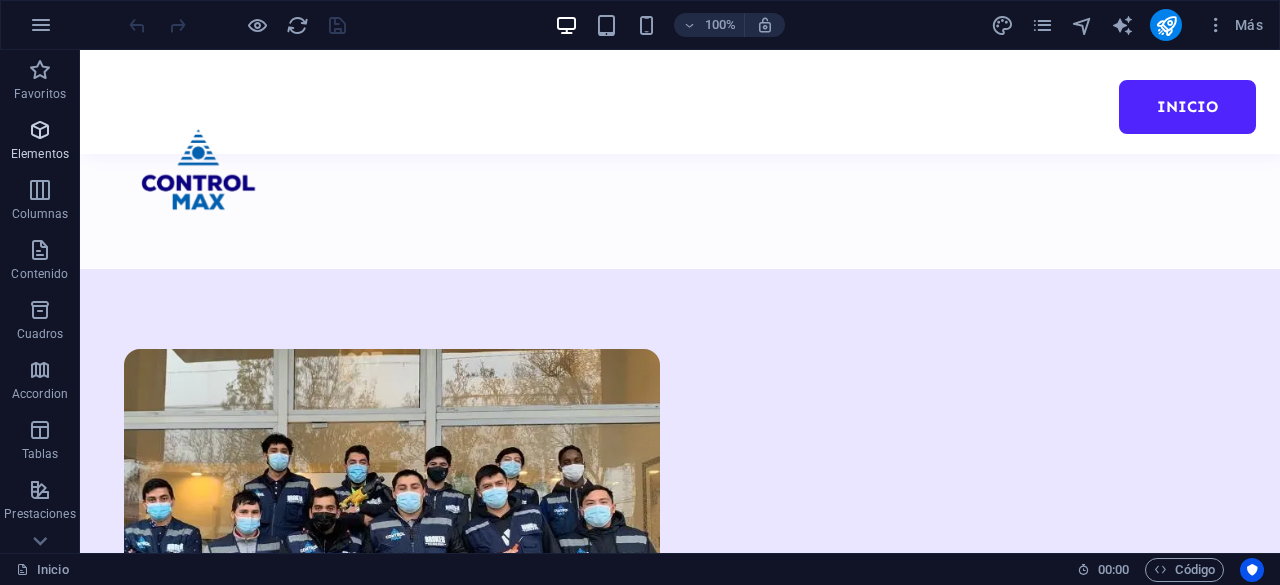 click at bounding box center [40, 130] 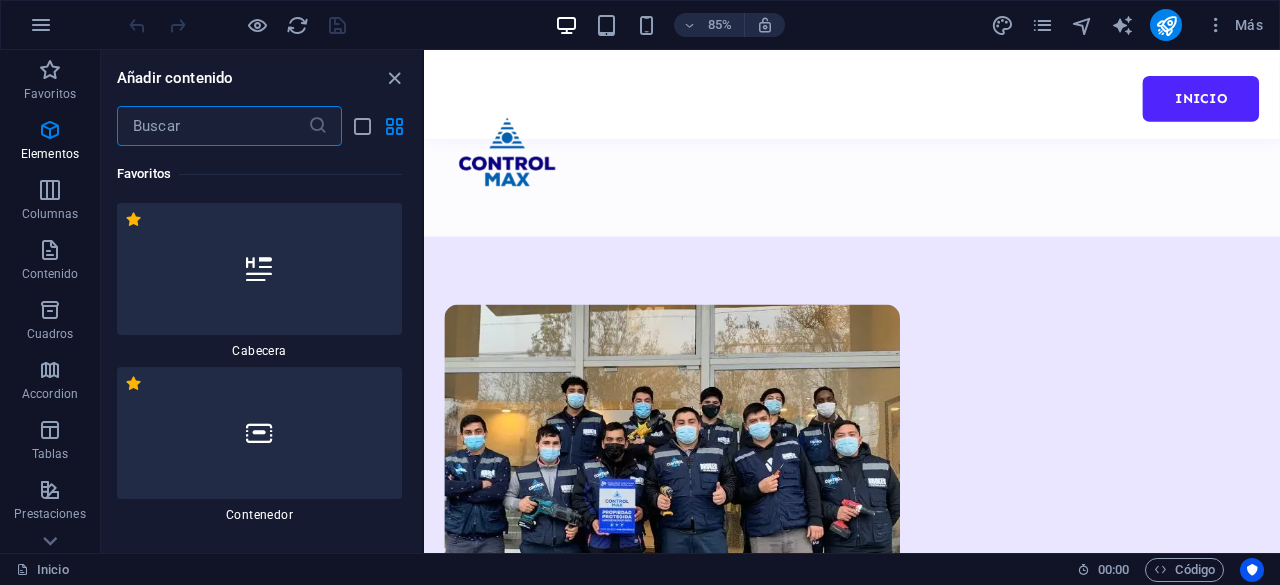 scroll, scrollTop: 1116, scrollLeft: 0, axis: vertical 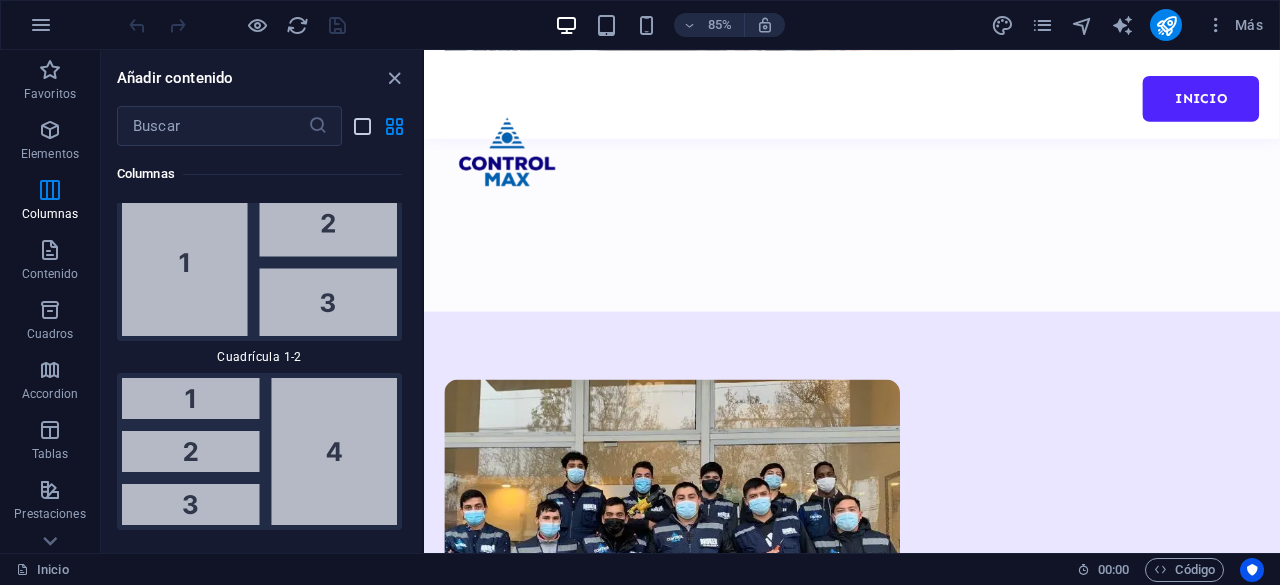 click at bounding box center [362, 126] 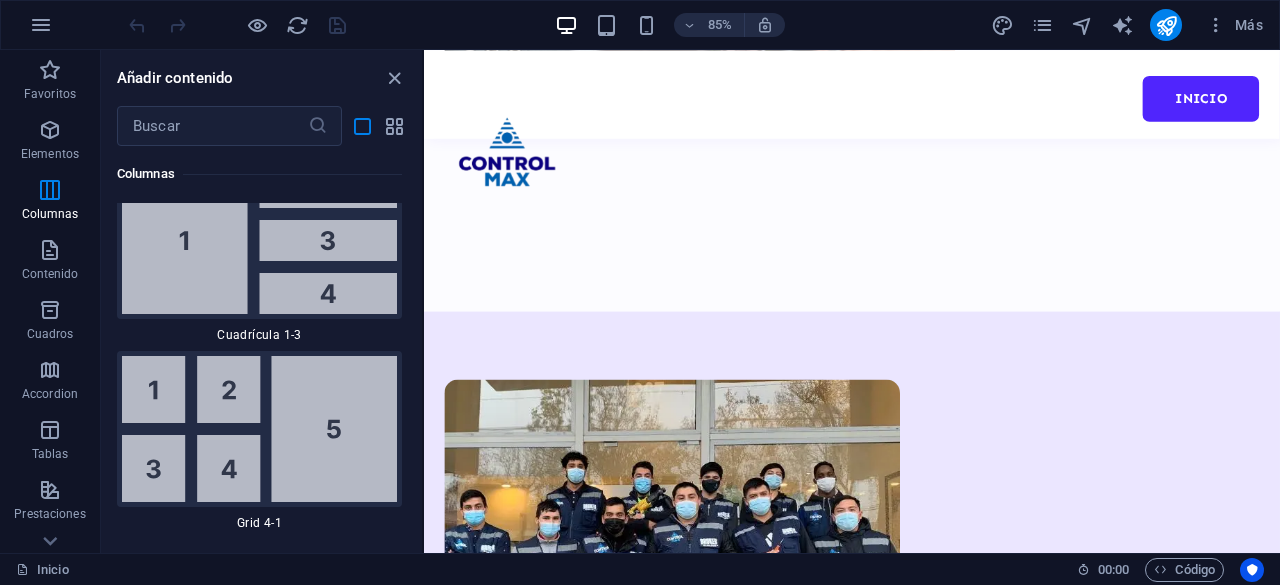 scroll, scrollTop: 9049, scrollLeft: 0, axis: vertical 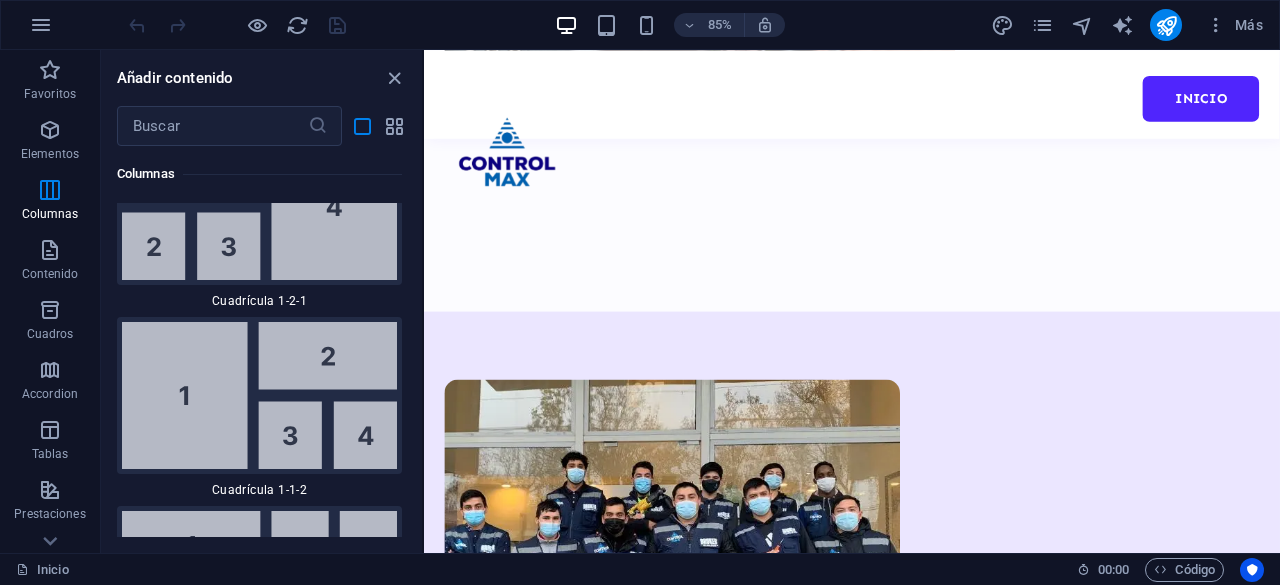 click on "Favoritos 1 Star Cabecera 1 Star Contenedor Elementos 1 Star Cabecera 1 Star Texto 1 Star Imagen 1 Star Contenedor 1 Star Separador 1 Star Separador 1 Star HTML 1 Star Icono 1 Star Botón 1 Star Logo 1 Star SVG 1 Star Control deslizante de imágenes 1 Star Control deslizante 1 Star Galería 1 Star Menú 1 Star Mapa 1 Star Facebook 1 Star Video 1 Star YouTube 1 Star Vimeo 1 Star Documento 1 Star Audio 1 Star Iframe 1 Star Privacidad 1 Star Idiomas Columnas 1 Star Contenedor 1 Star 2 columnas 1 Star 3 columnas 1 Star 4 columnas 1 Star 5 columnas 1 Star 6 columnas 1 Star 40-60 1 Star 20-80 1 Star 80-20 1 Star 30-70 1 Star 70-30 1 Star Columnas desiguales 1 Star 25-25-50 1 Star 25-50-25 1 Star 50-25-25 1 Star 20-60-20 1 Star 50-16-16-16 1 Star 16-16-16-50 1 Star Cuadrícula 2-1 1 Star Cuadrícula 1-2 1 Star Cuadrícula 3-1 1 Star Cuadrícula 1-3 1 Star Grid 4-1 1 Star Cuadrícula 1-4 1 Star Cuadrícula 1-2-1 1 Star Cuadrícula 1-1-2 1 Star Cuadrícula 2h-2v 1 Star Cuadrícula 2v-2h 1 Star Cuadrícula 2-1-2 1 Star" at bounding box center (261, 341) 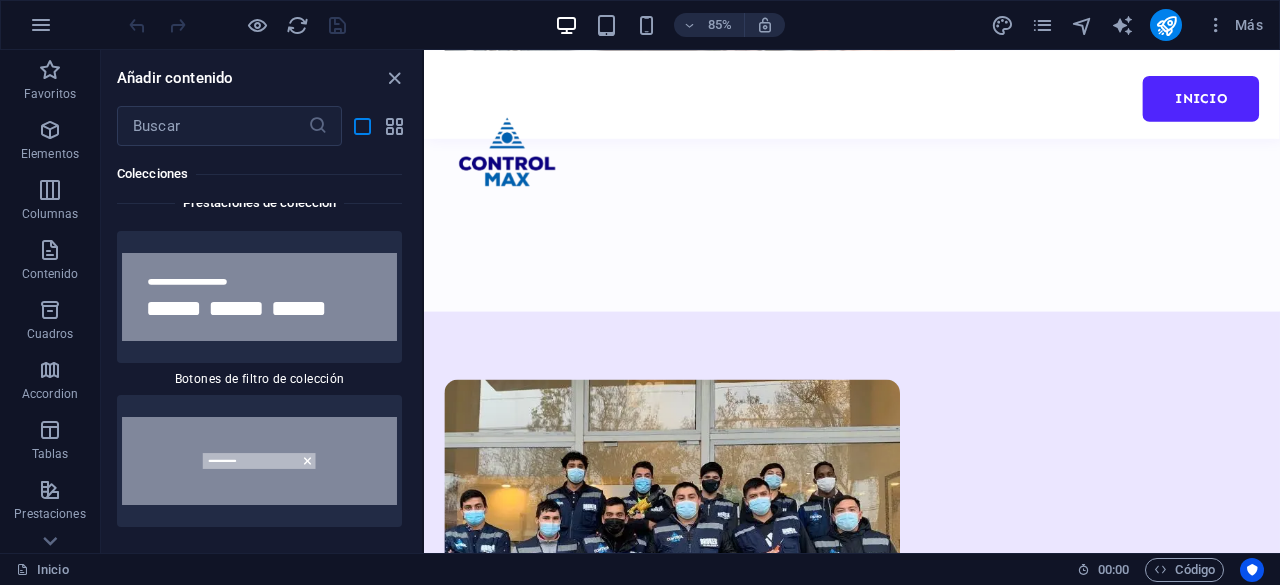 scroll, scrollTop: 41667, scrollLeft: 0, axis: vertical 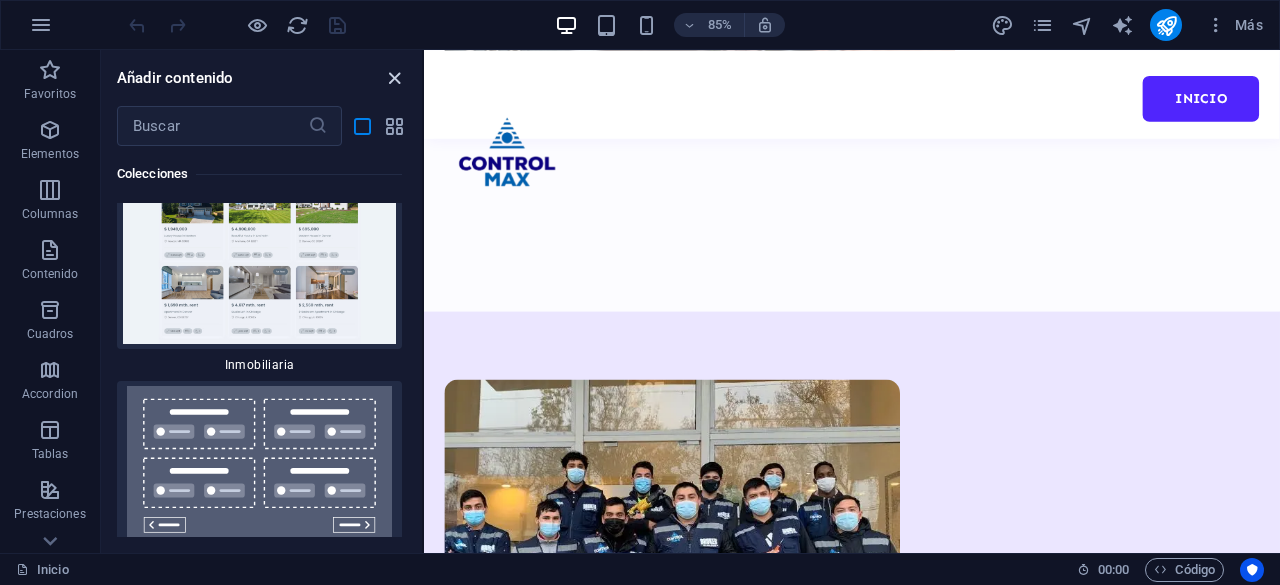 click at bounding box center [394, 78] 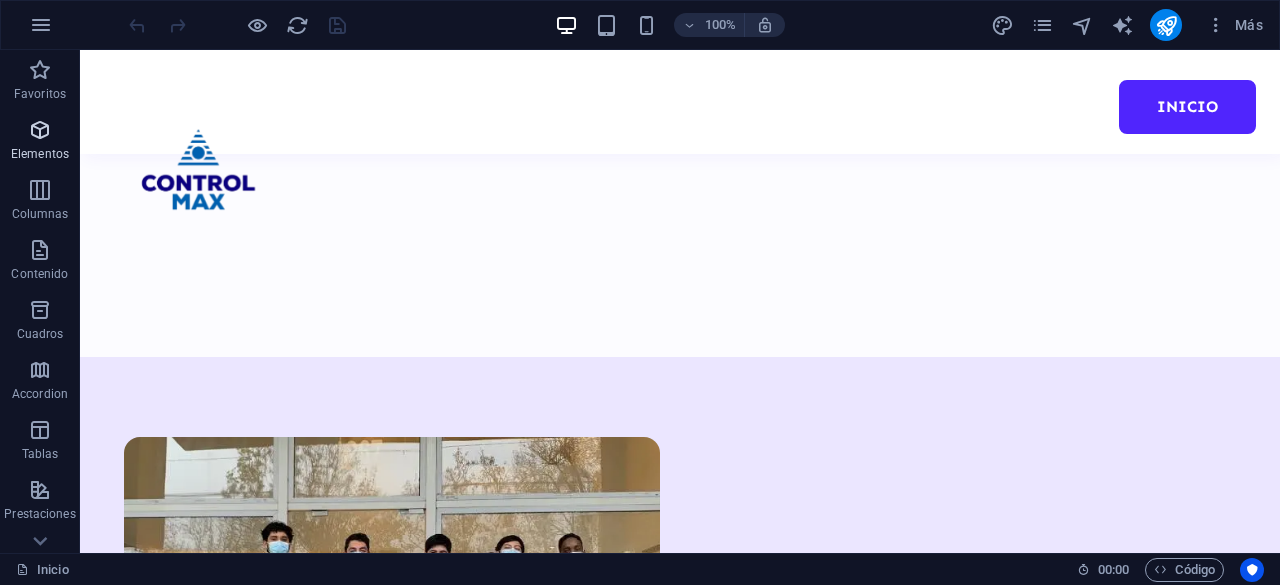 click on "Elementos" at bounding box center (40, 154) 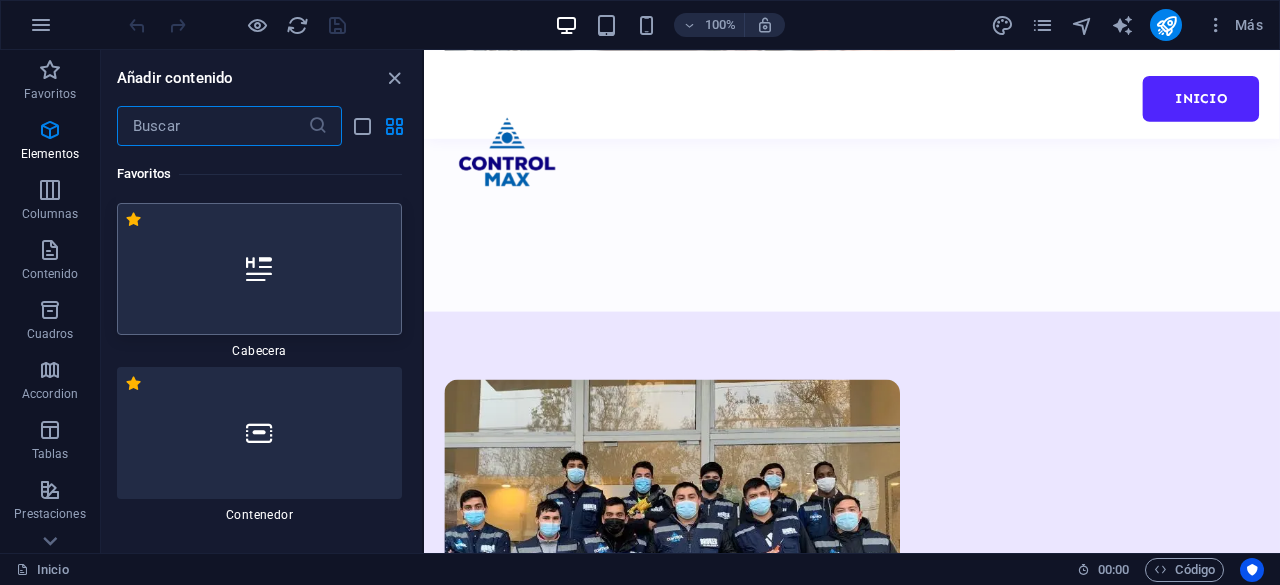 scroll, scrollTop: 1115, scrollLeft: 0, axis: vertical 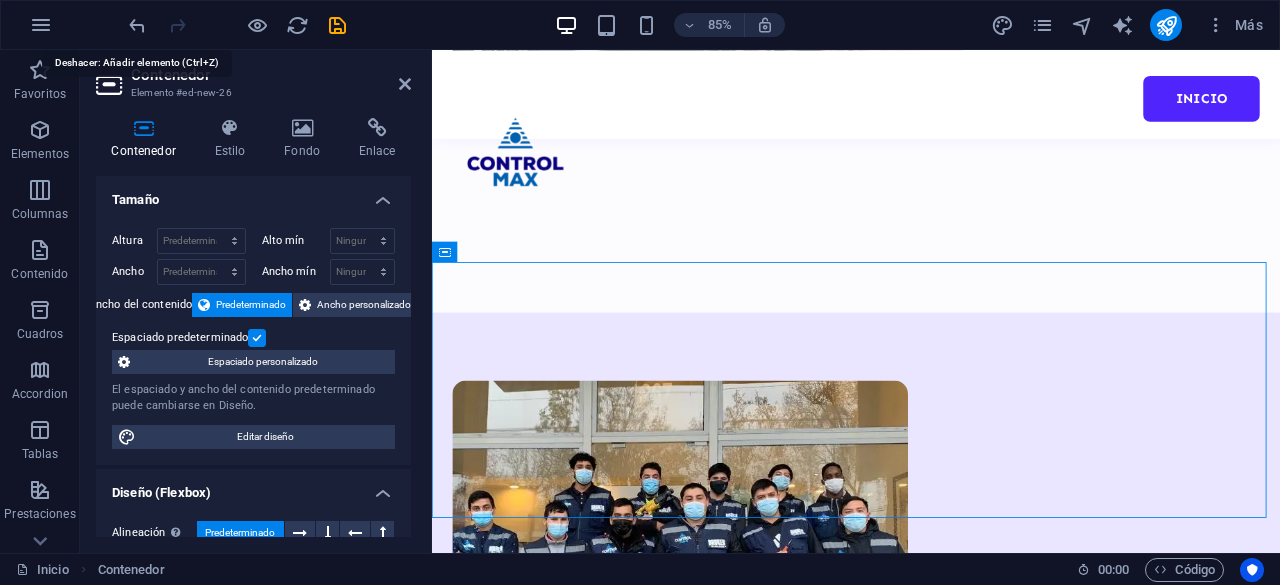click at bounding box center (137, 25) 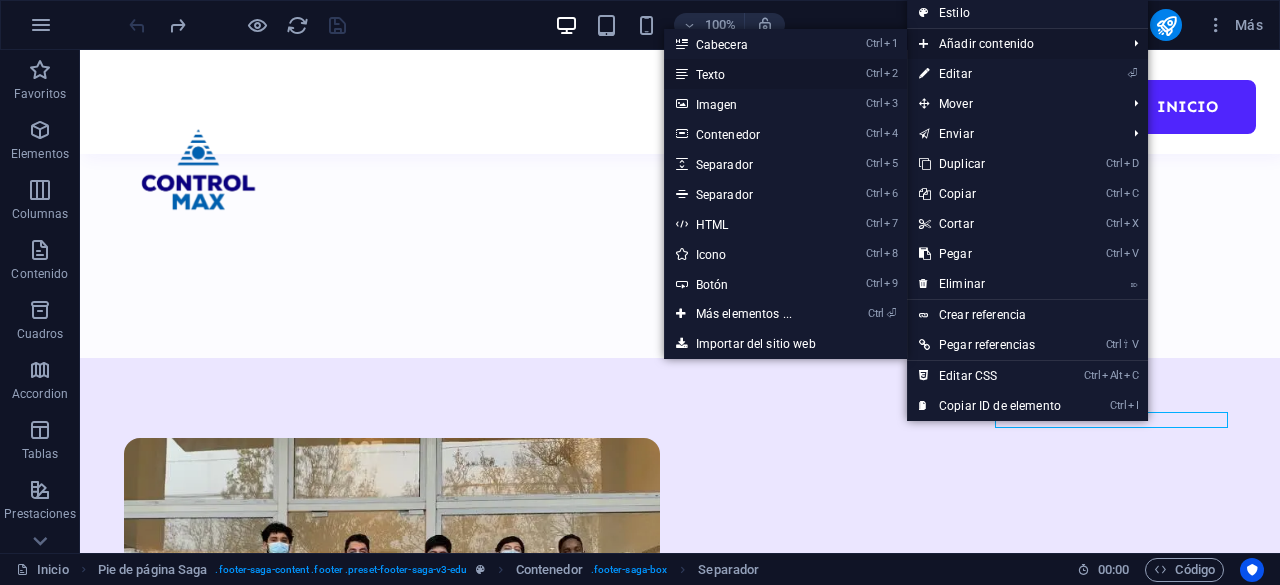 click on "Ctrl 2  Texto" at bounding box center [748, 74] 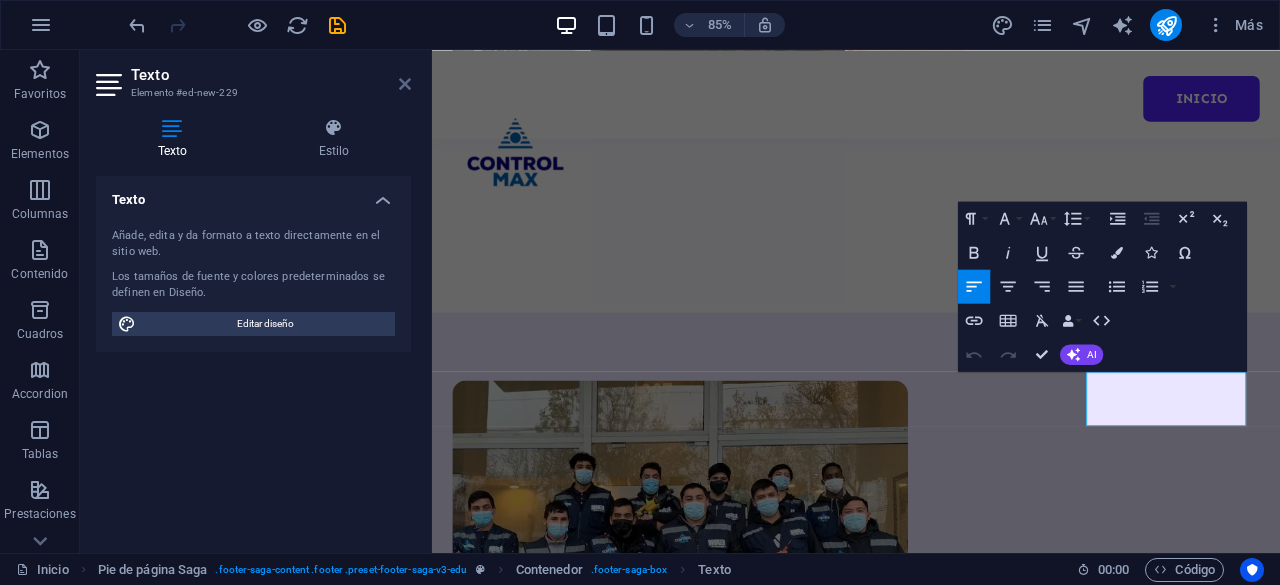 click at bounding box center (405, 84) 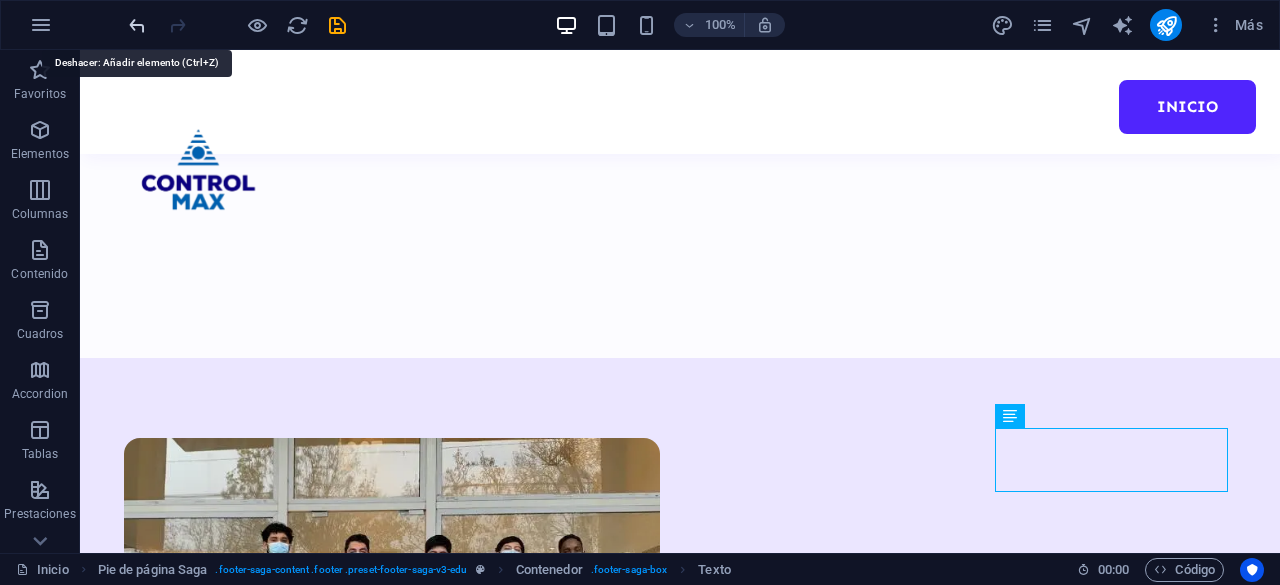 click at bounding box center [137, 25] 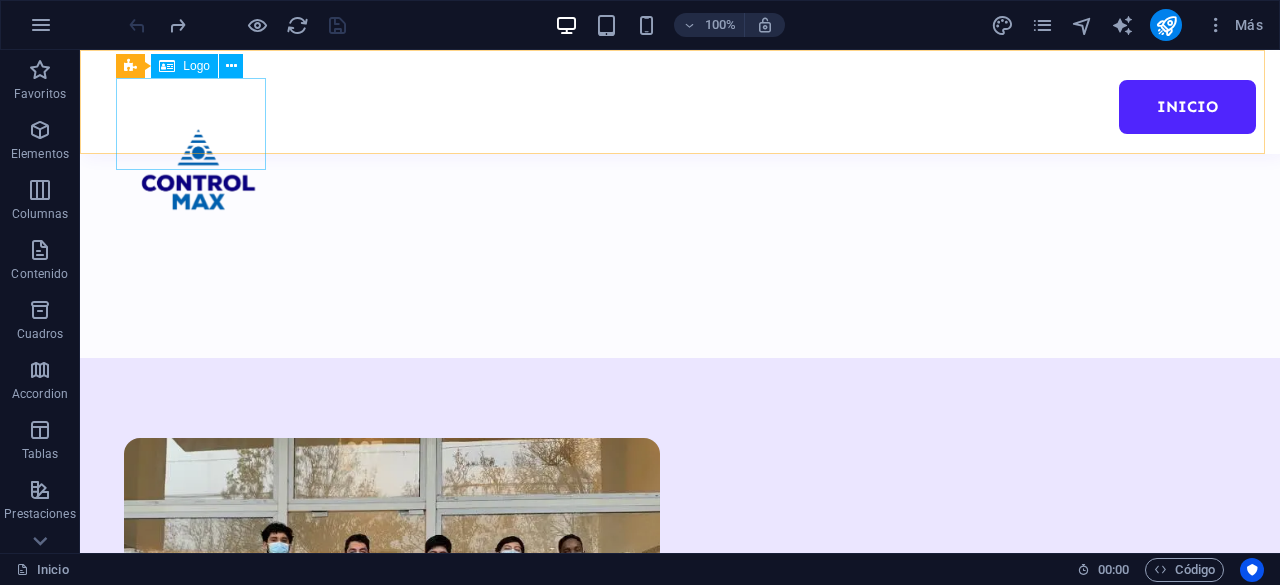 click at bounding box center [199, 170] 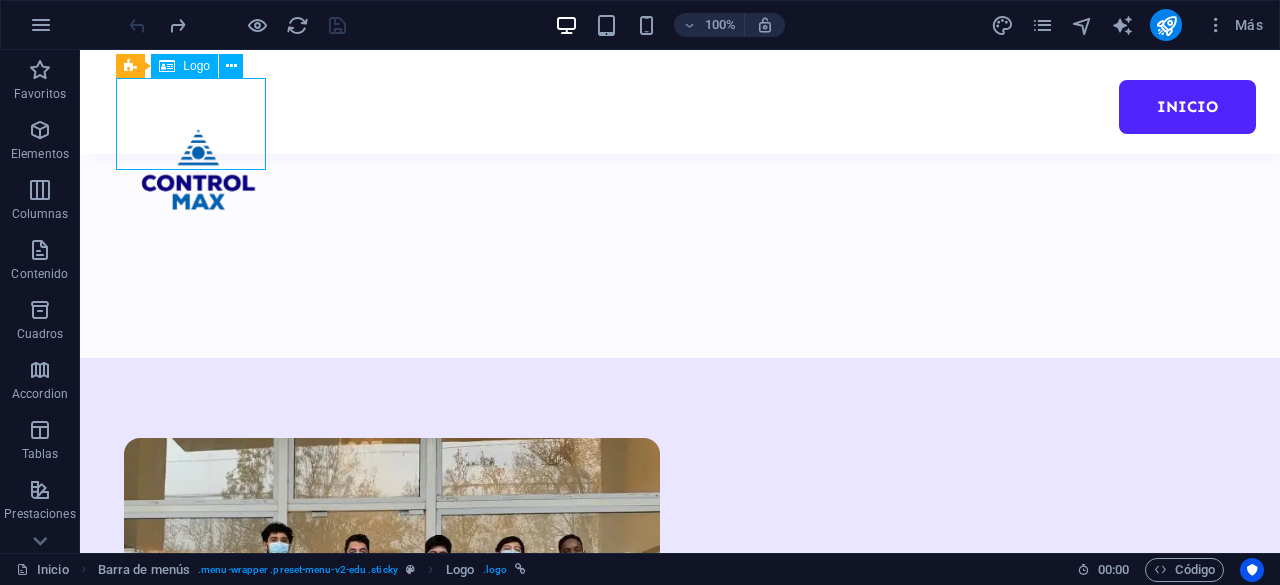click at bounding box center (199, 170) 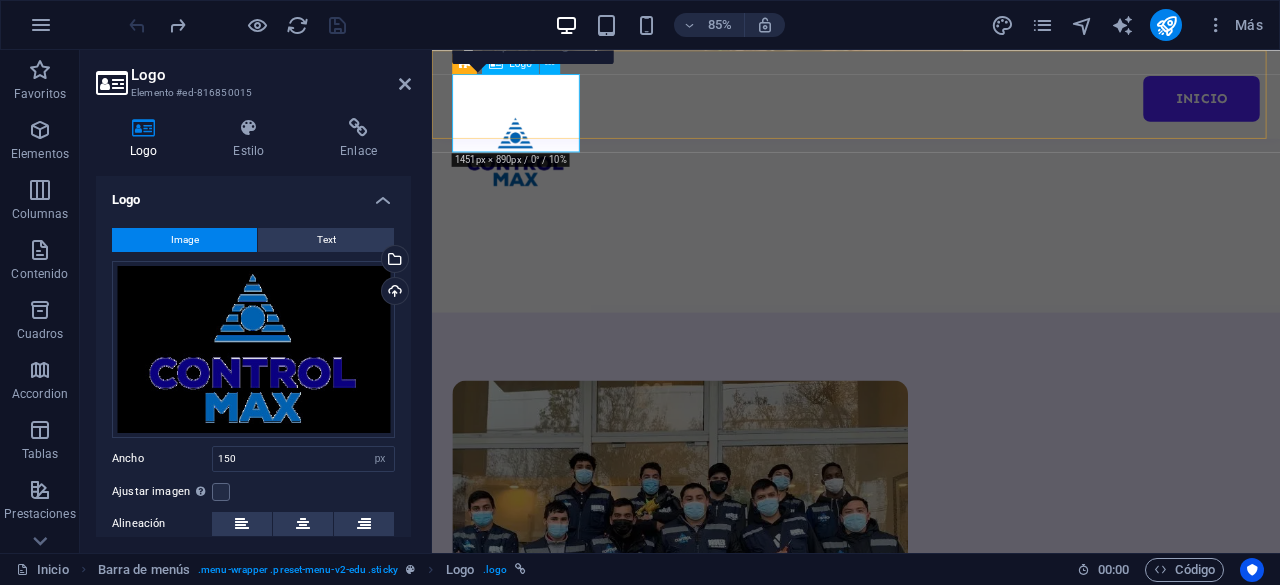click at bounding box center [531, 170] 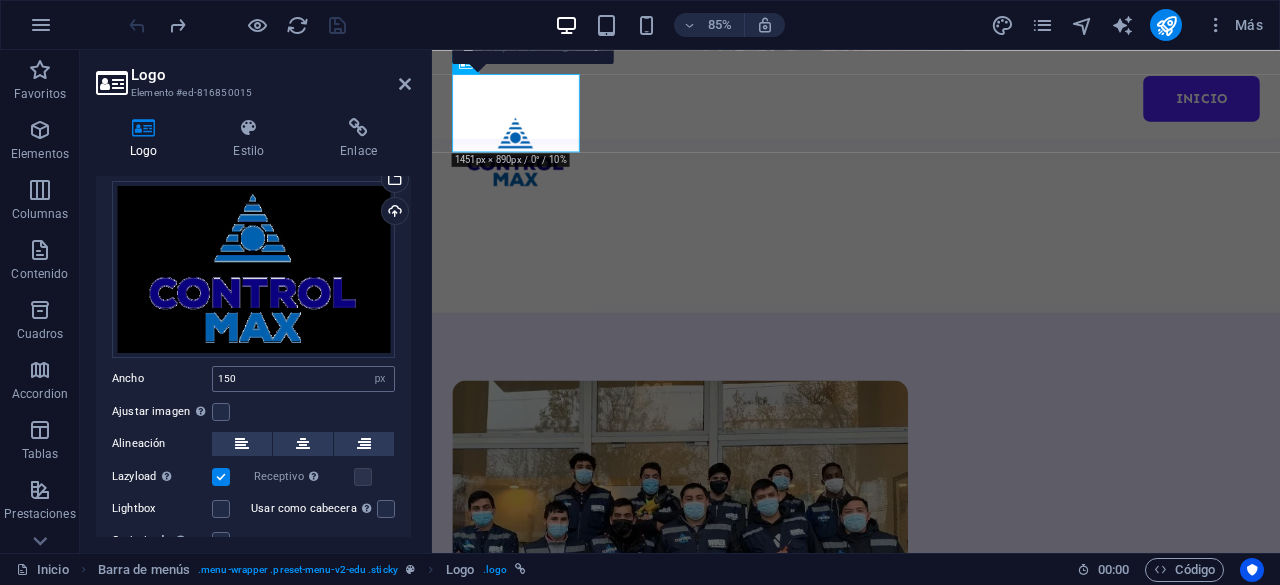 scroll, scrollTop: 156, scrollLeft: 0, axis: vertical 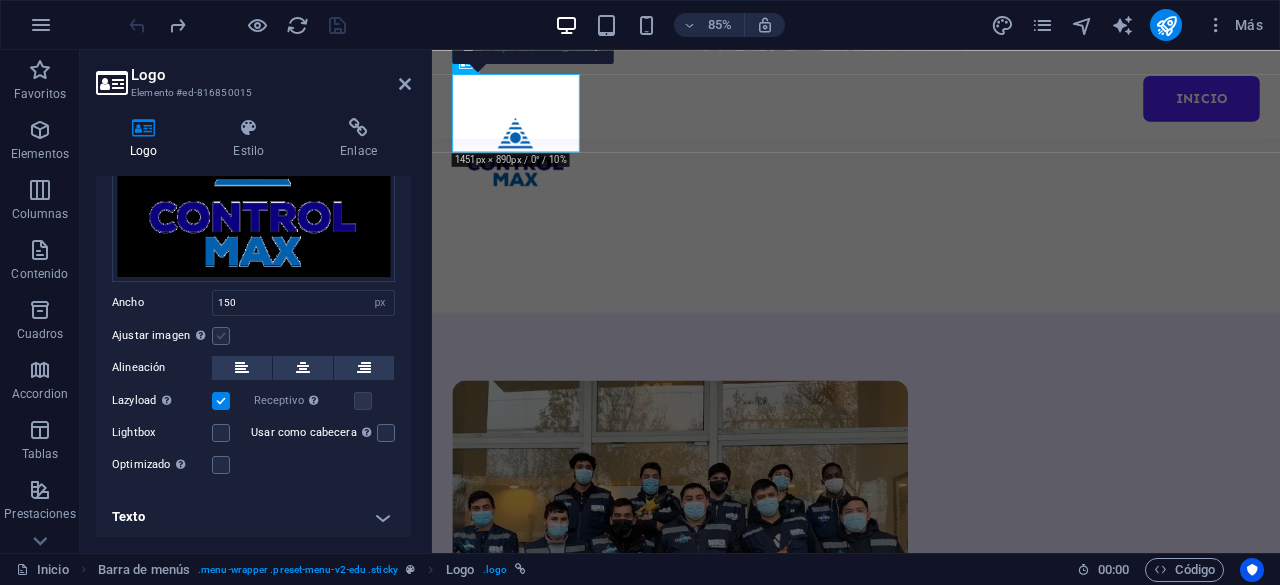 click at bounding box center [221, 336] 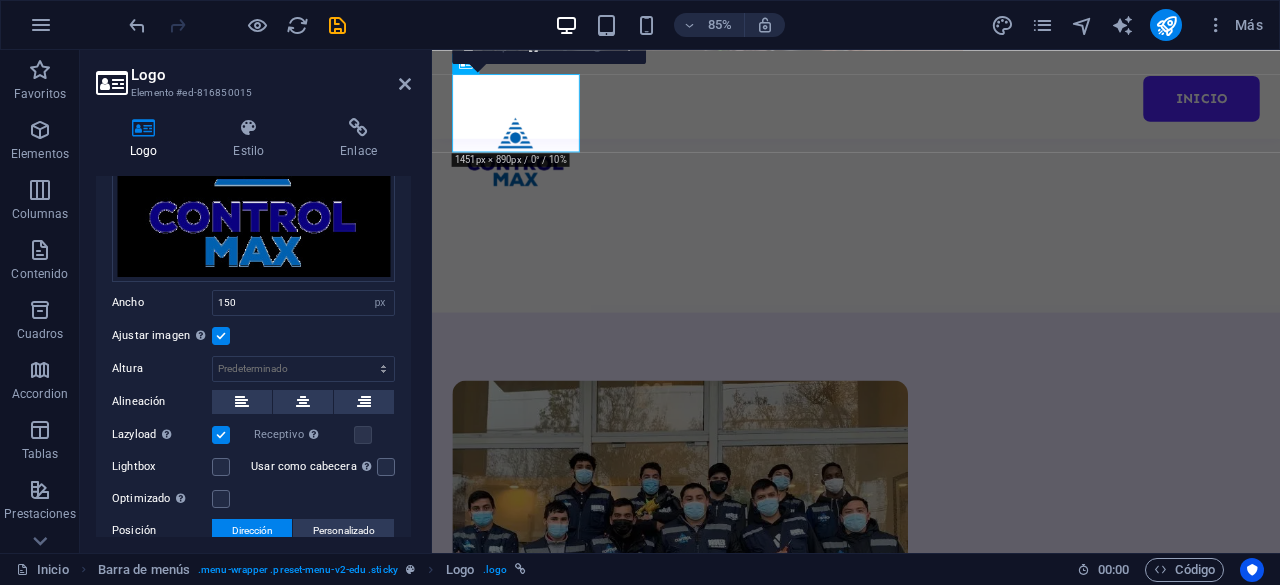 click at bounding box center (221, 336) 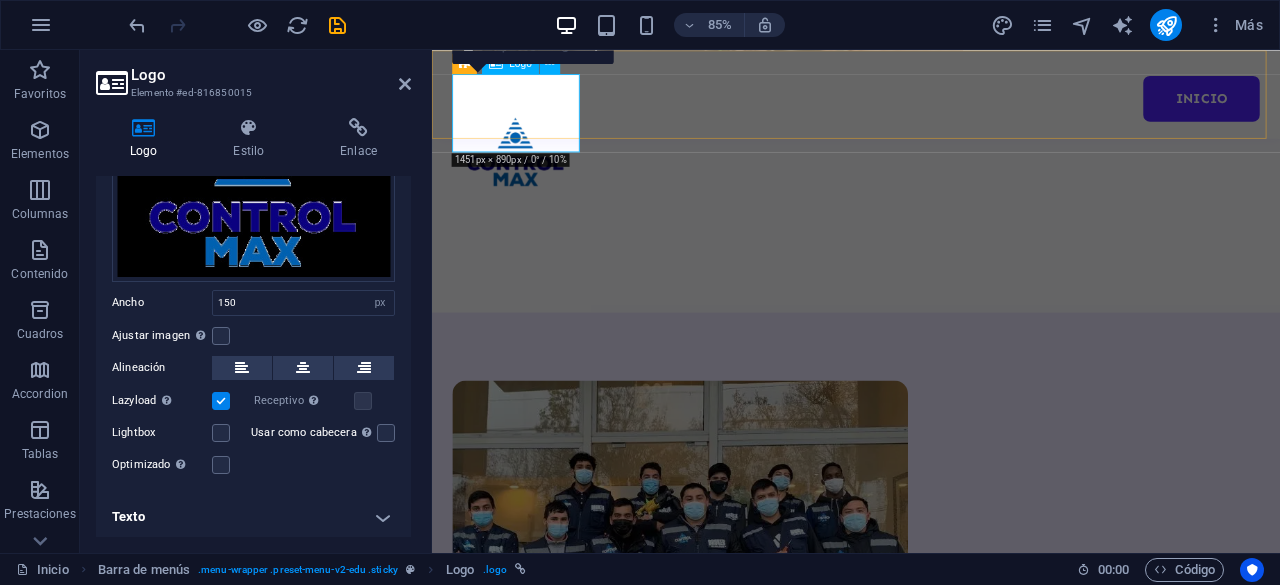 click at bounding box center [531, 170] 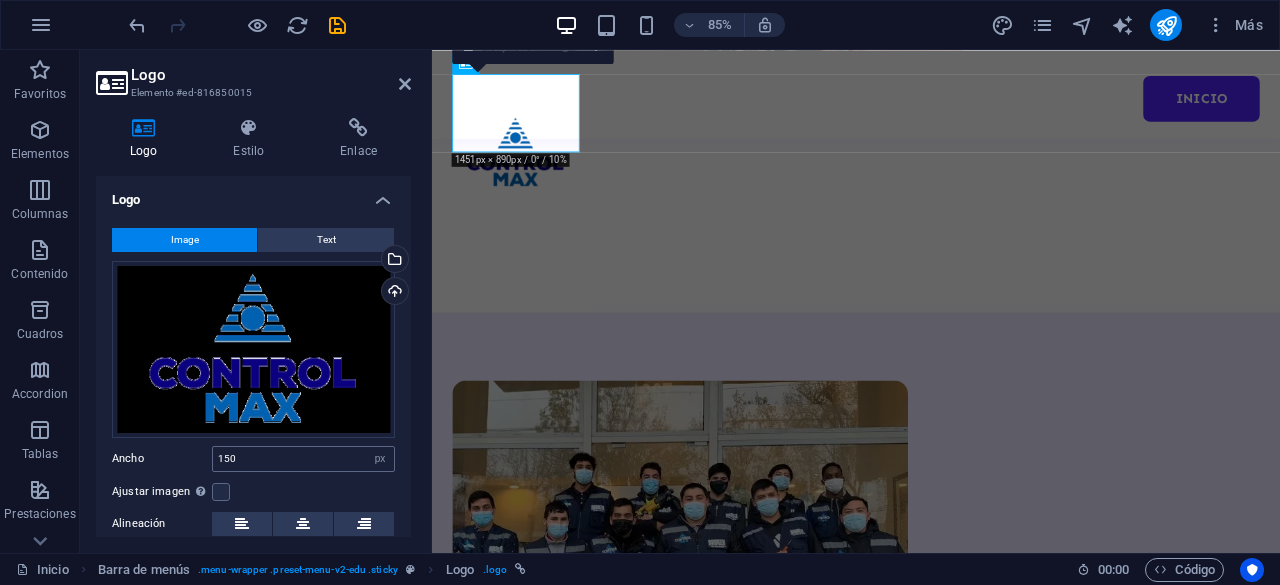 scroll, scrollTop: 156, scrollLeft: 0, axis: vertical 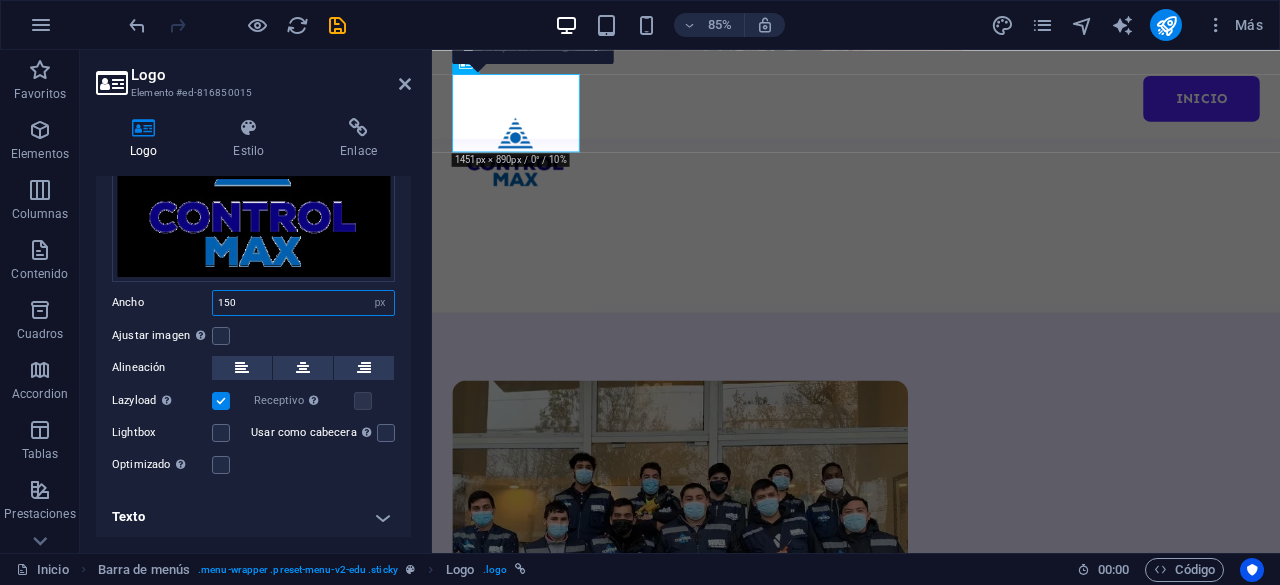 click on "150" at bounding box center (303, 303) 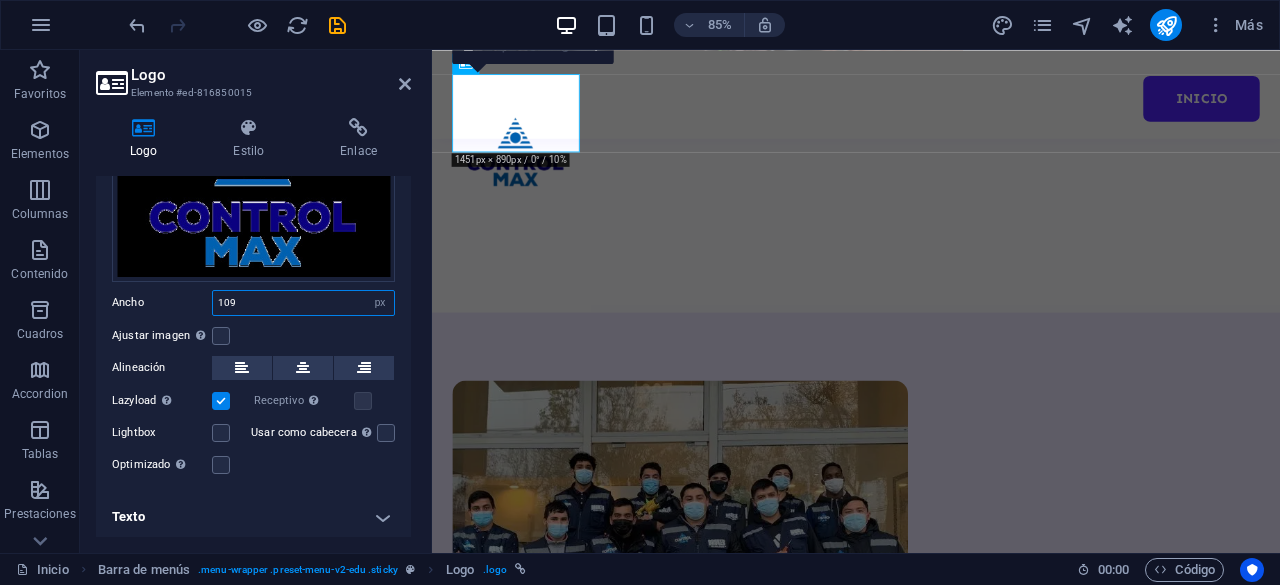 type on "110" 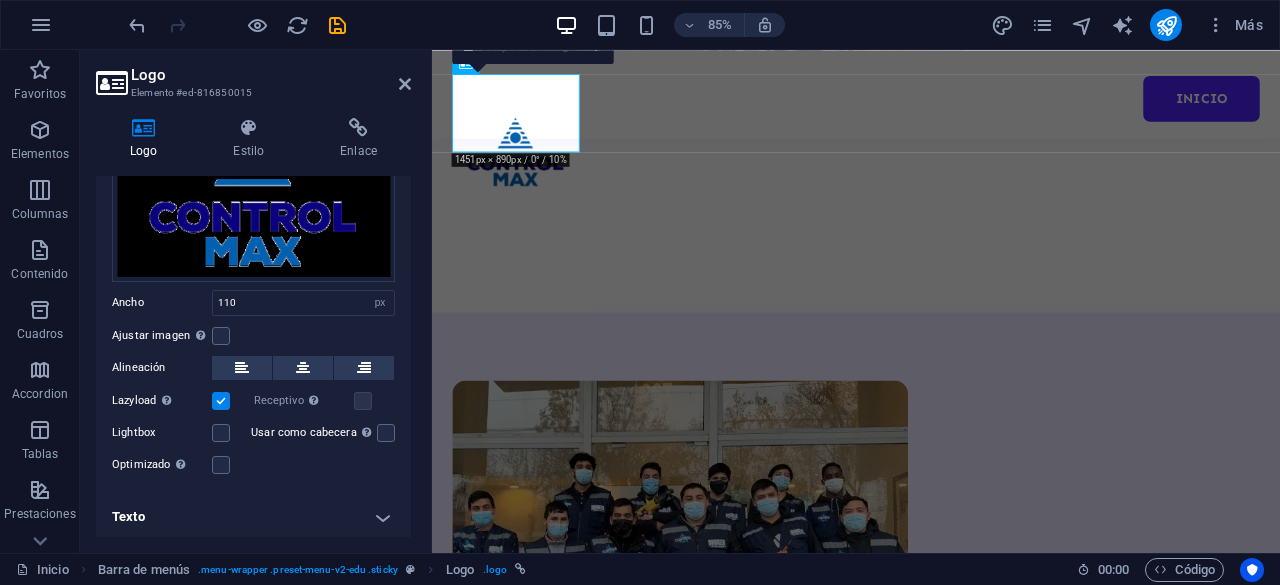 click on "Image Text Arrastra archivos aquí, haz clic para escoger archivos o selecciona archivos de Archivos o de nuestra galería gratuita de fotos y vídeos Selecciona archivos del administrador de archivos, de la galería de fotos o carga archivo(s) Cargar Ancho 110 Predeterminado automático px rem % em vh vw Ajustar imagen Ajustar imagen automáticamente a un ancho y alto fijo Altura Predeterminado automático px Alineación Lazyload La carga de imágenes tras la carga de la página mejora la velocidad de la página. Receptivo Automáticamente cargar tamaños optimizados de smartphone e imagen retina. Lightbox Usar como cabecera La imagen se ajustará en una etiqueta de cabecera H1. Resulta útil para dar al texto alternativo el peso de una cabecera H1, por ejemplo, para el logo. En caso de duda, dejar deseleccionado. Optimizado Las imágenes se comprimen para así mejorar la velocidad de las páginas. Posición Dirección Personalizado X offset 50 px rem % vh vw Y offset 50 px rem % vh vw Editar diseño" at bounding box center (253, 274) 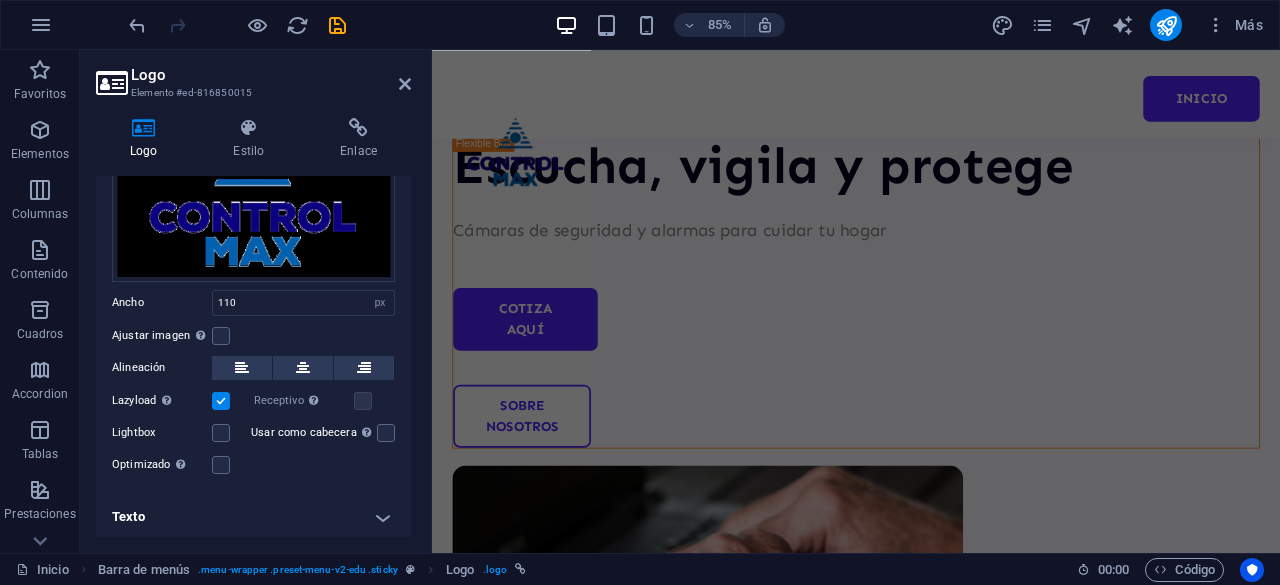 scroll, scrollTop: 300, scrollLeft: 0, axis: vertical 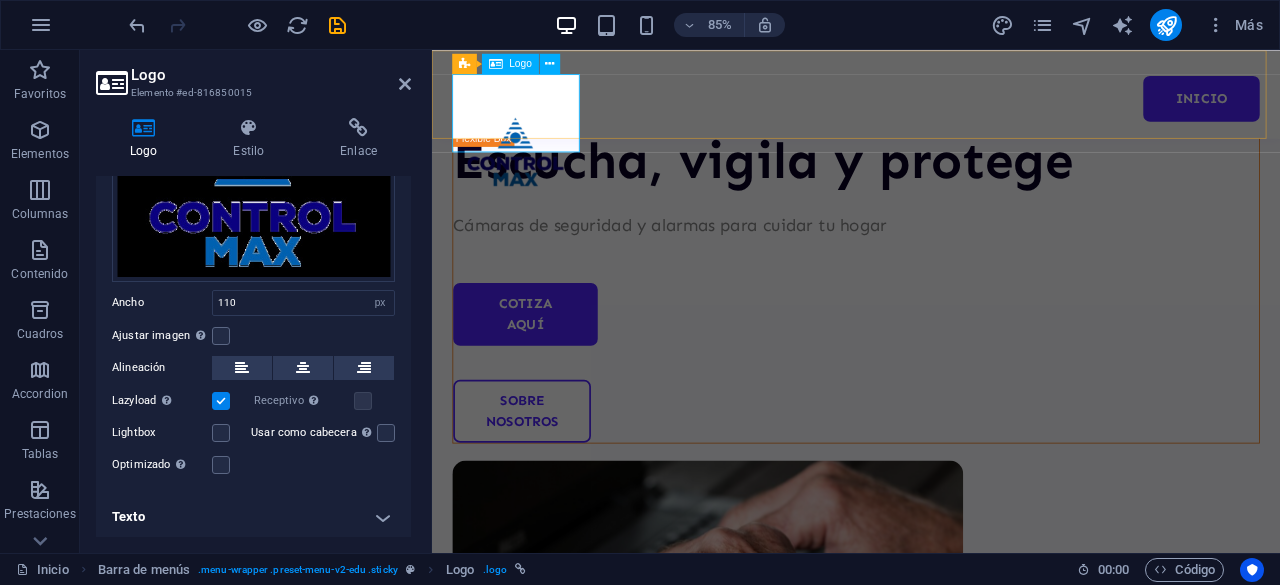 click at bounding box center (531, 170) 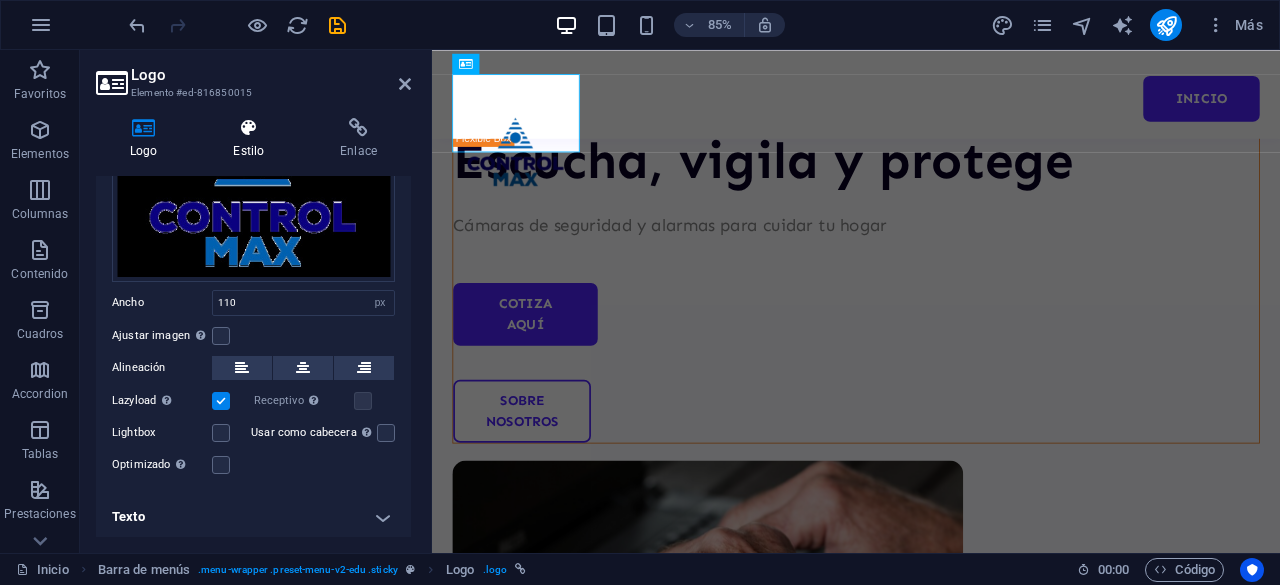 click on "Estilo" at bounding box center (252, 139) 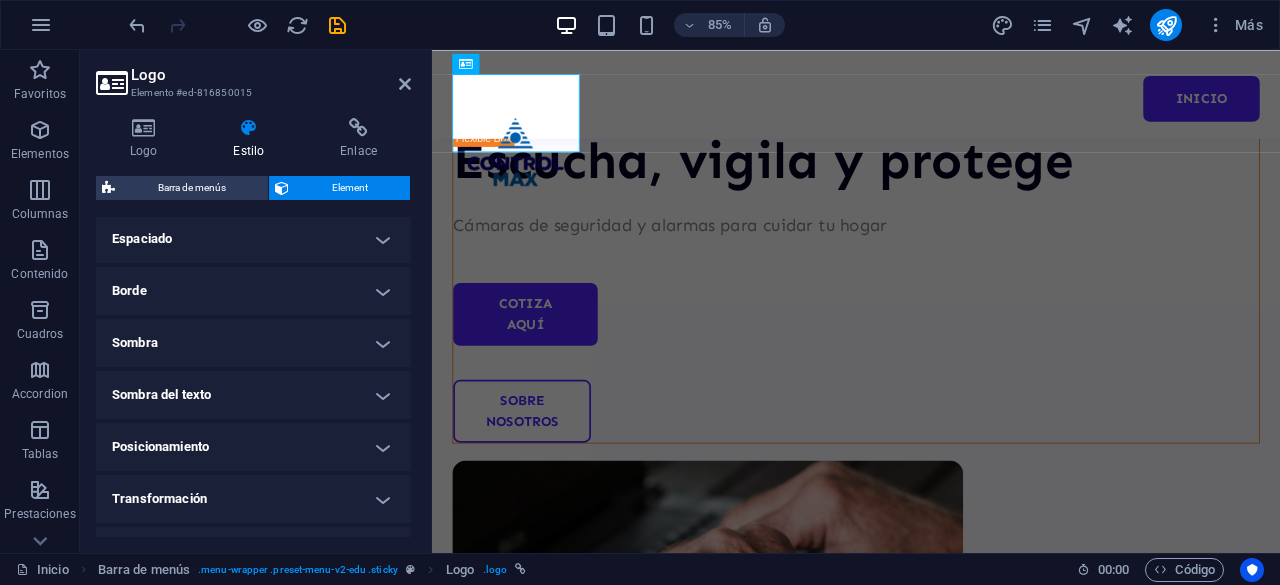scroll, scrollTop: 500, scrollLeft: 0, axis: vertical 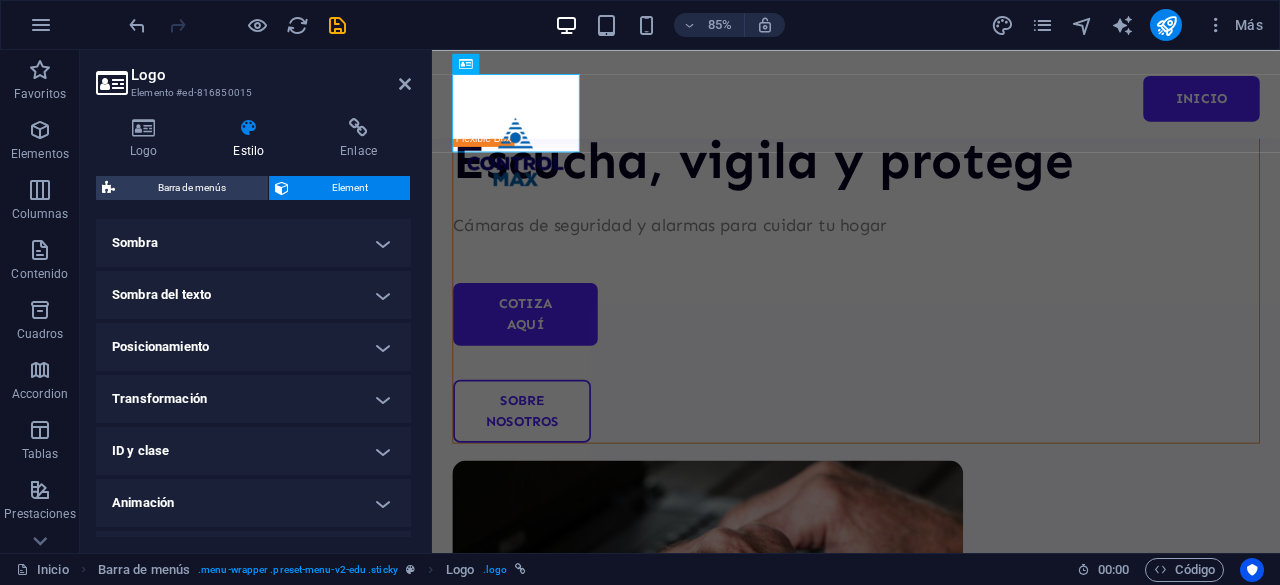 click on "Transformación" at bounding box center (253, 399) 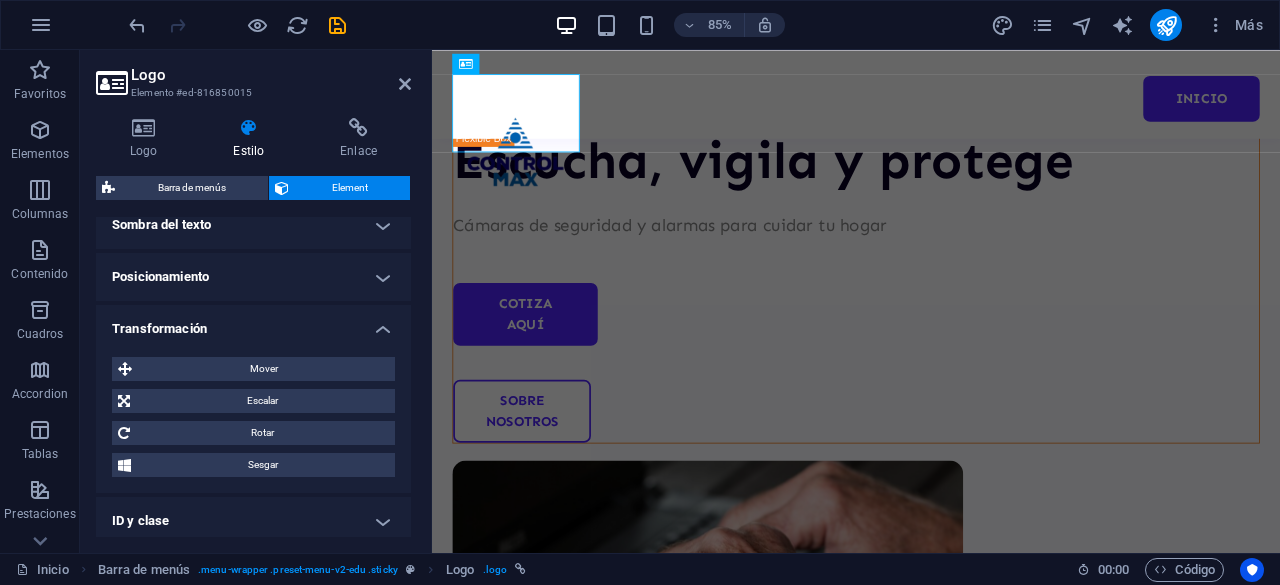 scroll, scrollTop: 600, scrollLeft: 0, axis: vertical 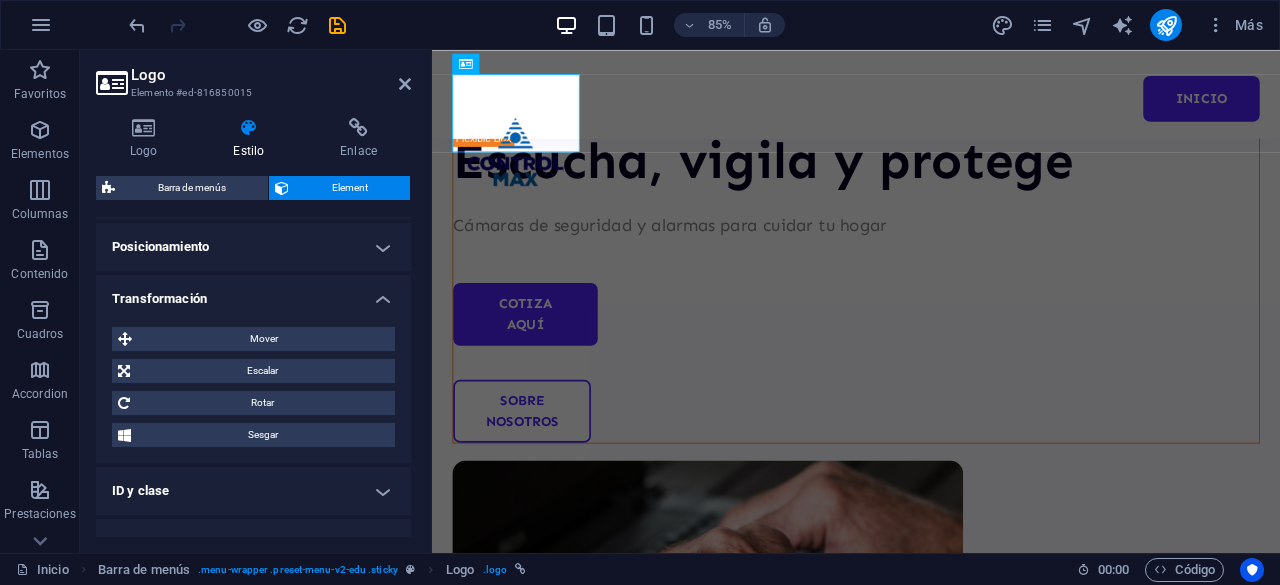 click on "Transformación" at bounding box center [253, 293] 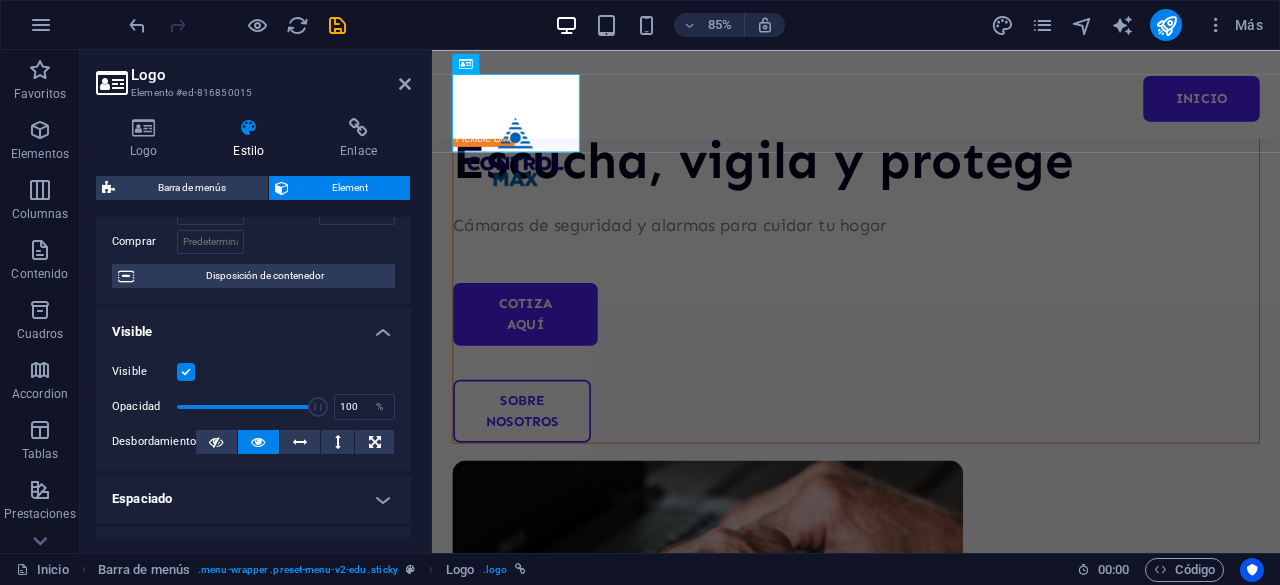 scroll, scrollTop: 0, scrollLeft: 0, axis: both 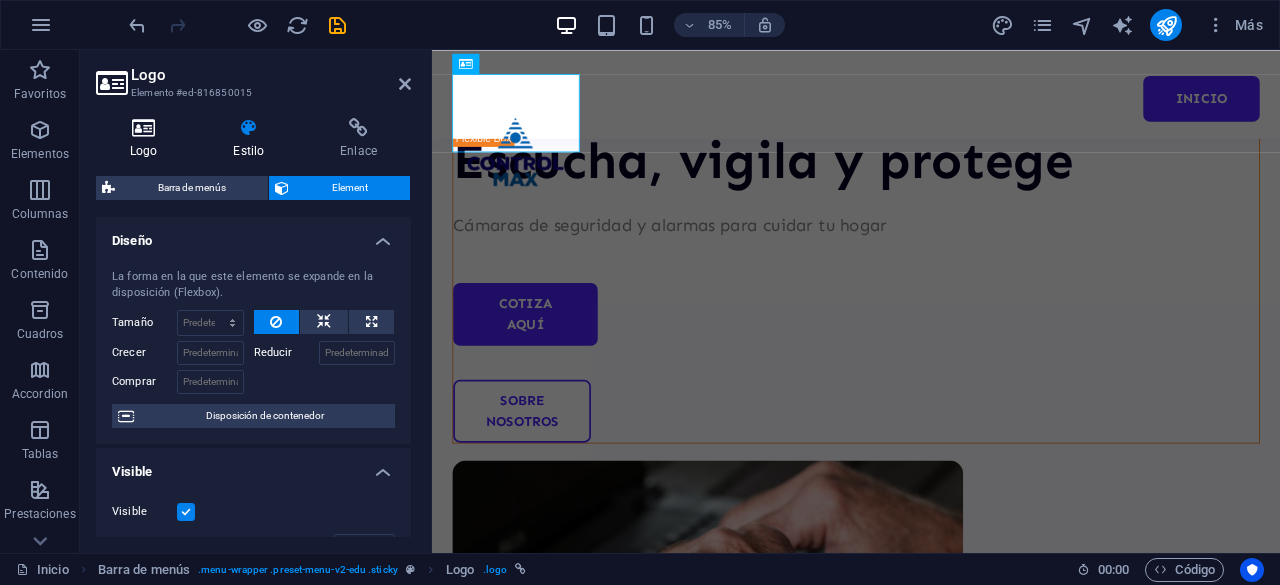 click on "Logo" at bounding box center [147, 139] 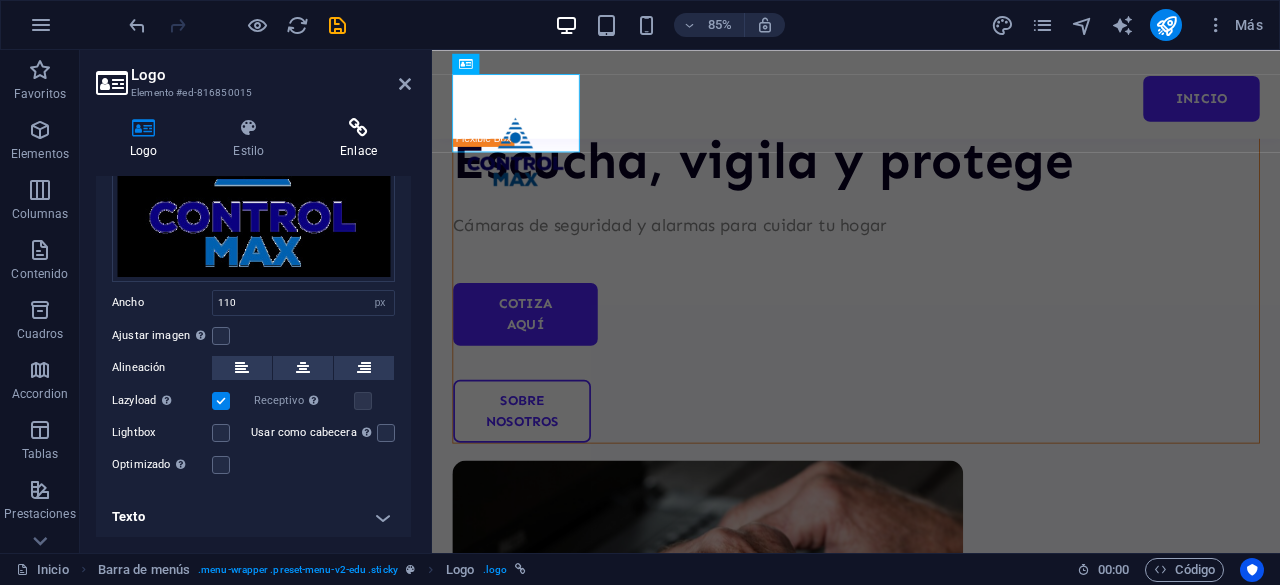 click on "Enlace" at bounding box center (358, 139) 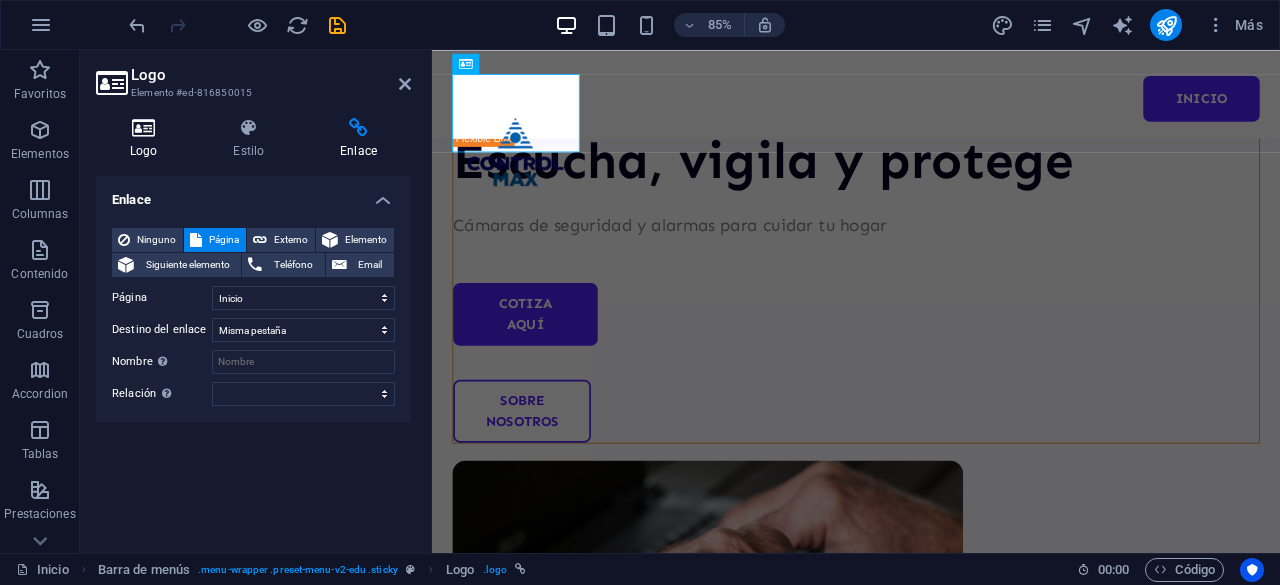 click on "Logo" at bounding box center (147, 139) 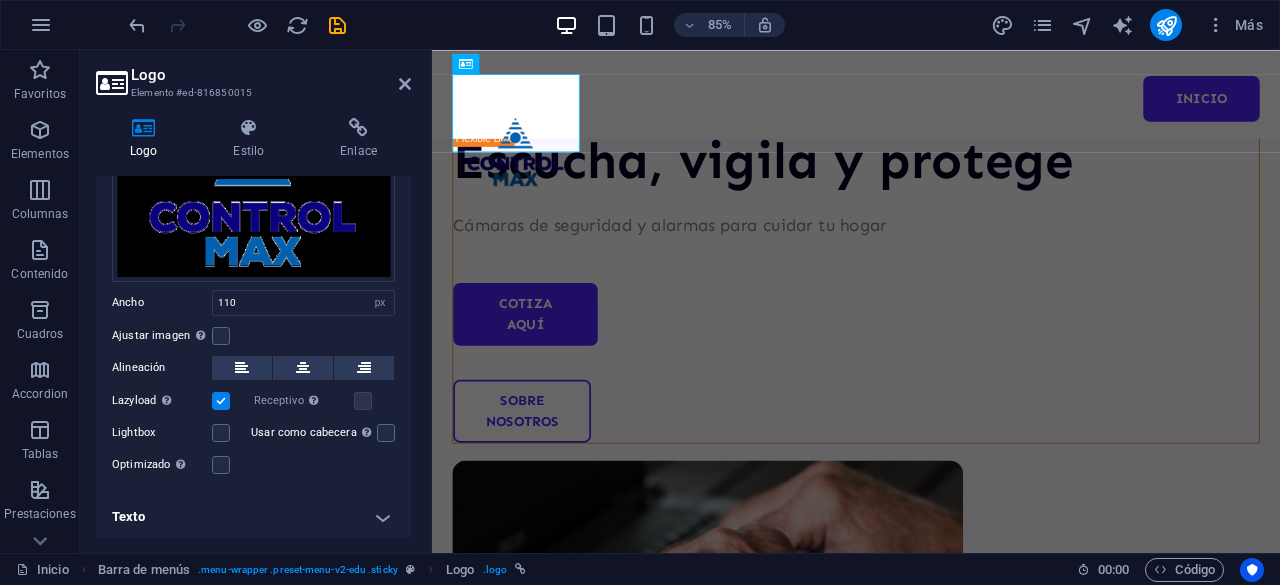 click on "Texto" at bounding box center (253, 517) 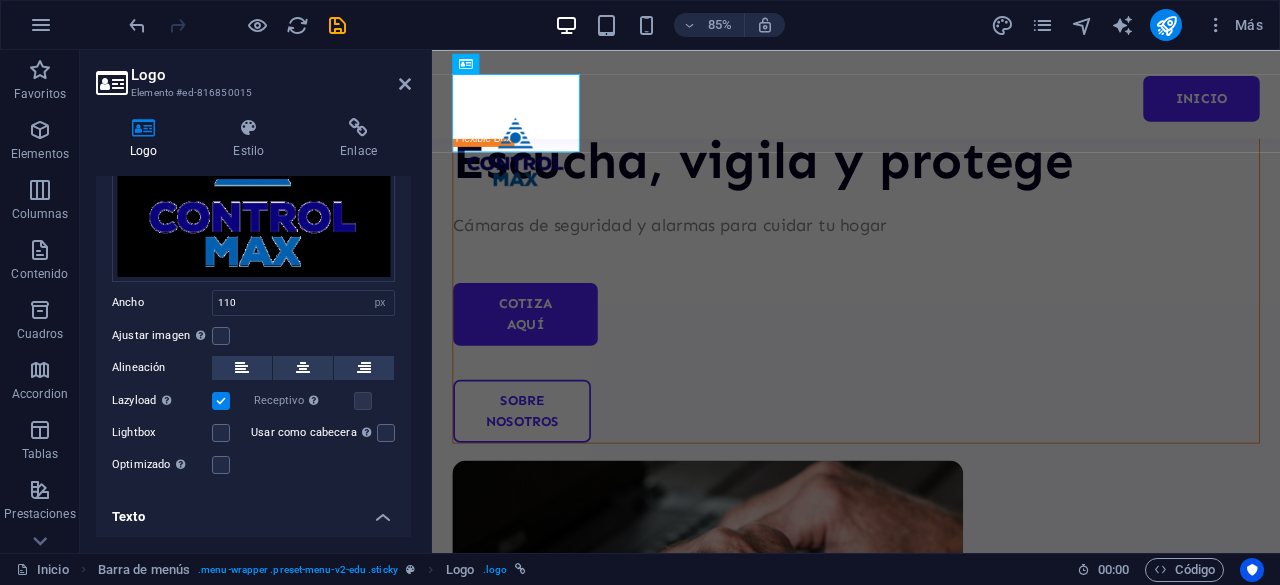 scroll, scrollTop: 343, scrollLeft: 0, axis: vertical 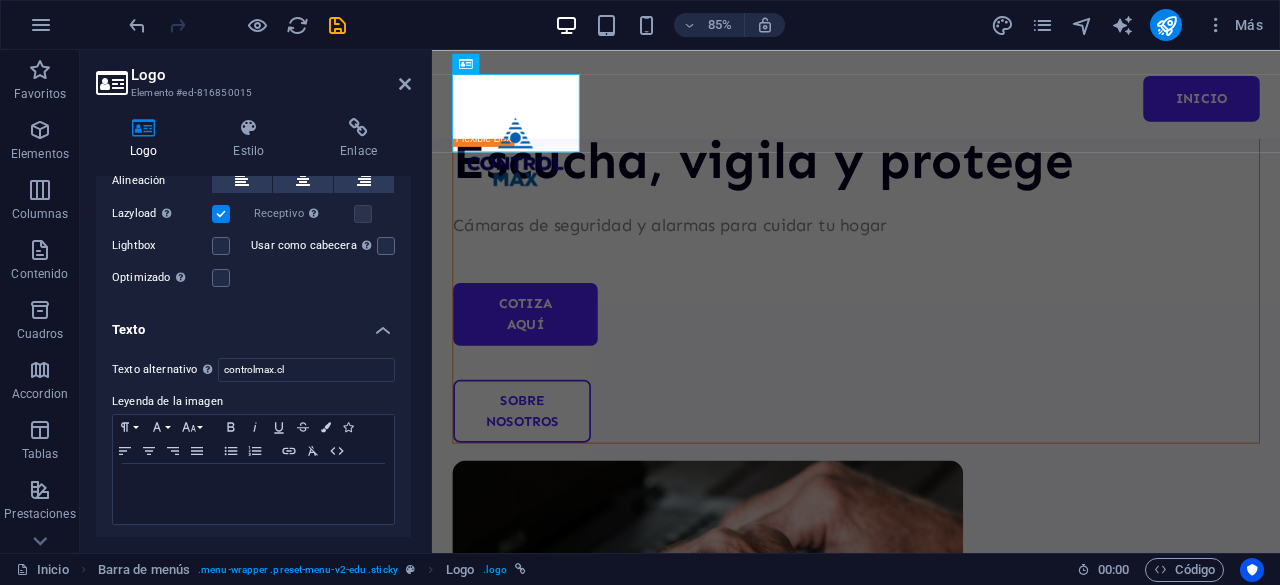 click on "Texto" at bounding box center (253, 324) 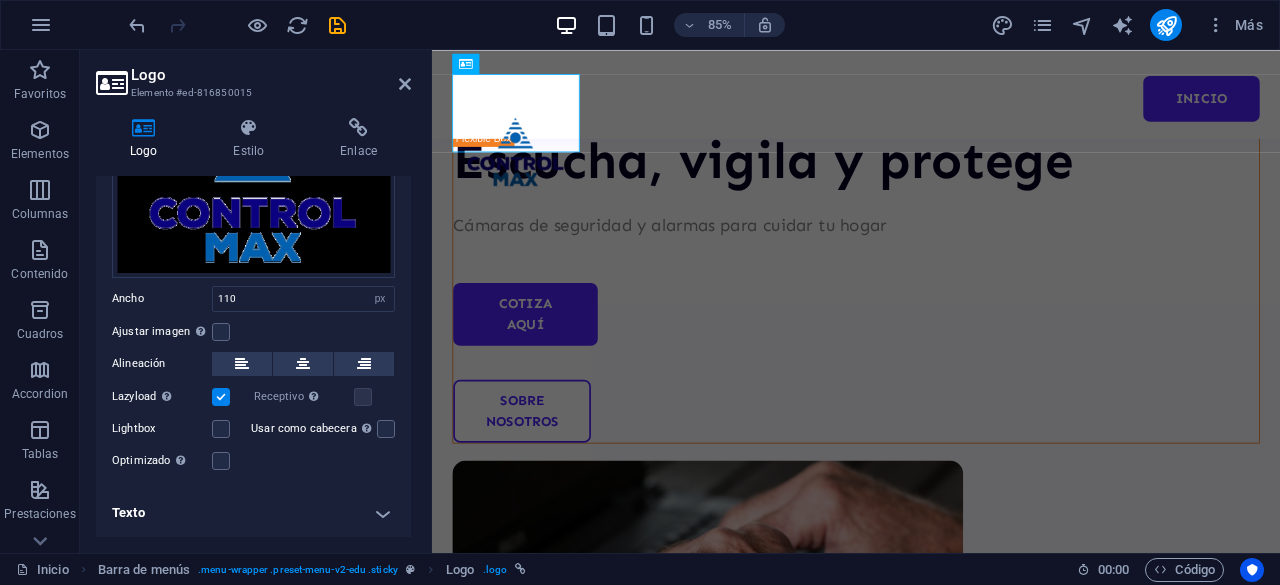 scroll, scrollTop: 156, scrollLeft: 0, axis: vertical 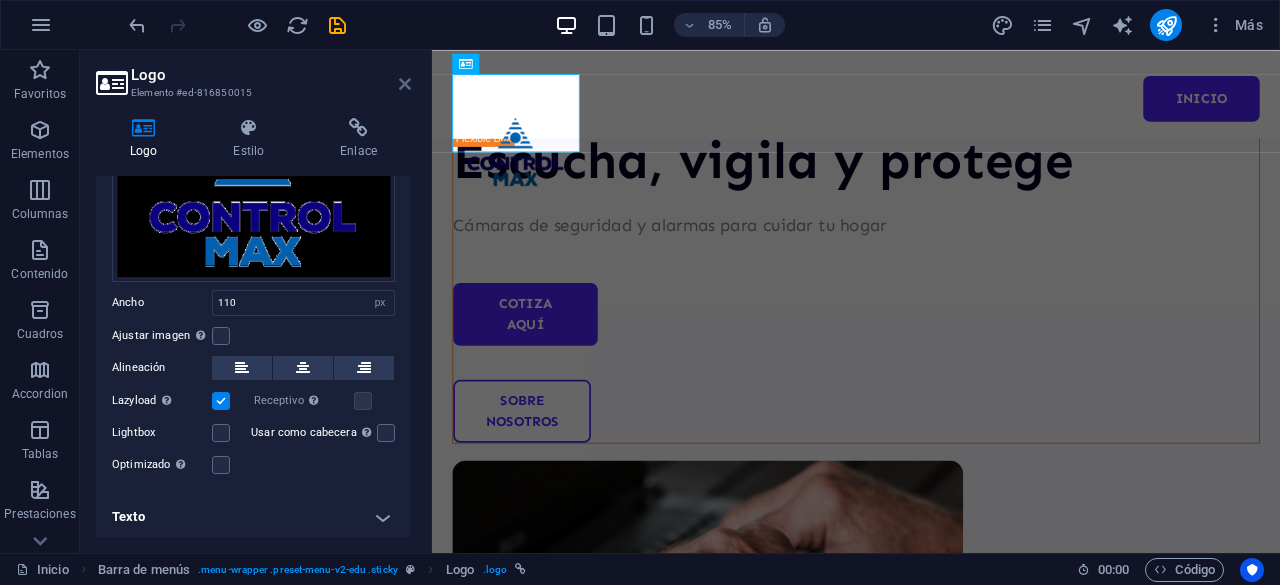 click at bounding box center [405, 84] 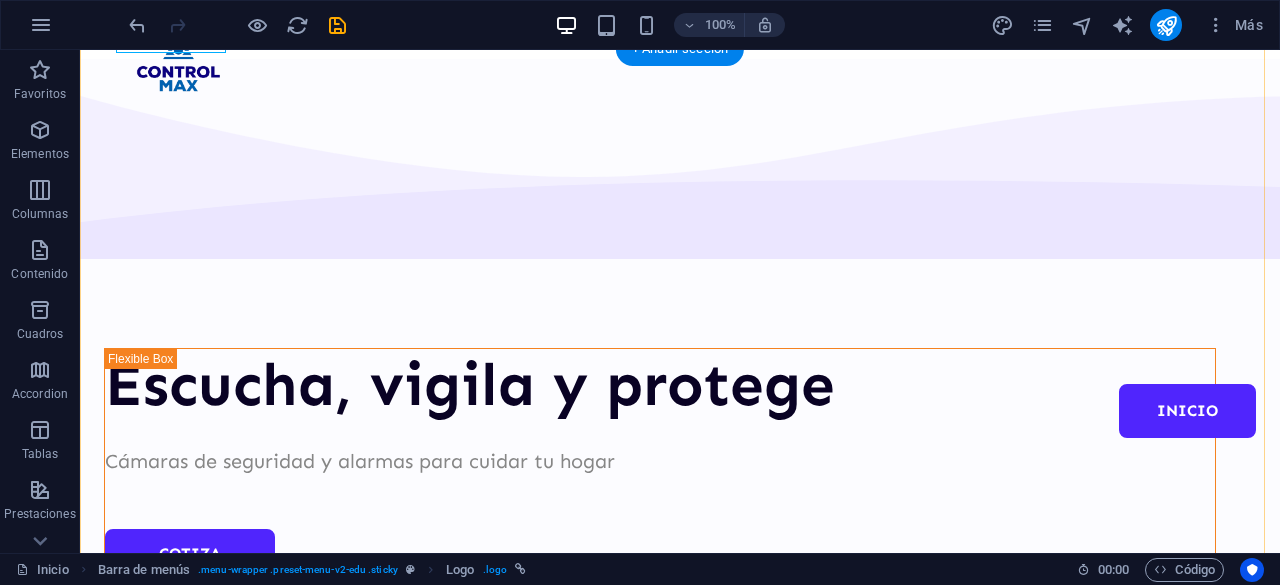scroll, scrollTop: 112, scrollLeft: 0, axis: vertical 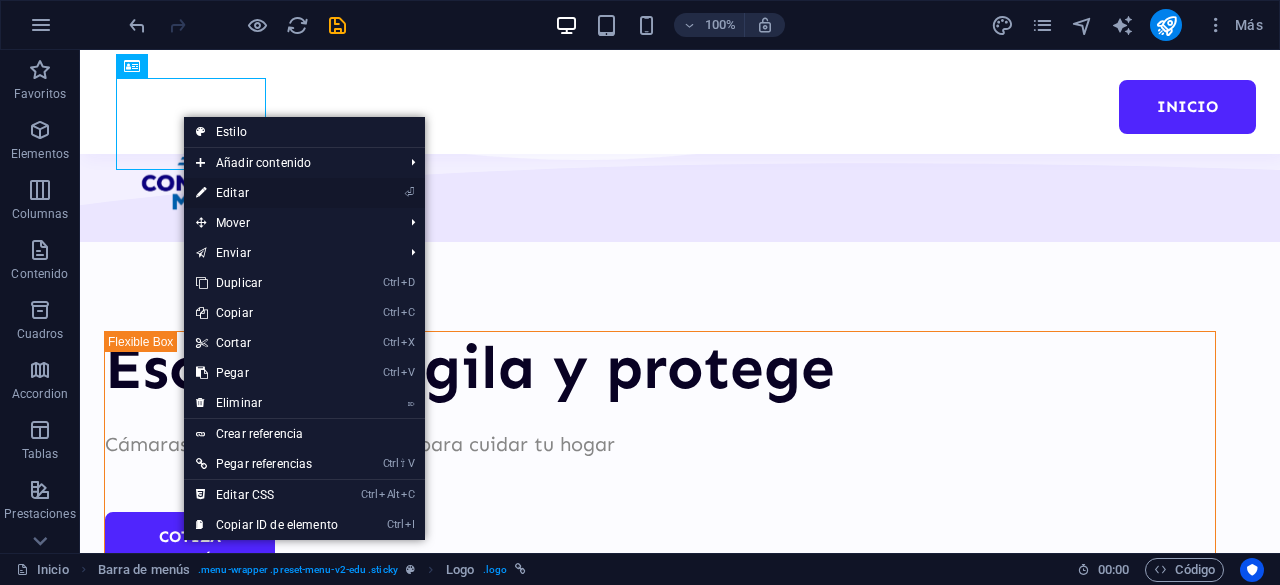 click on "⏎  Editar" at bounding box center [267, 193] 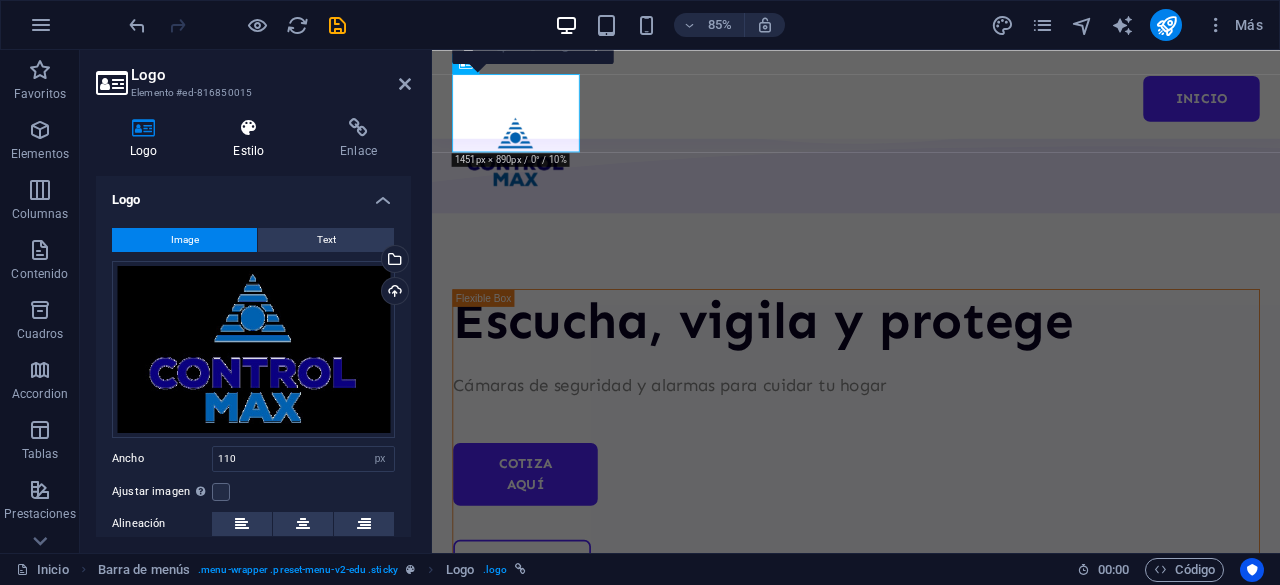 click on "Estilo" at bounding box center [252, 139] 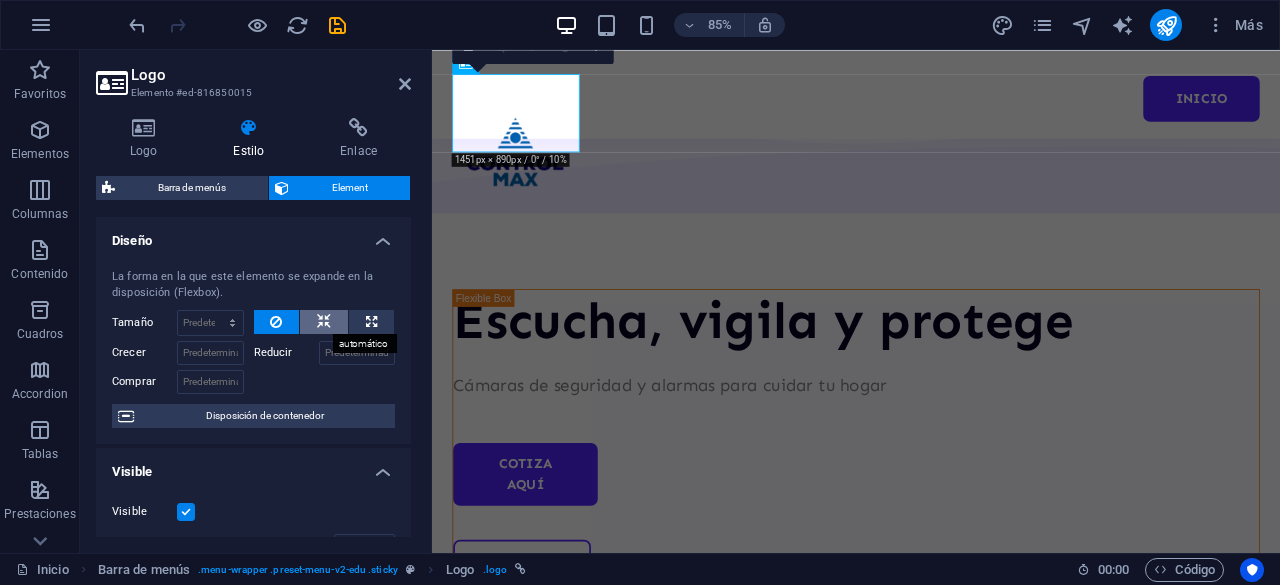 click at bounding box center (324, 322) 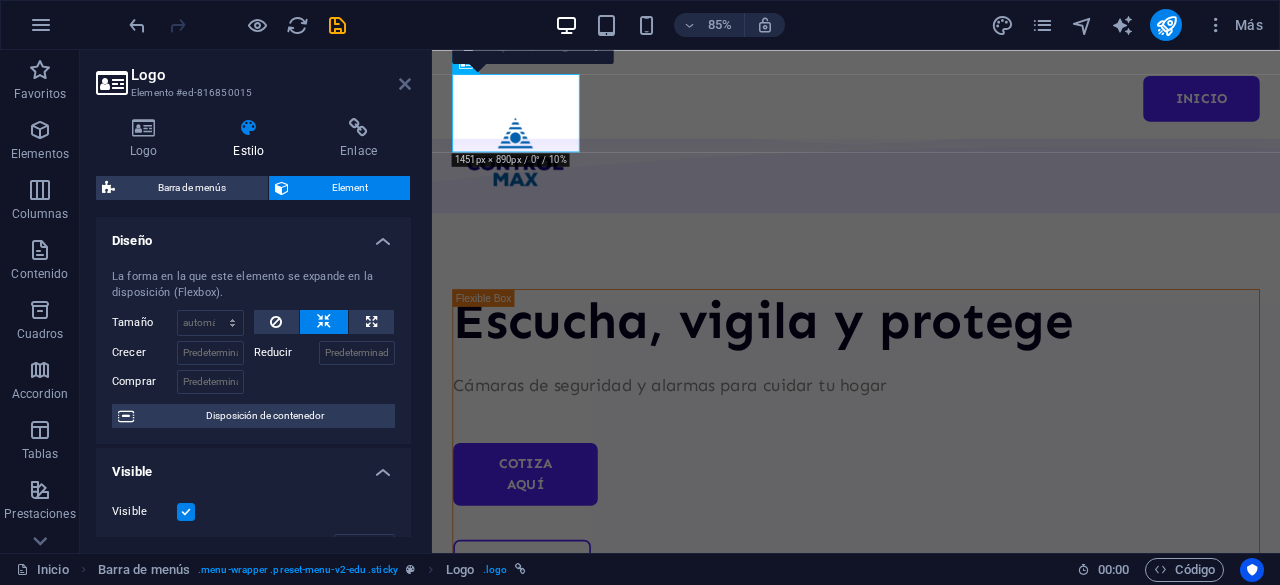 click at bounding box center (405, 84) 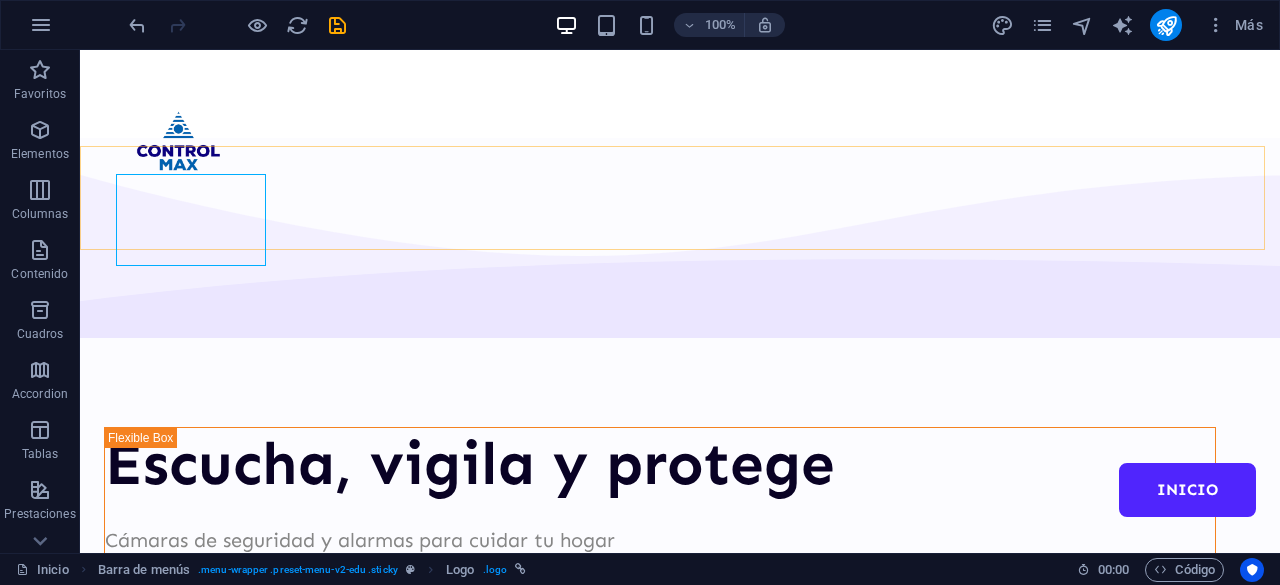 scroll, scrollTop: 0, scrollLeft: 0, axis: both 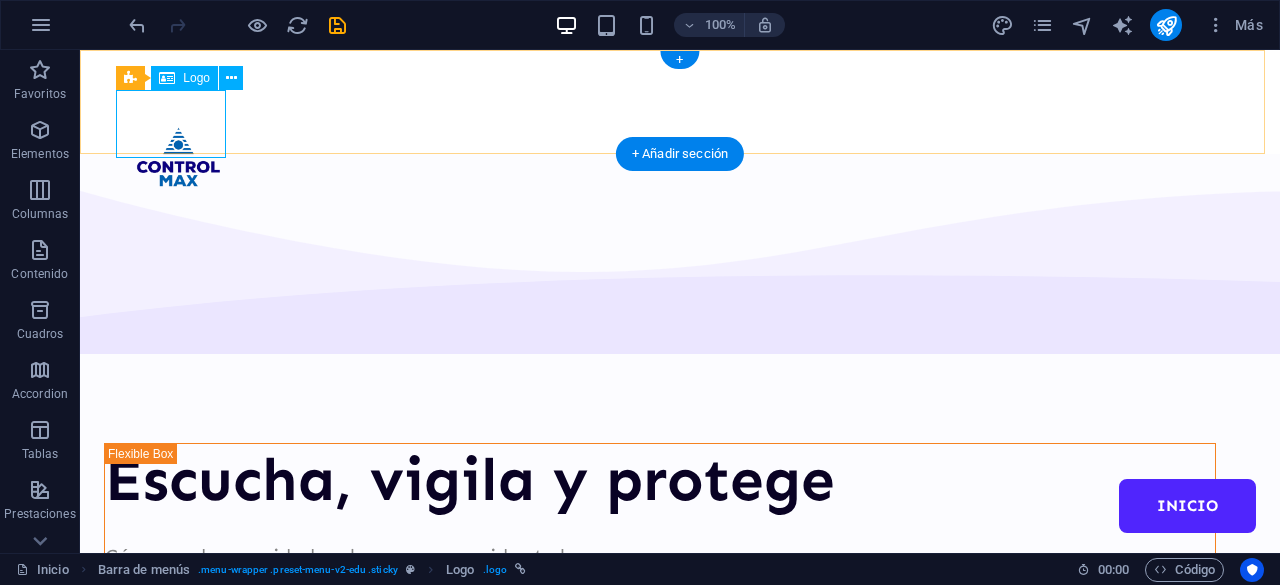 click at bounding box center (179, 157) 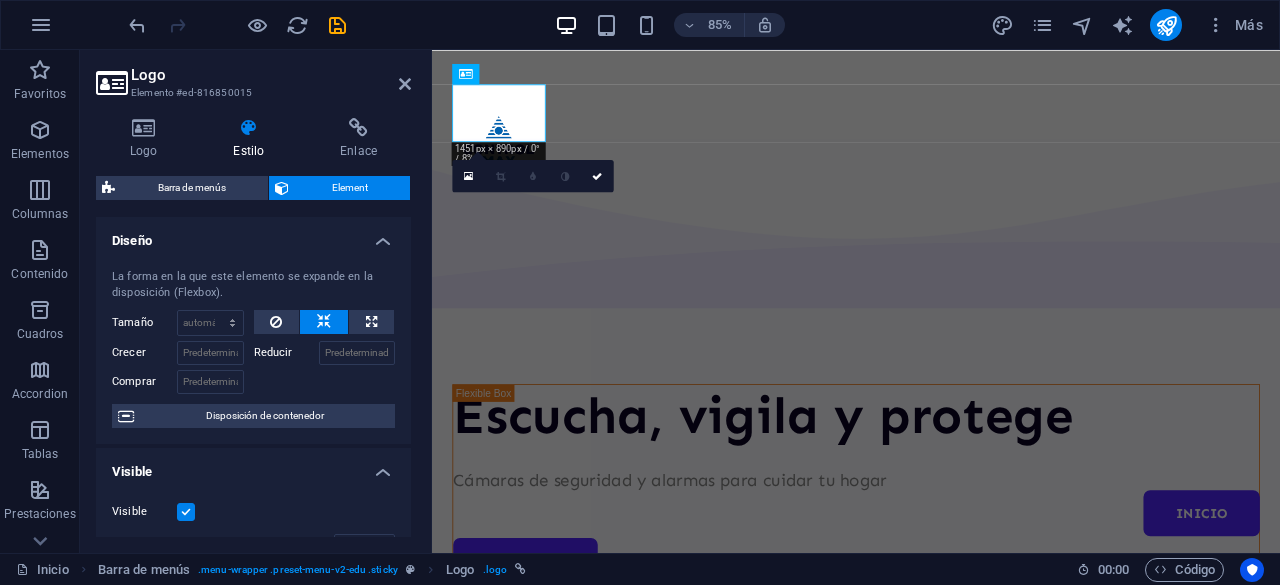 click on "Diseño" at bounding box center (253, 235) 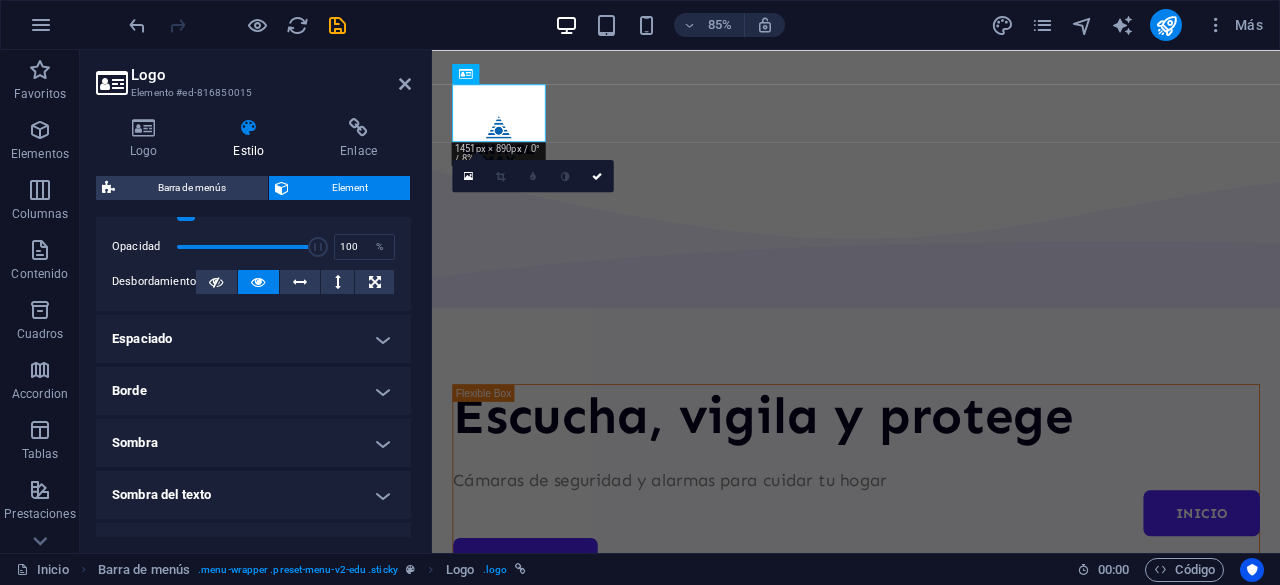 scroll, scrollTop: 200, scrollLeft: 0, axis: vertical 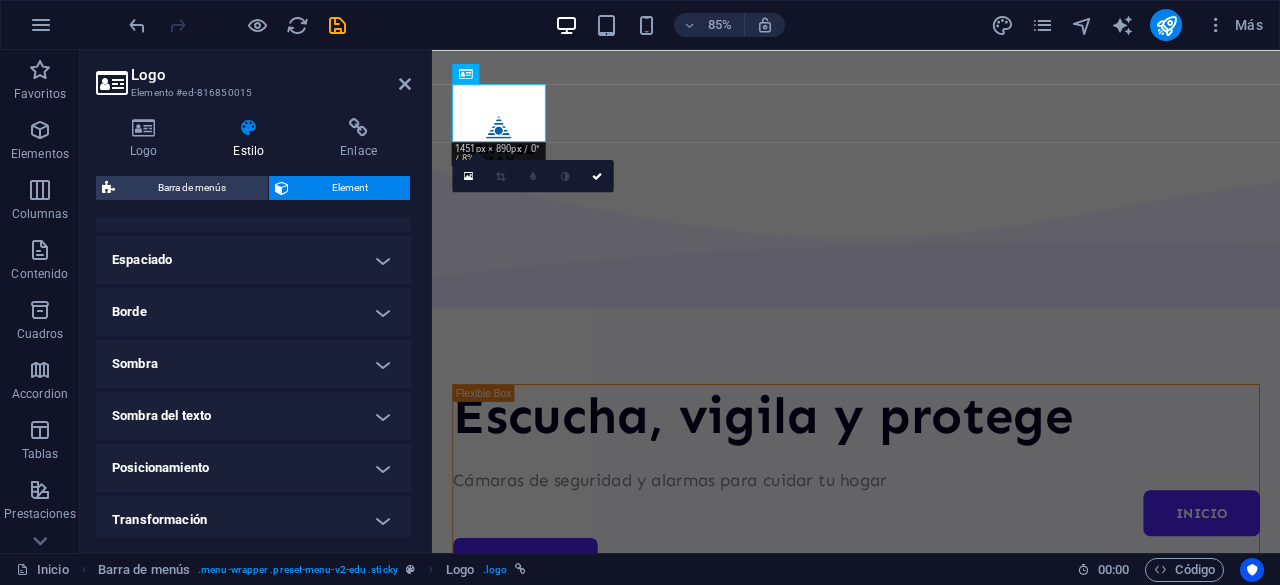 click on "Espaciado" at bounding box center (253, 260) 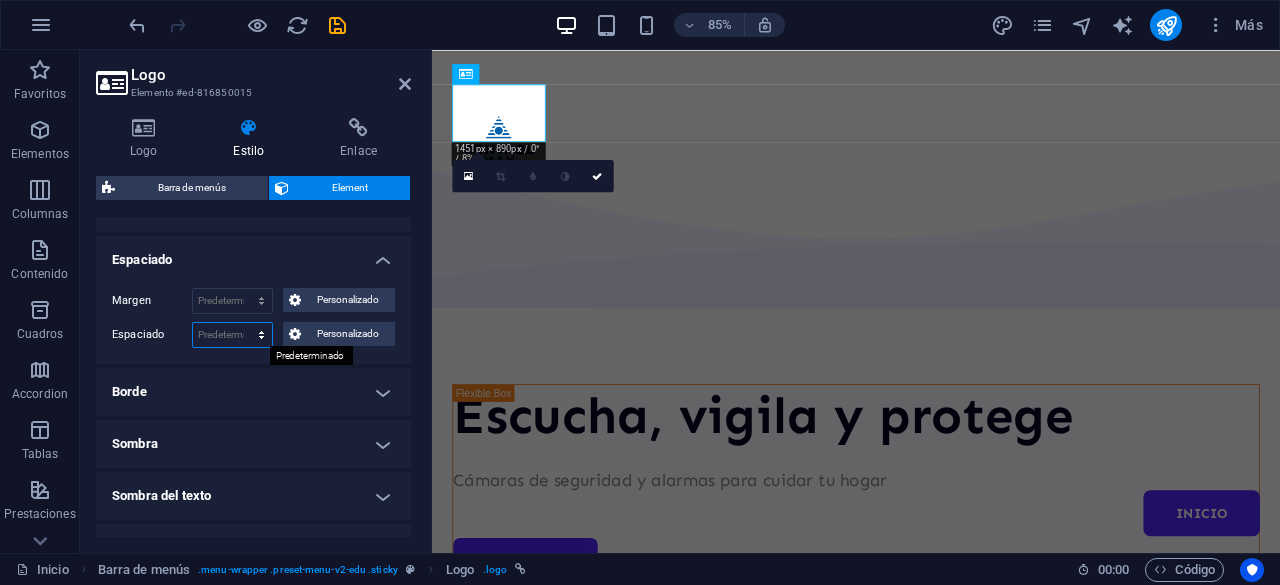 click on "Predeterminado px rem % vh vw Personalizado" at bounding box center (232, 335) 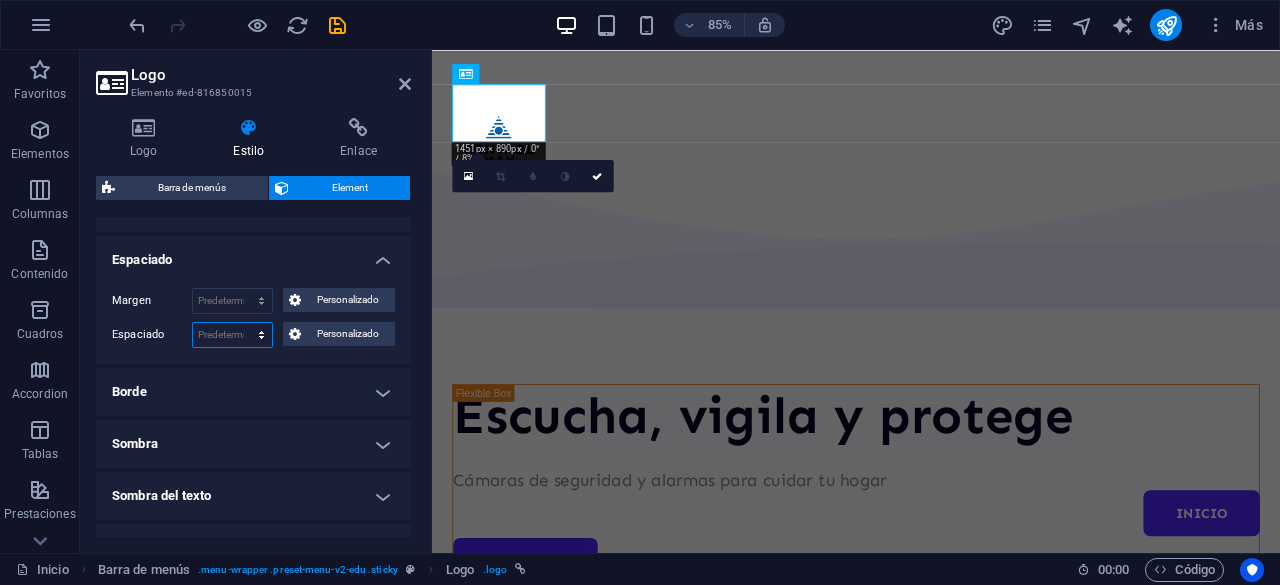 select on "px" 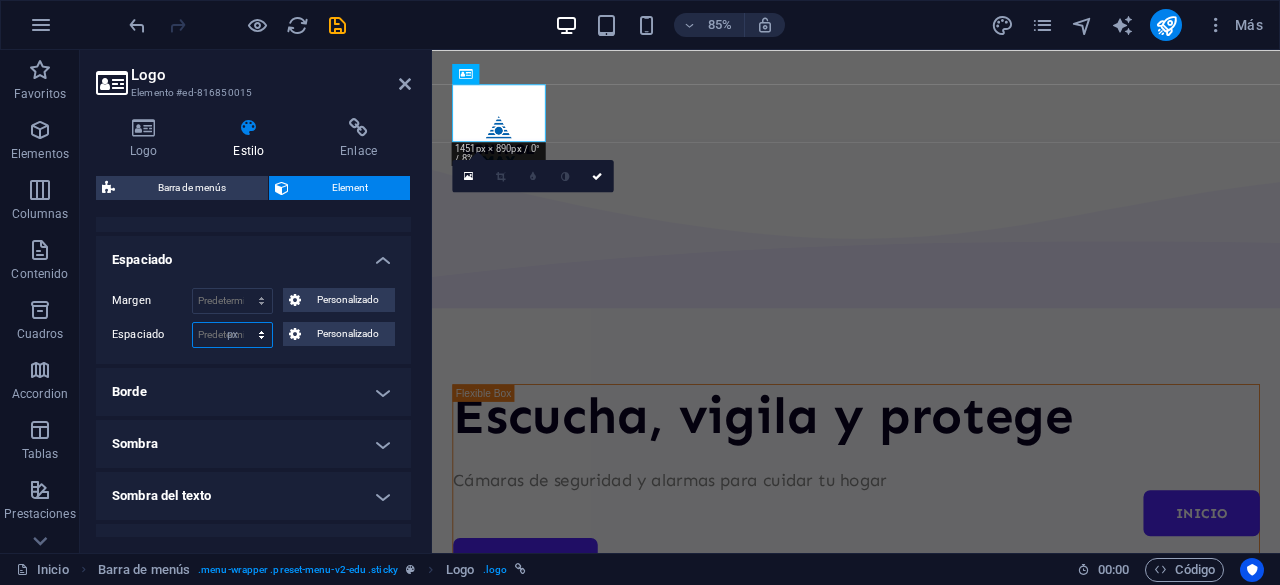 click on "Predeterminado px rem % vh vw Personalizado" at bounding box center (232, 335) 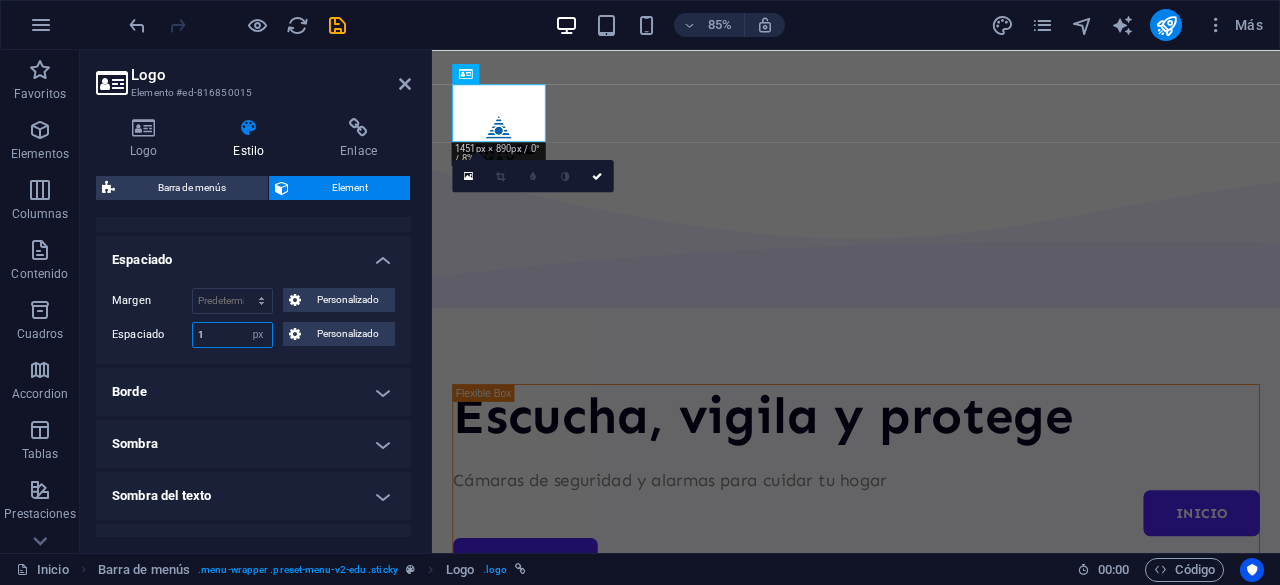 type on "0" 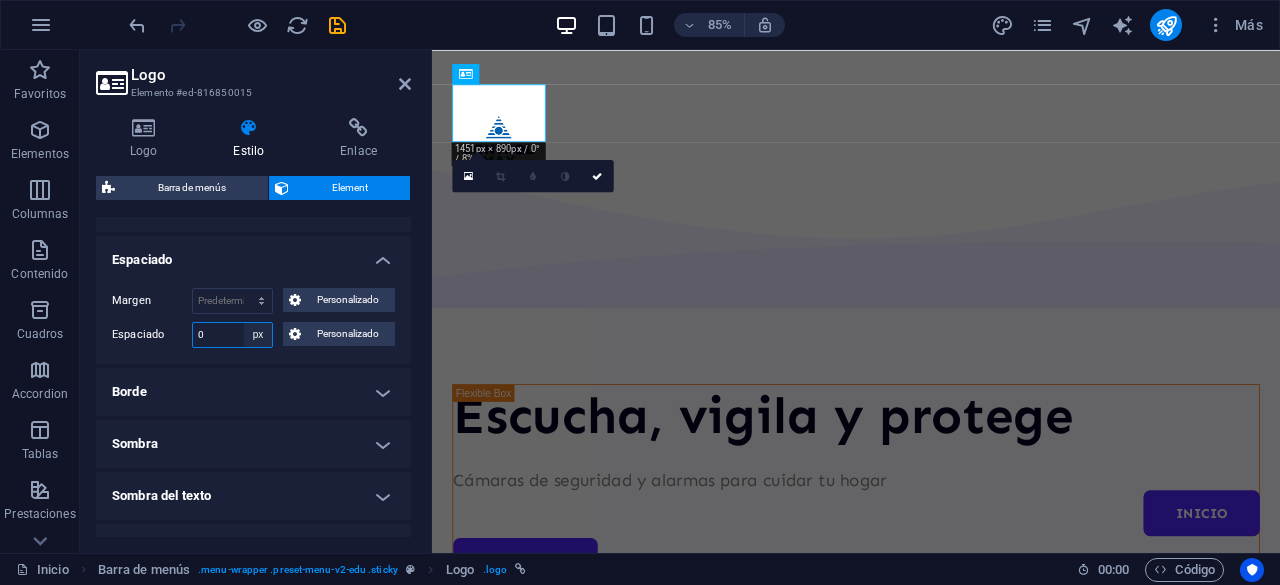 click on "Predeterminado px rem % vh vw Personalizado" at bounding box center [258, 335] 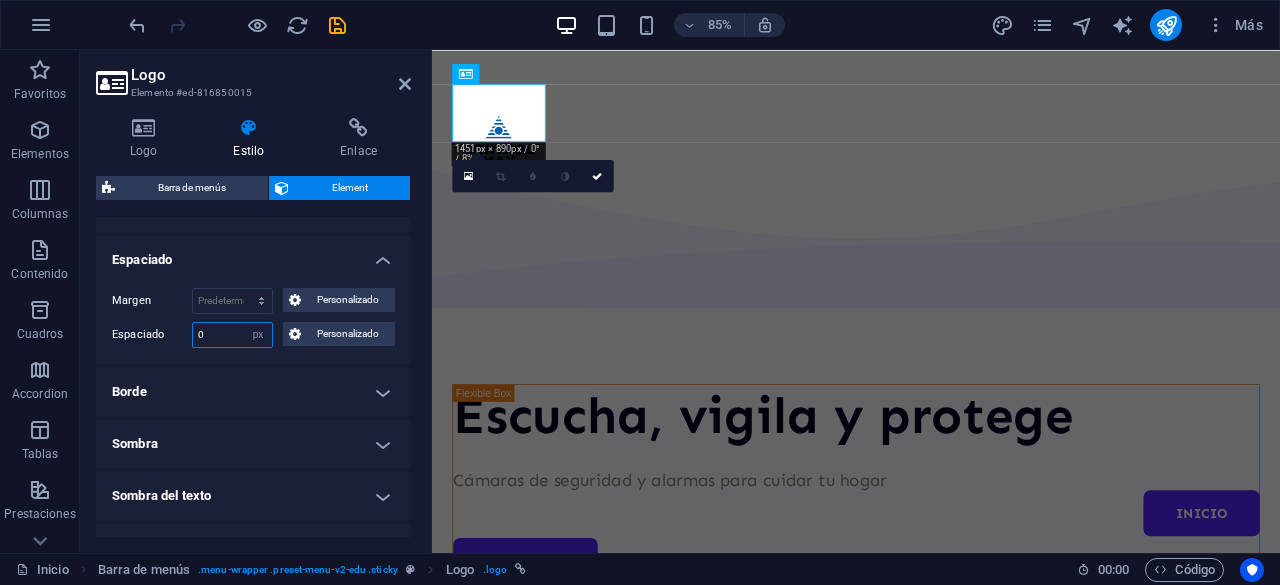 select on "default" 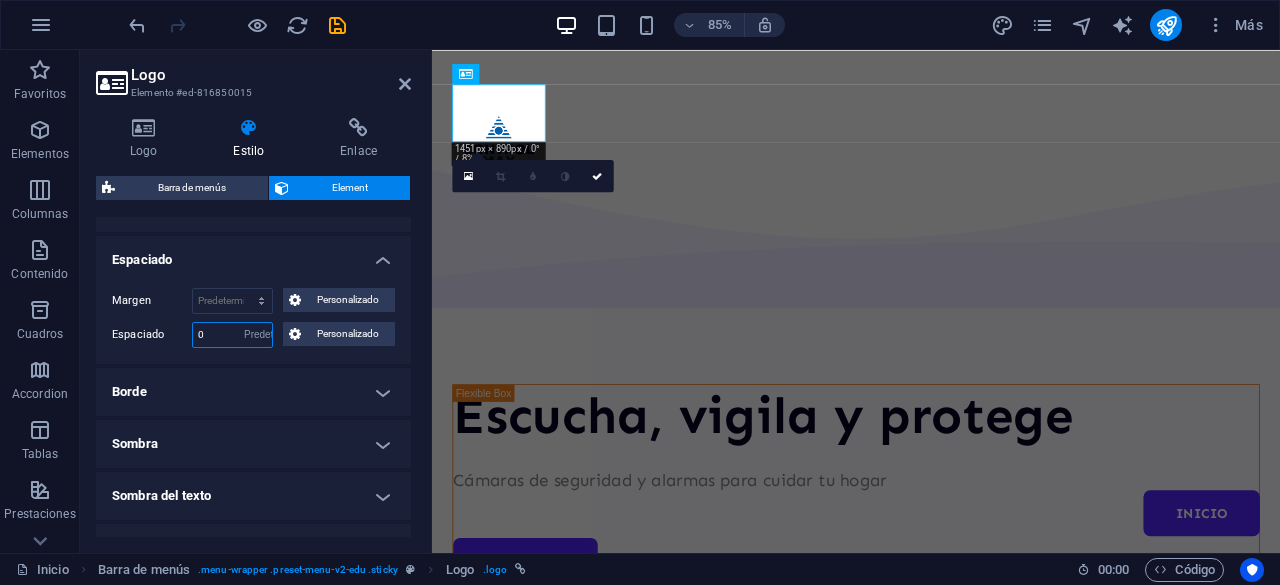 click on "Predeterminado px rem % vh vw Personalizado" at bounding box center [258, 335] 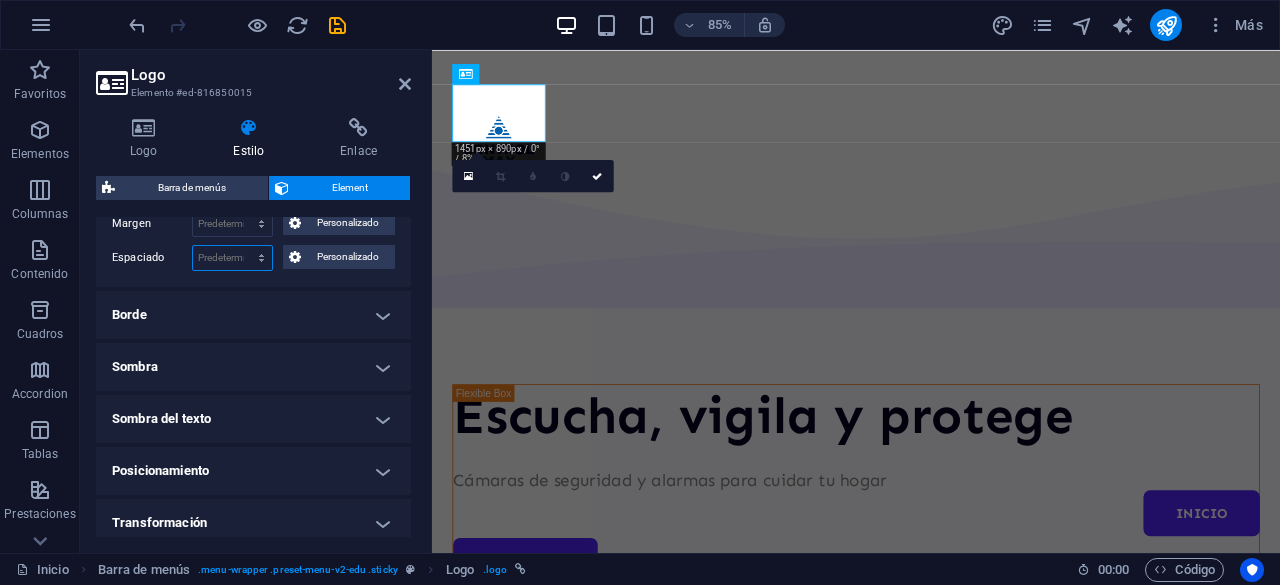 scroll, scrollTop: 300, scrollLeft: 0, axis: vertical 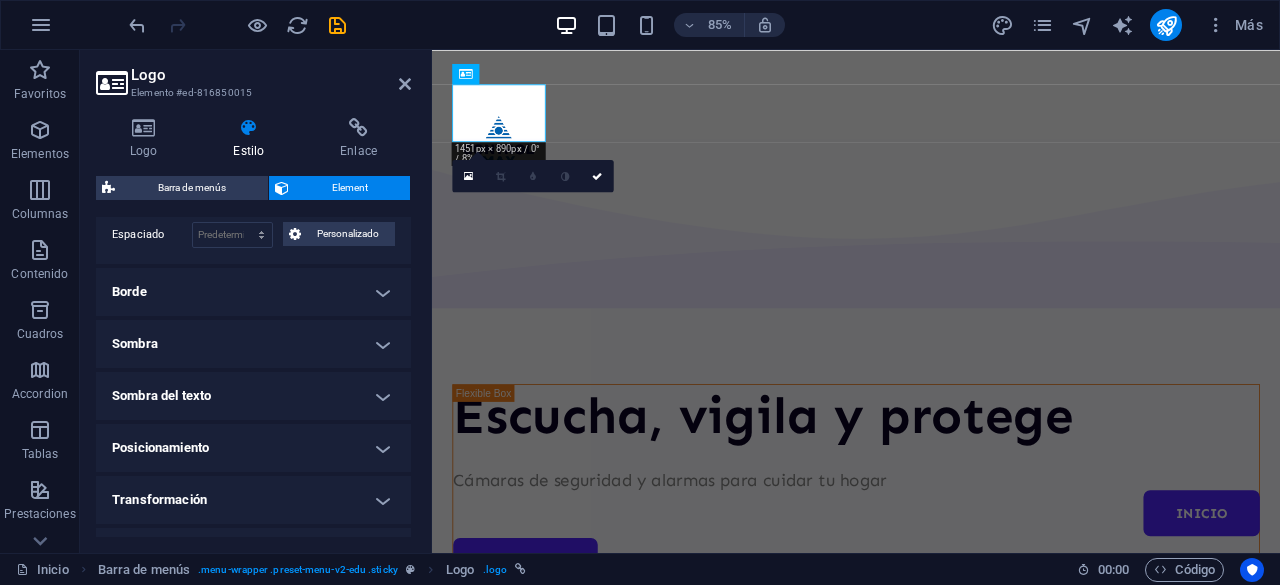 click on "Sombra" at bounding box center [253, 344] 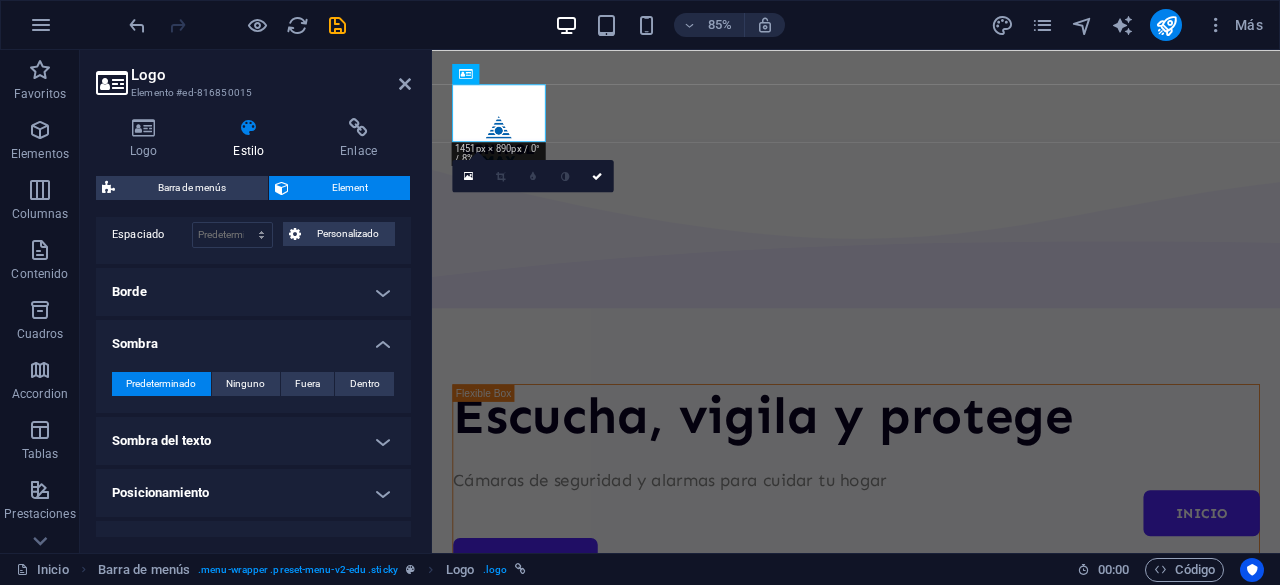 click on "Sombra" at bounding box center (253, 338) 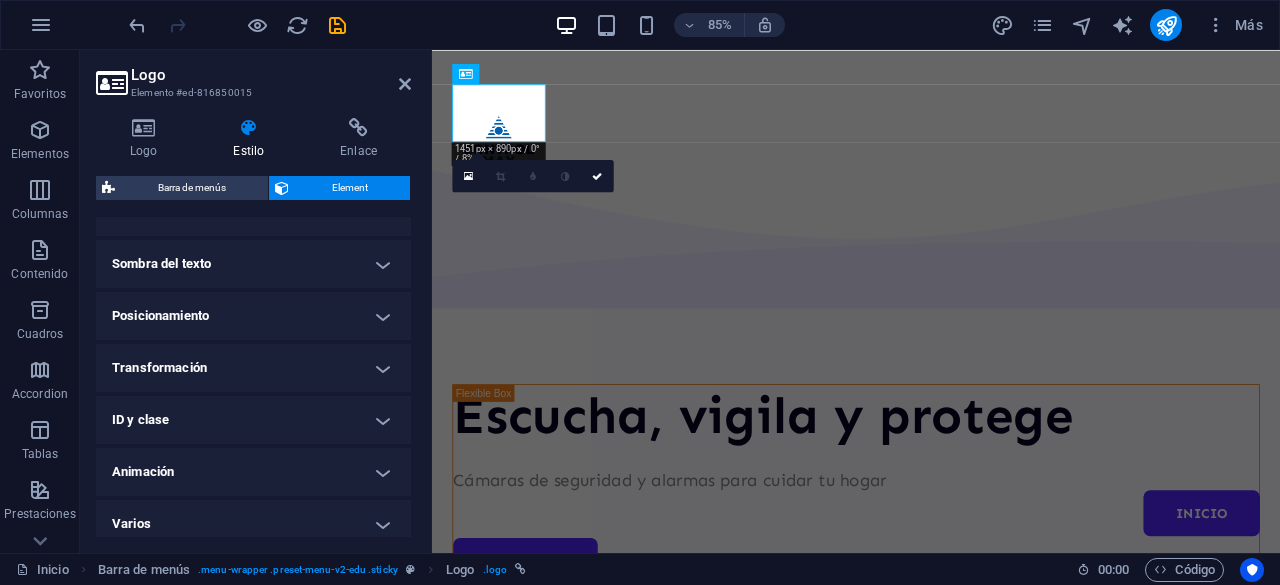 scroll, scrollTop: 440, scrollLeft: 0, axis: vertical 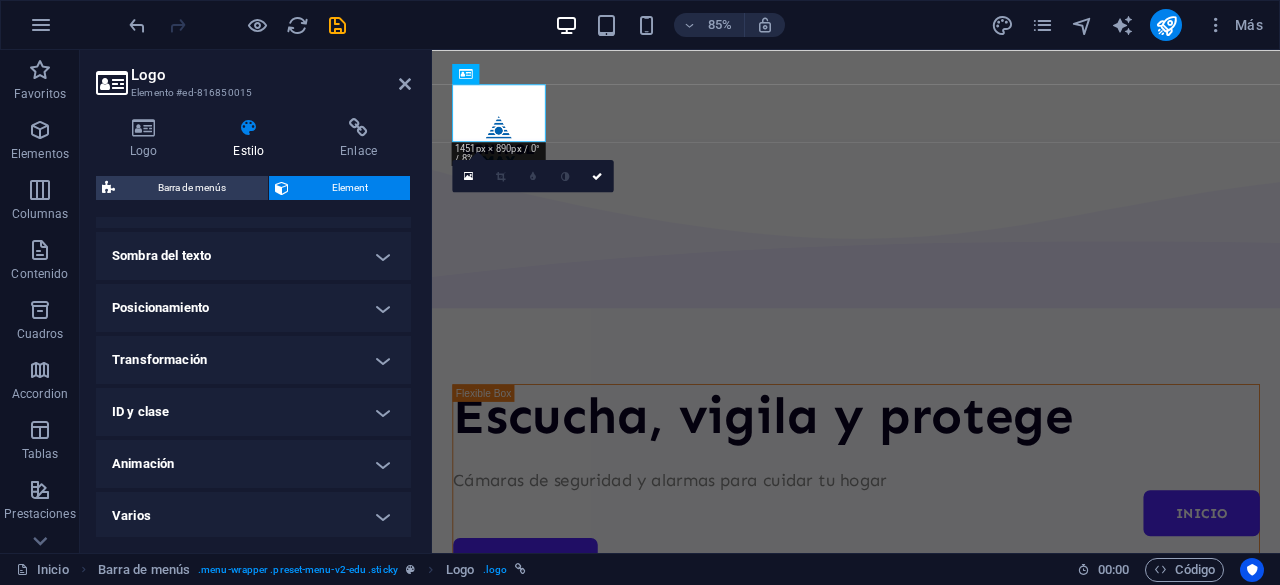 click on "Animación" at bounding box center (253, 464) 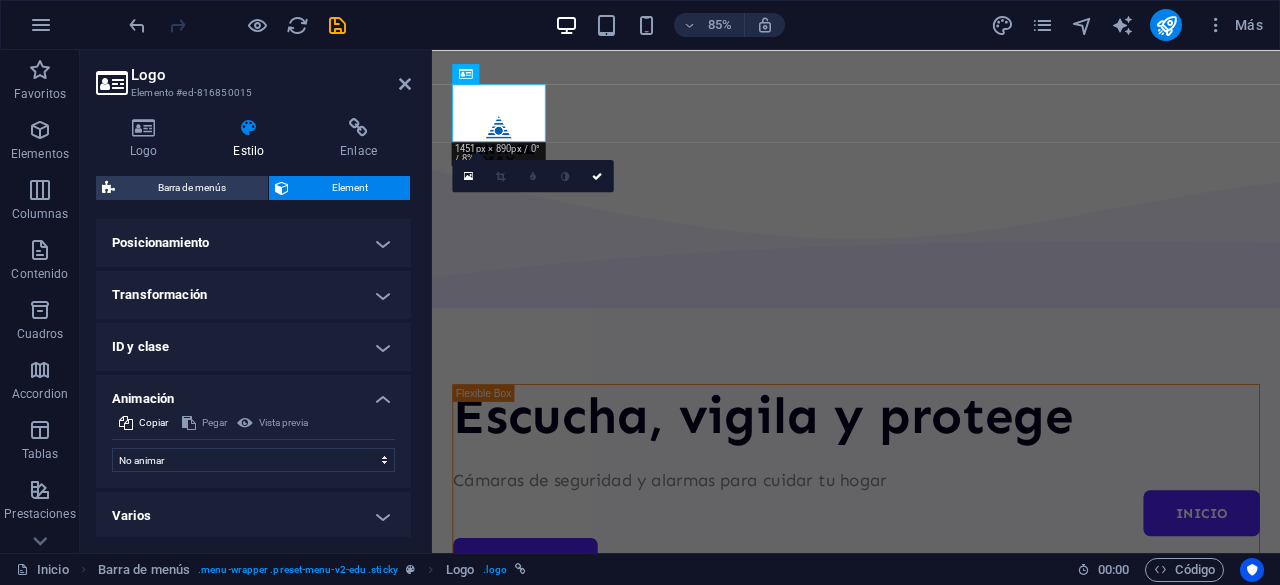 click on "Animación" at bounding box center [253, 393] 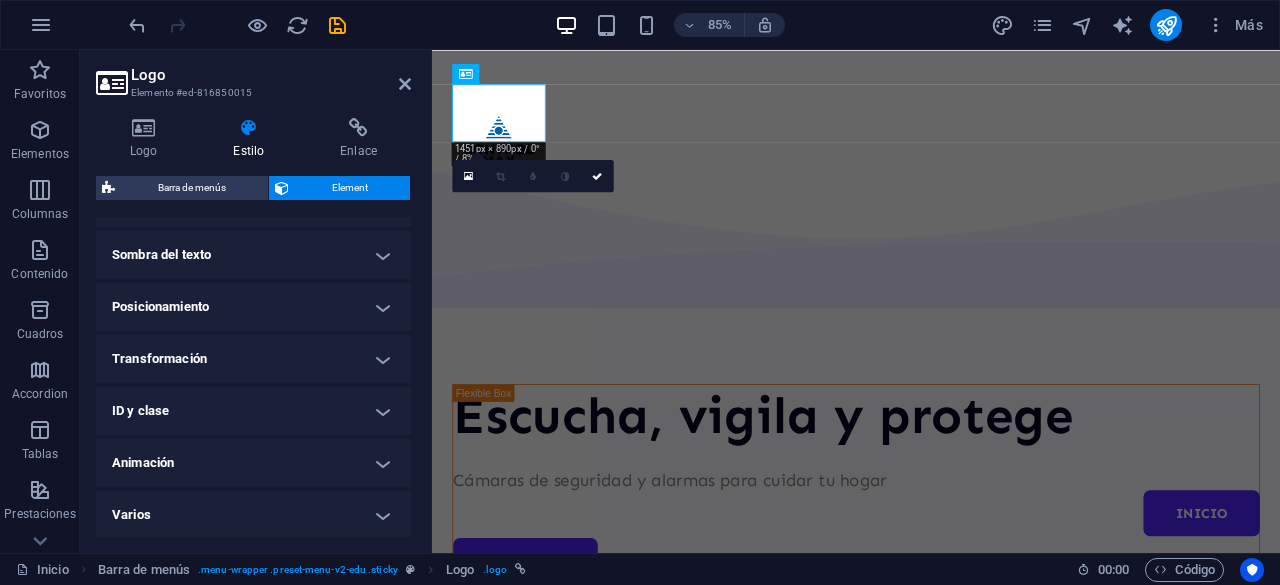 click on "Posicionamiento" at bounding box center [253, 307] 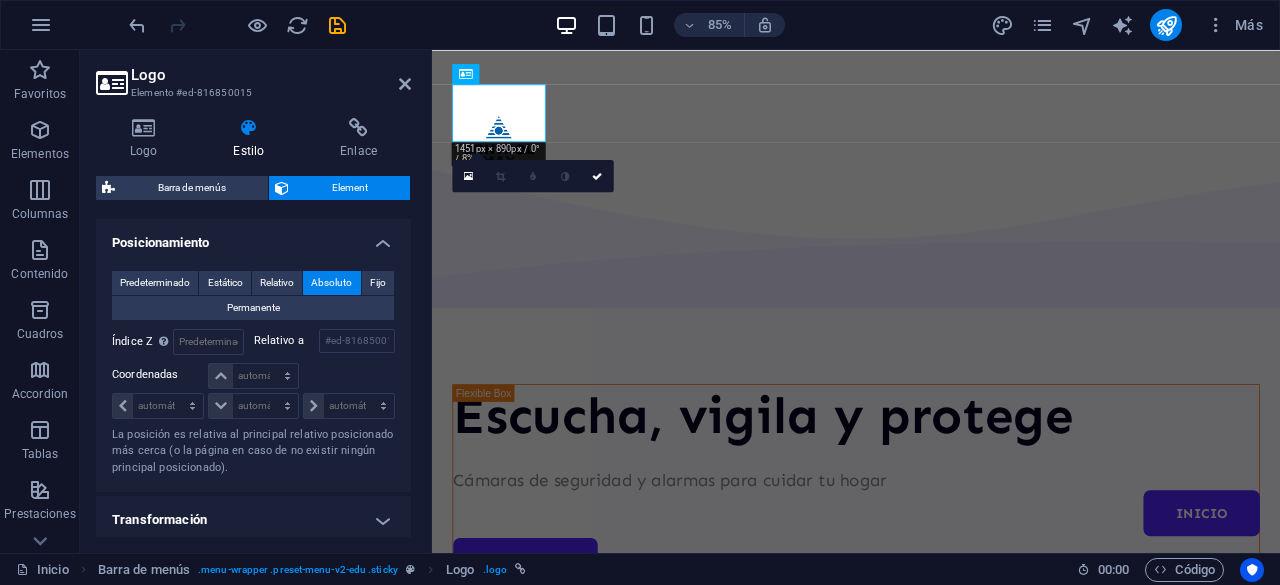 click on "Posicionamiento" at bounding box center (253, 237) 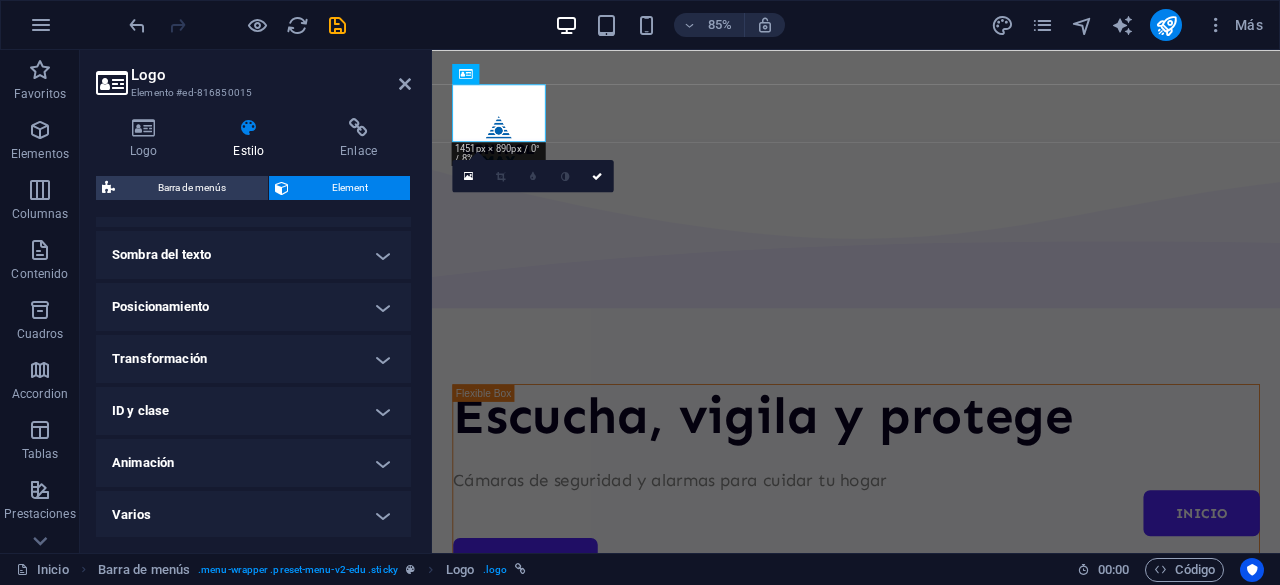 scroll, scrollTop: 0, scrollLeft: 0, axis: both 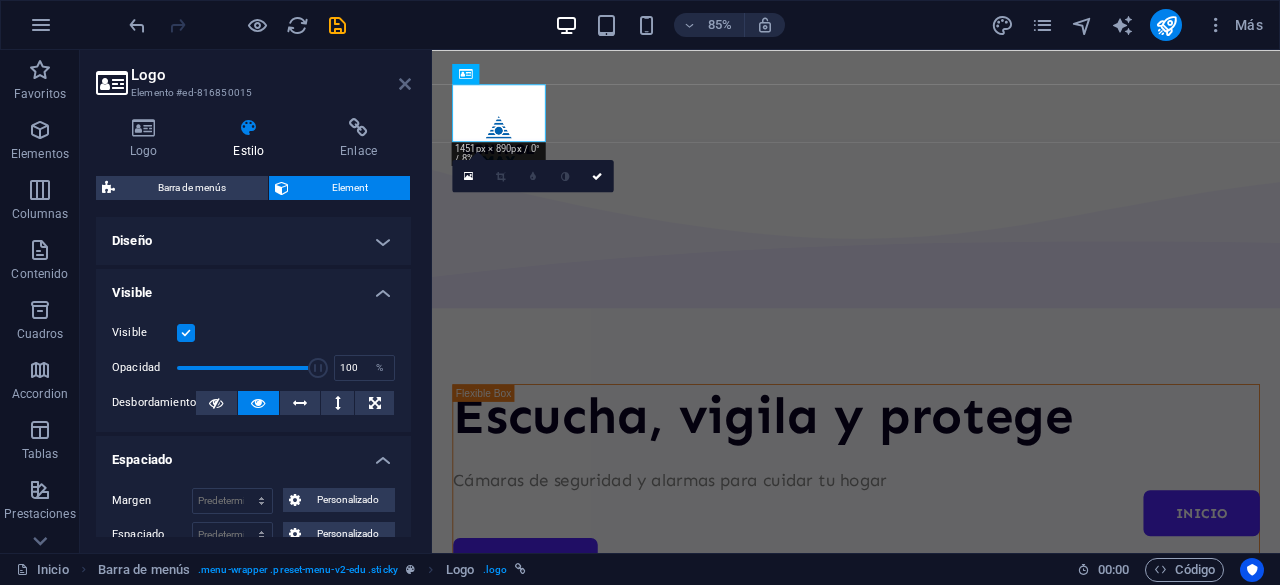 click at bounding box center (405, 84) 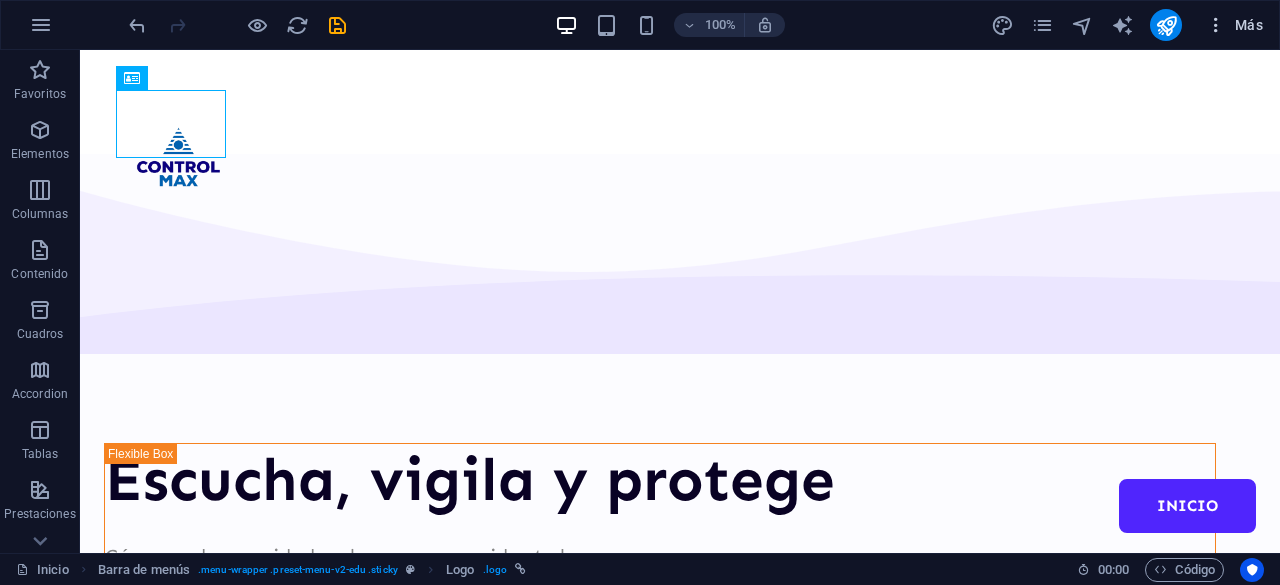 click on "Más" at bounding box center [1234, 25] 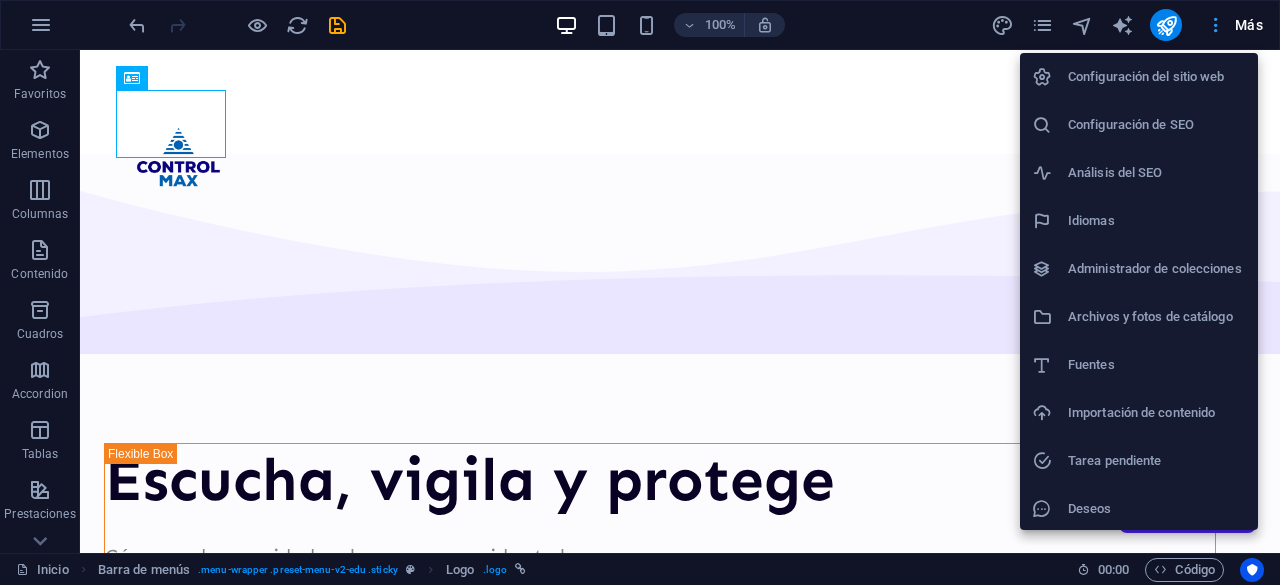 click at bounding box center (640, 292) 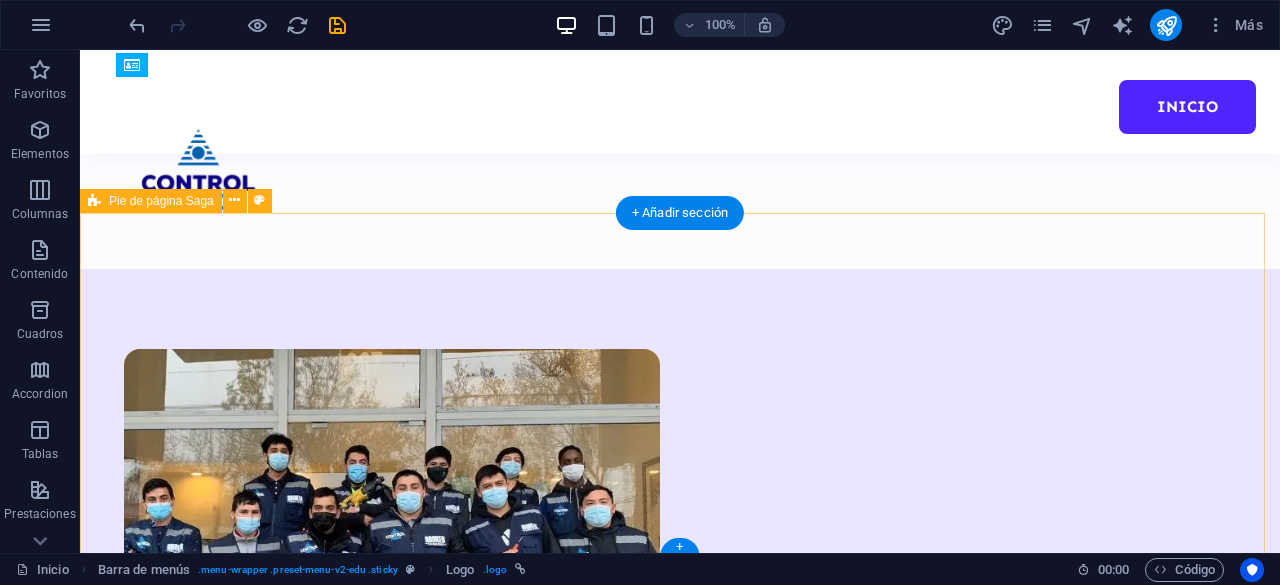 scroll, scrollTop: 1204, scrollLeft: 0, axis: vertical 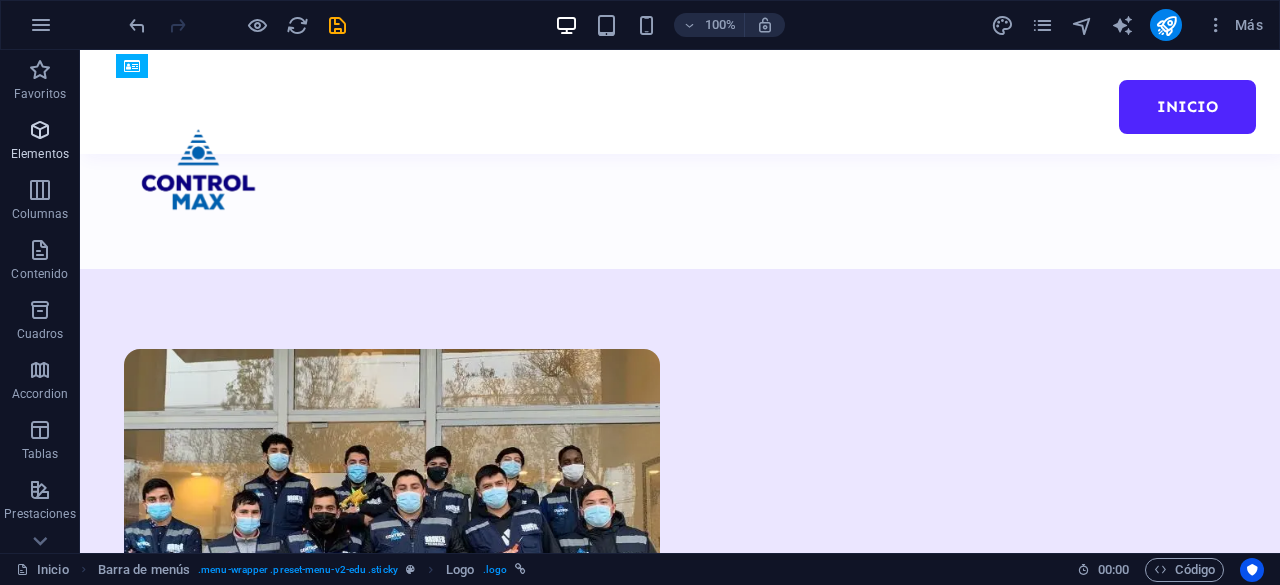 click on "Elementos" at bounding box center (40, 154) 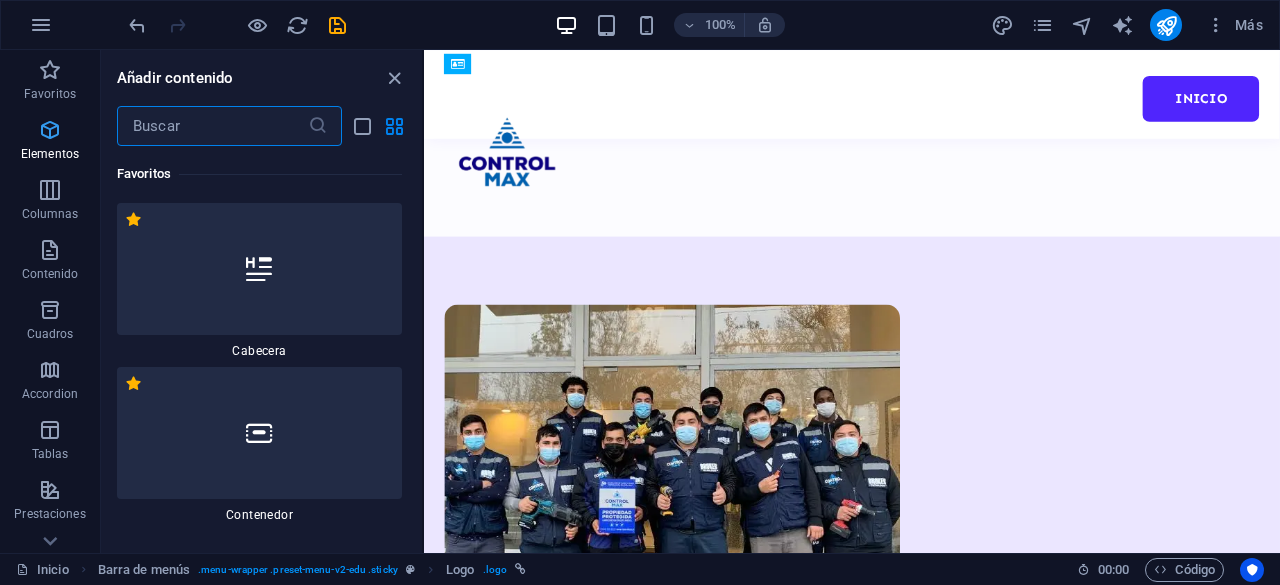 scroll, scrollTop: 1116, scrollLeft: 0, axis: vertical 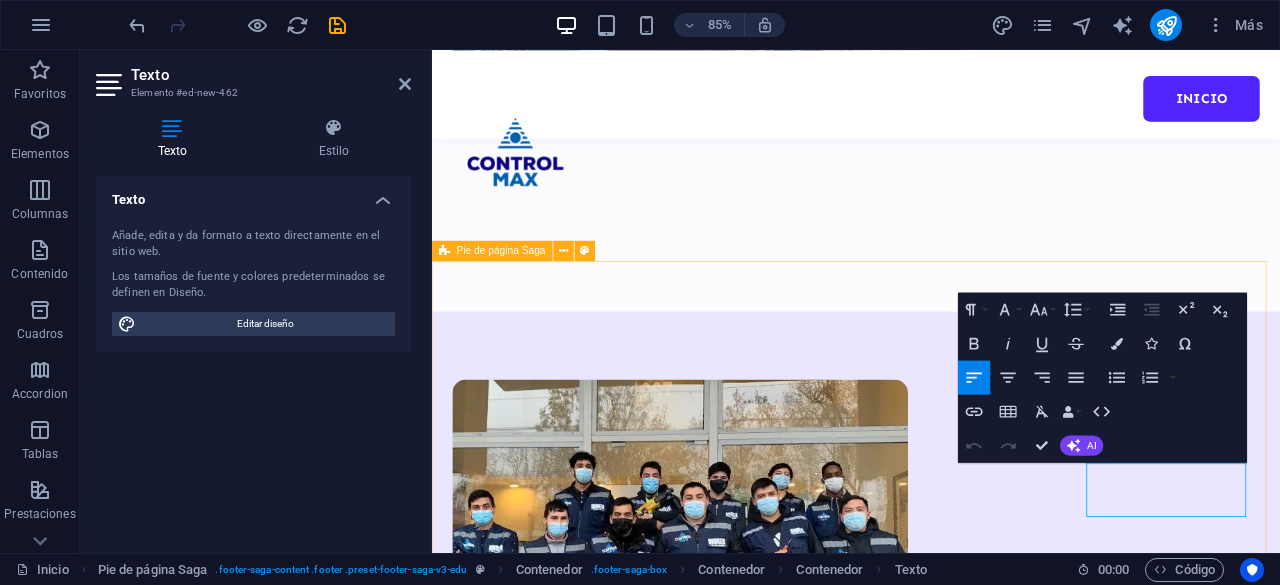 click on "Contacto 08:00 - 18:00 HRS Nuevo elemento de texto" at bounding box center (931, 1780) 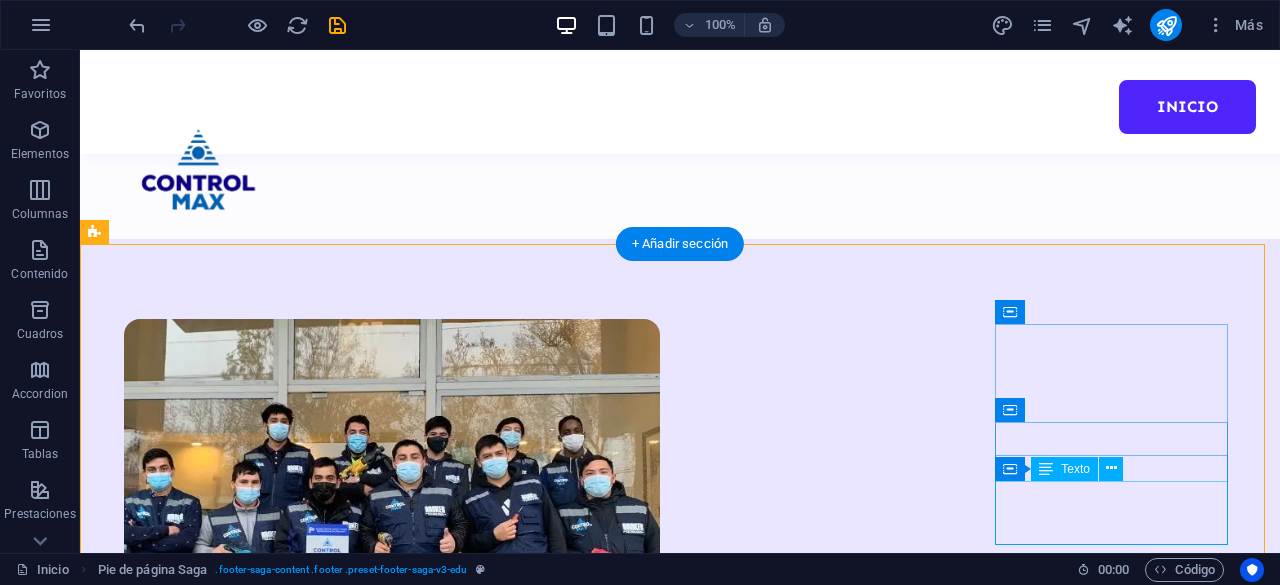 scroll, scrollTop: 1241, scrollLeft: 0, axis: vertical 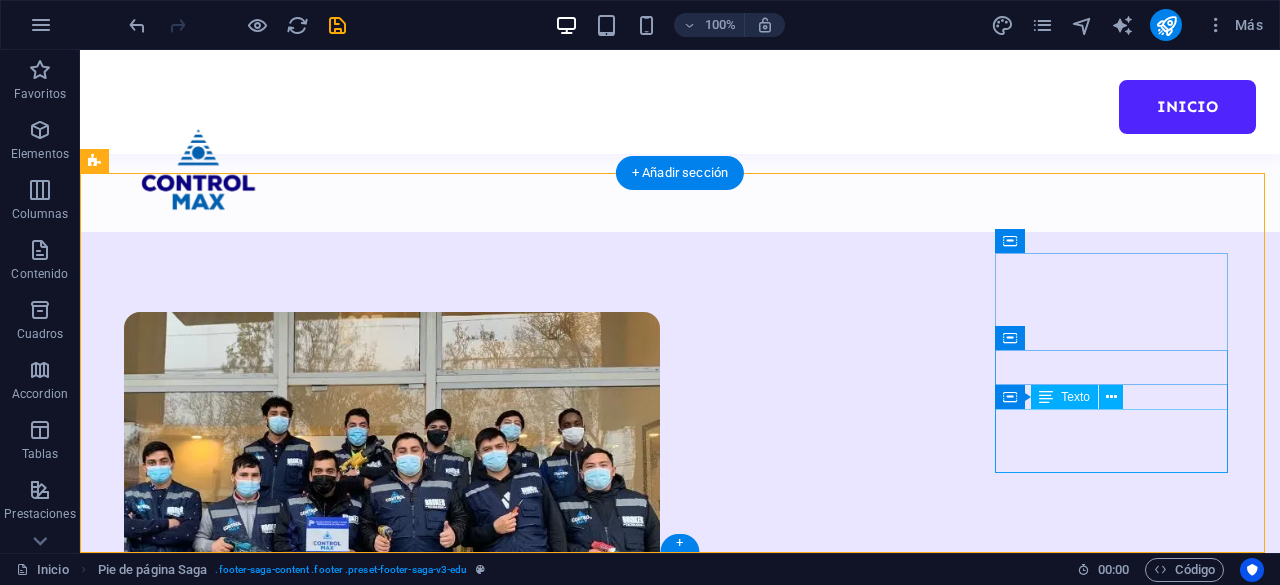 click on "Nuevo elemento de texto" at bounding box center (220, 1860) 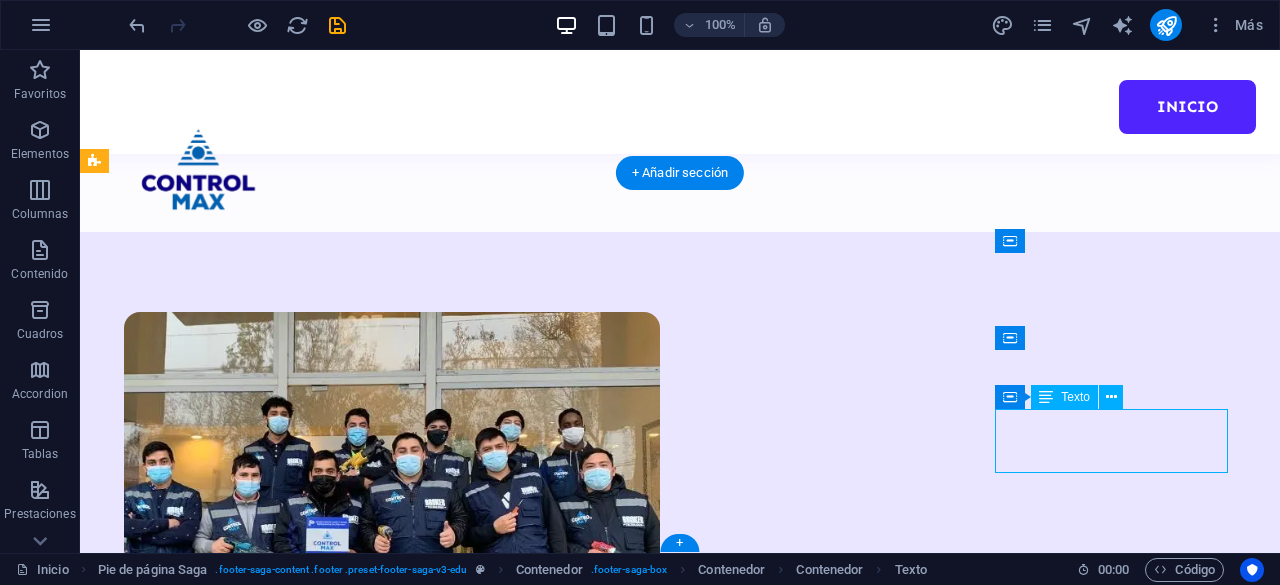 click on "Nuevo elemento de texto" at bounding box center (220, 1860) 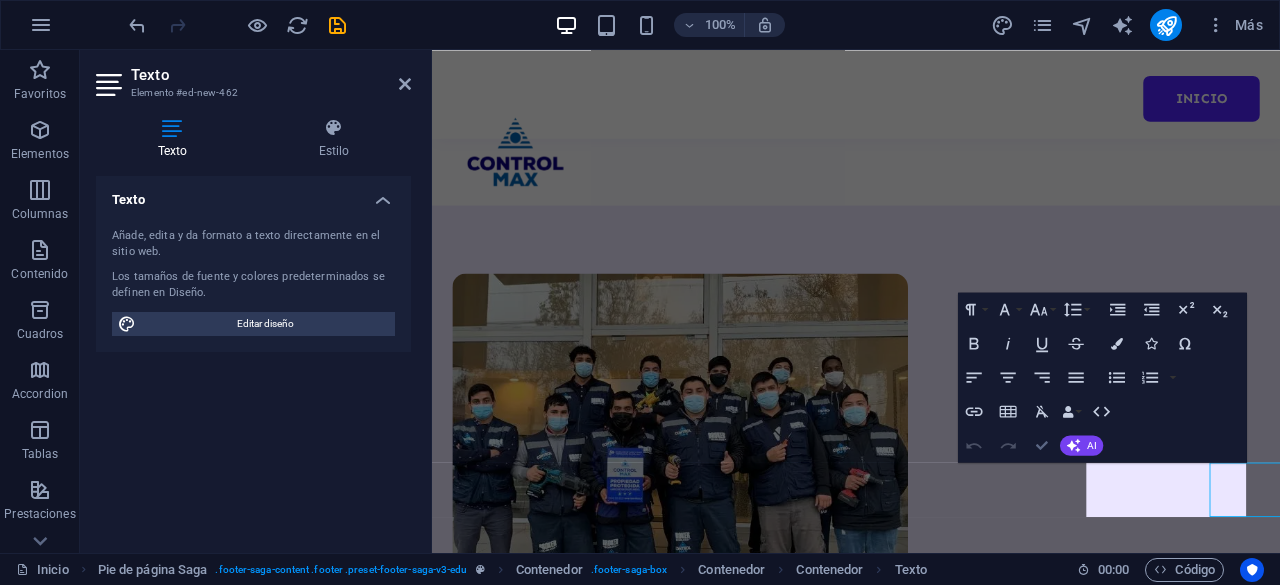 scroll, scrollTop: 1152, scrollLeft: 0, axis: vertical 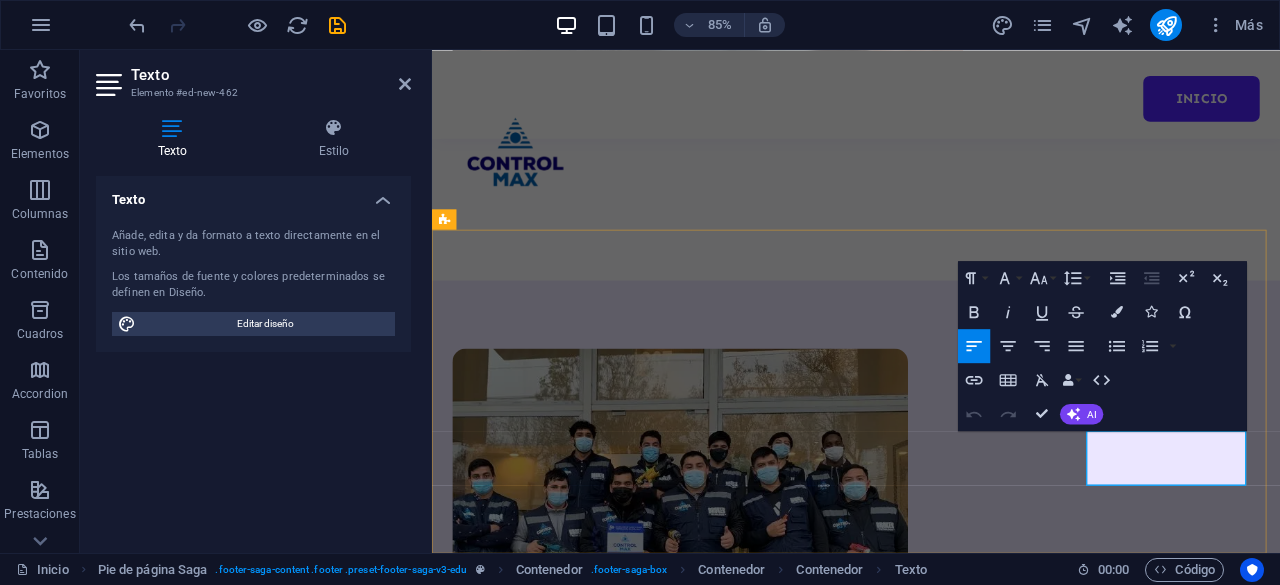 type 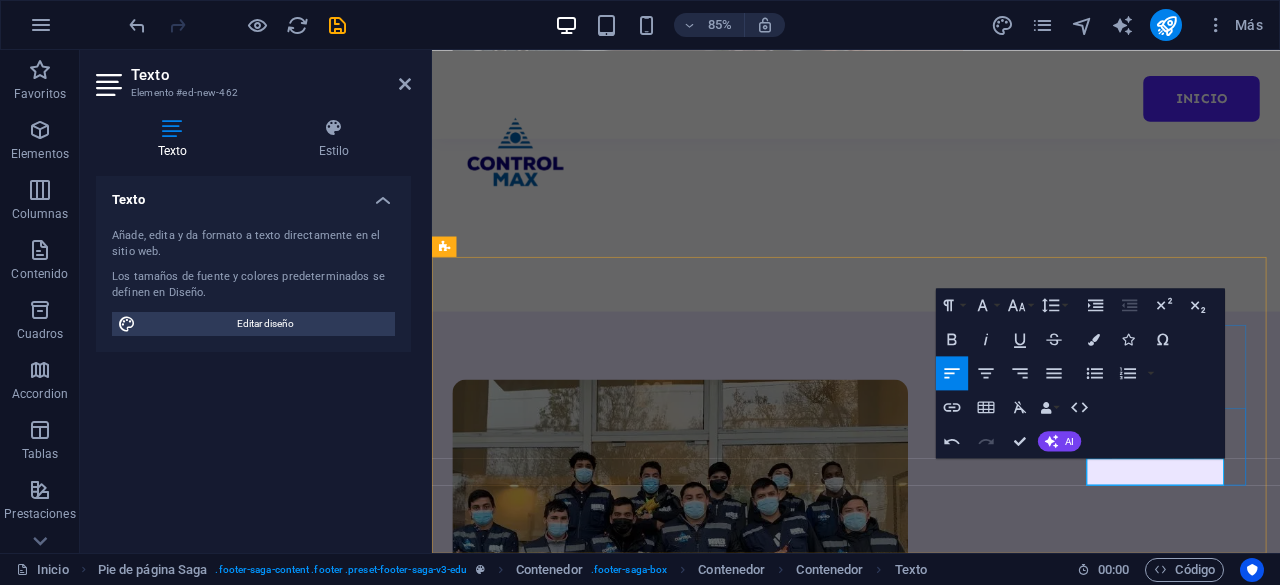 scroll, scrollTop: 1120, scrollLeft: 0, axis: vertical 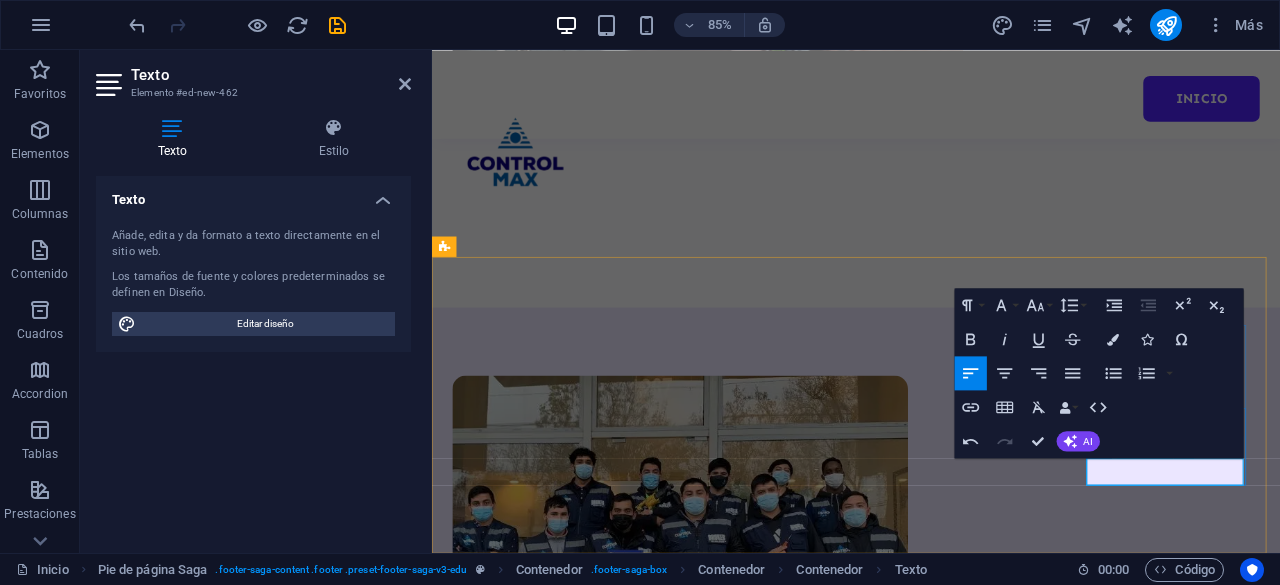 click on "+56 9" at bounding box center (552, 1965) 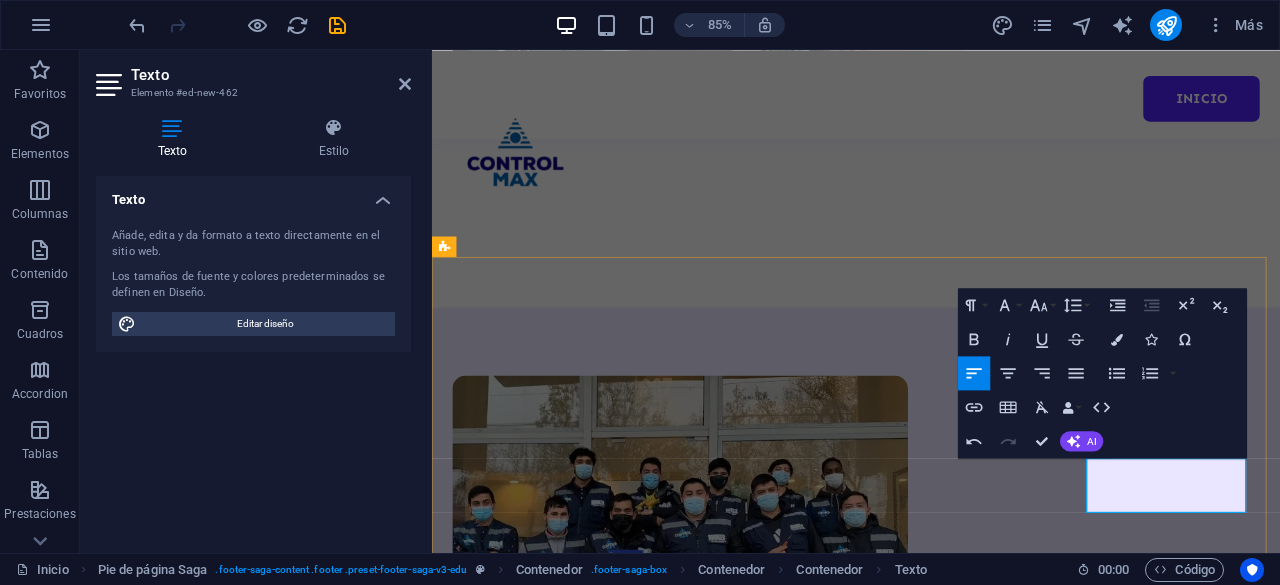 scroll, scrollTop: 0, scrollLeft: 9, axis: horizontal 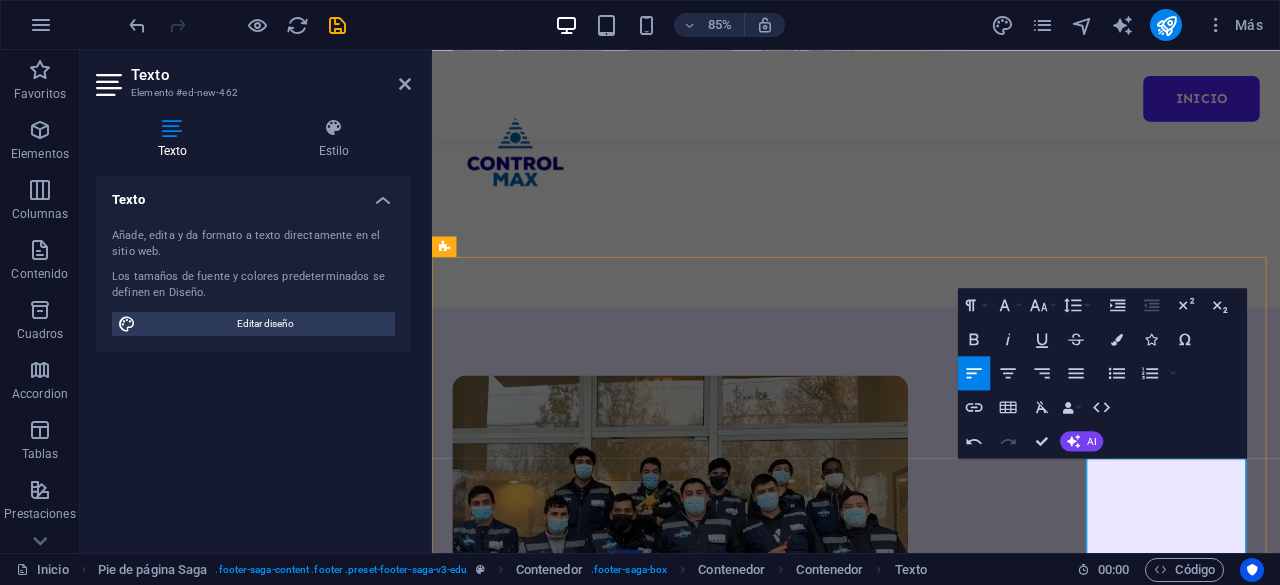 drag, startPoint x: 1253, startPoint y: 595, endPoint x: 1287, endPoint y: 616, distance: 39.962482 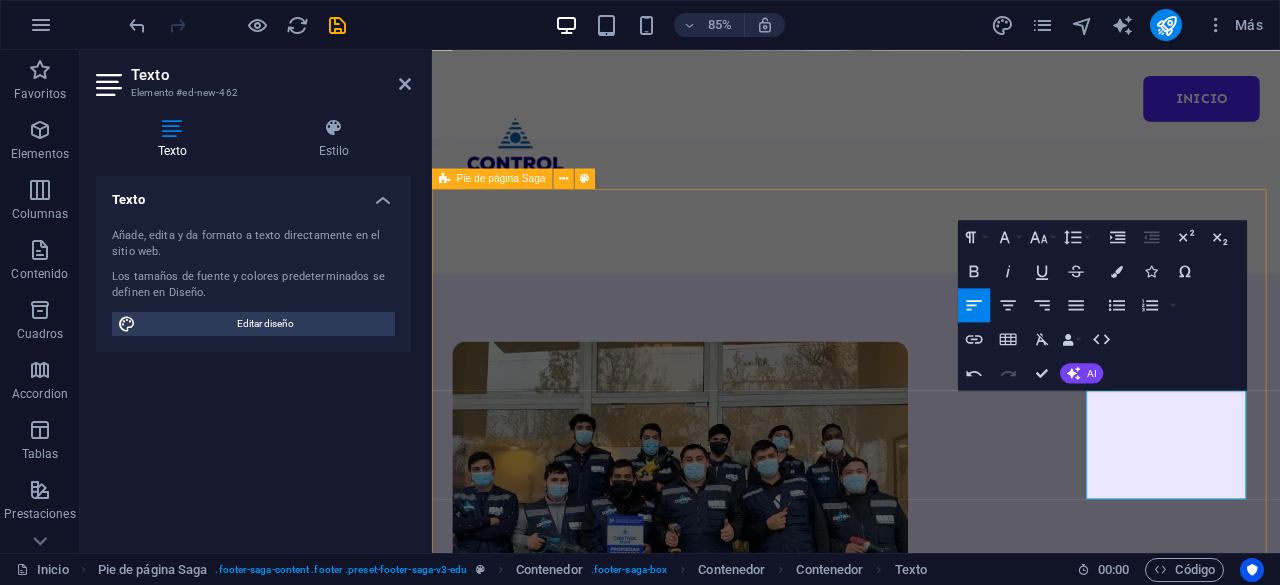 scroll, scrollTop: 1216, scrollLeft: 0, axis: vertical 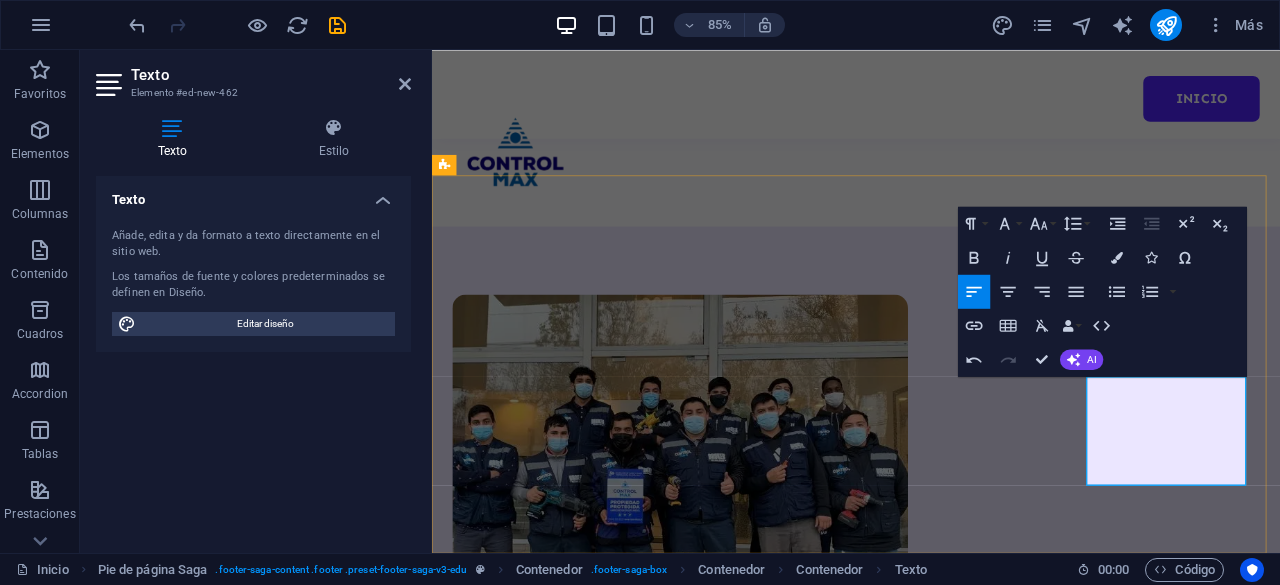 click at bounding box center (552, 1933) 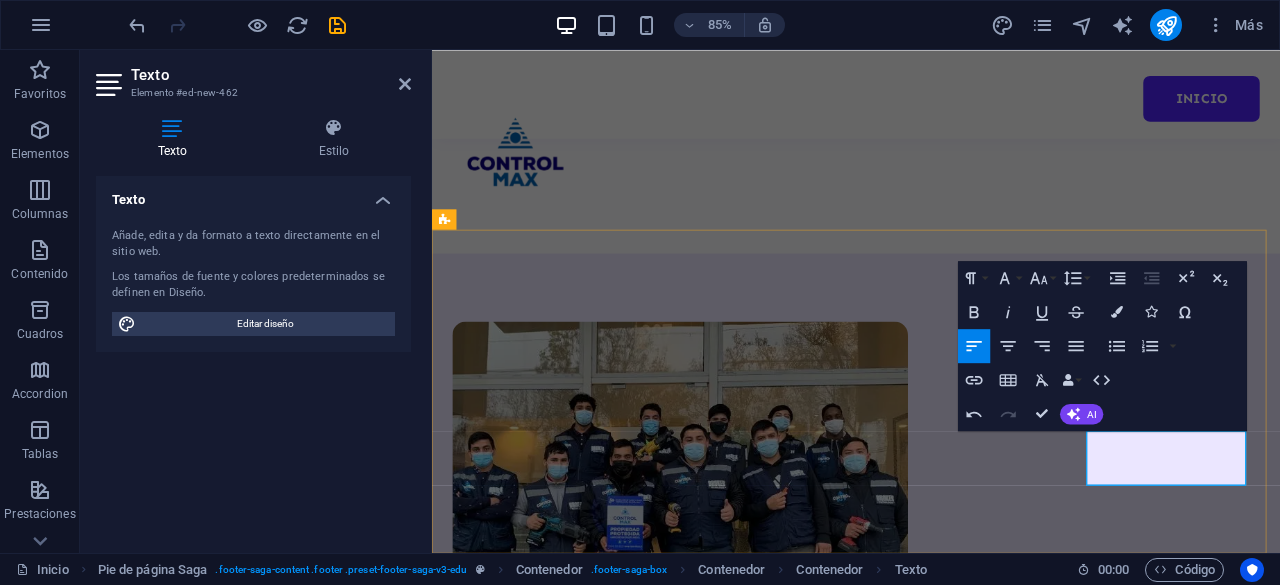 scroll, scrollTop: 1152, scrollLeft: 0, axis: vertical 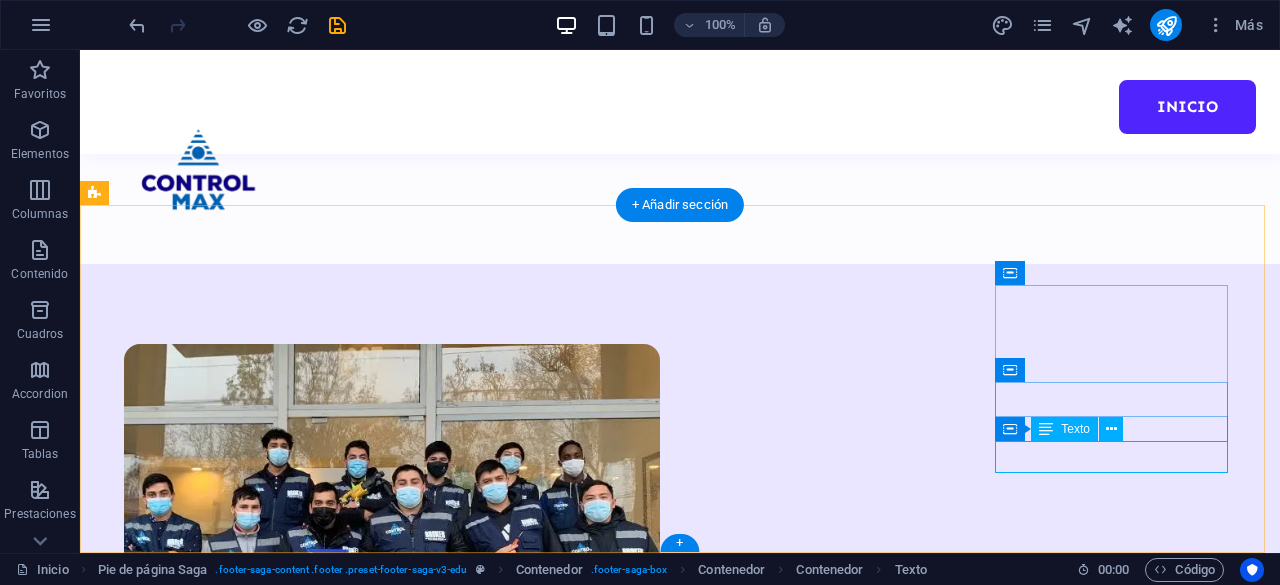 click on "Ventas: [PHONE]" at bounding box center [220, 1876] 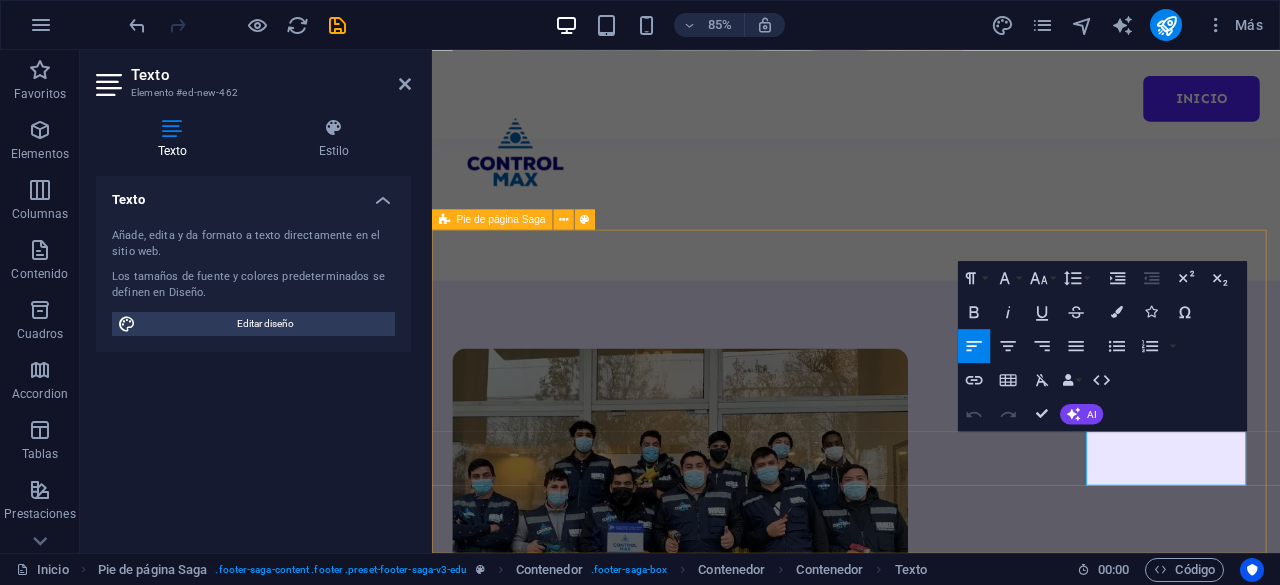 drag, startPoint x: 1282, startPoint y: 515, endPoint x: 1159, endPoint y: 515, distance: 123 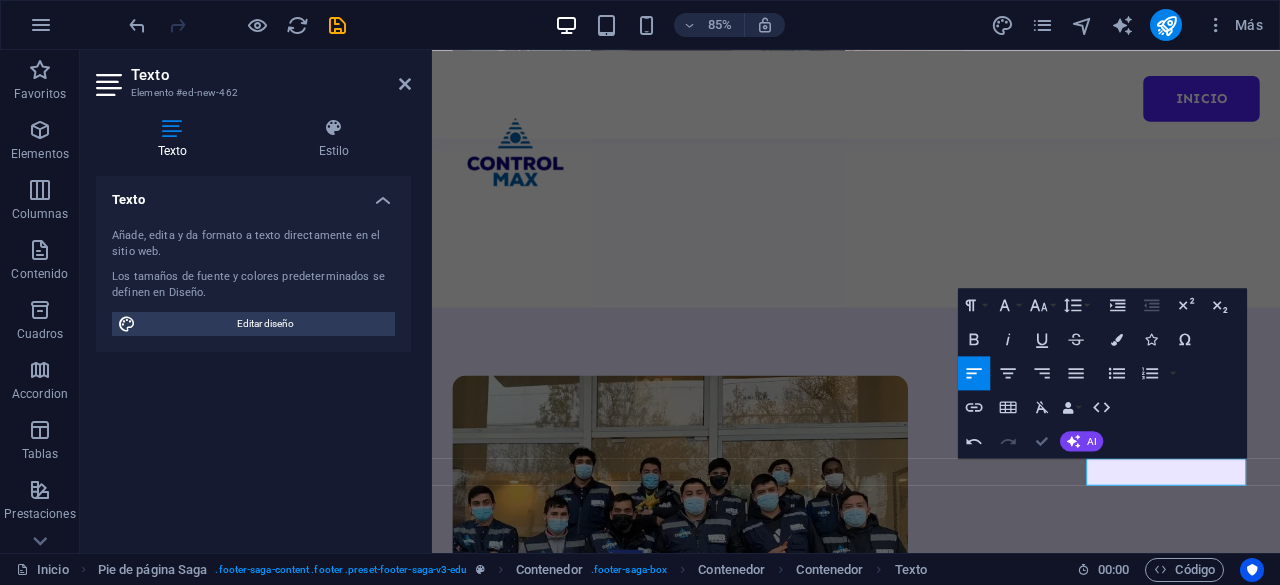 scroll, scrollTop: 1152, scrollLeft: 0, axis: vertical 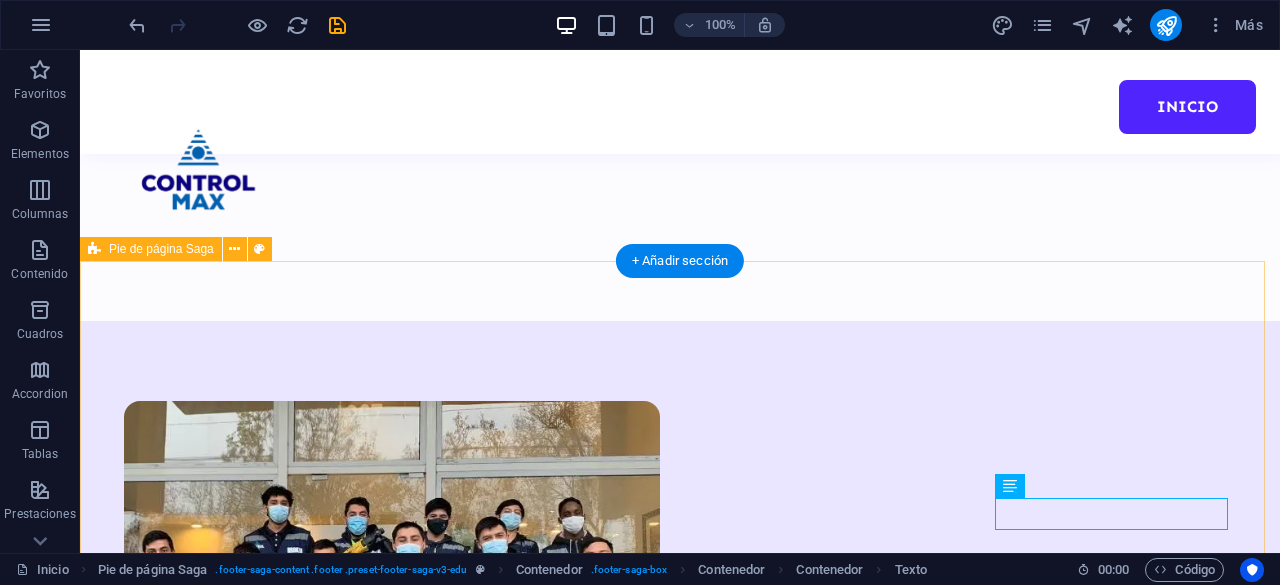 click on "Contacto 08:00 - 18:00 HRS [PHONE]" at bounding box center (680, 1728) 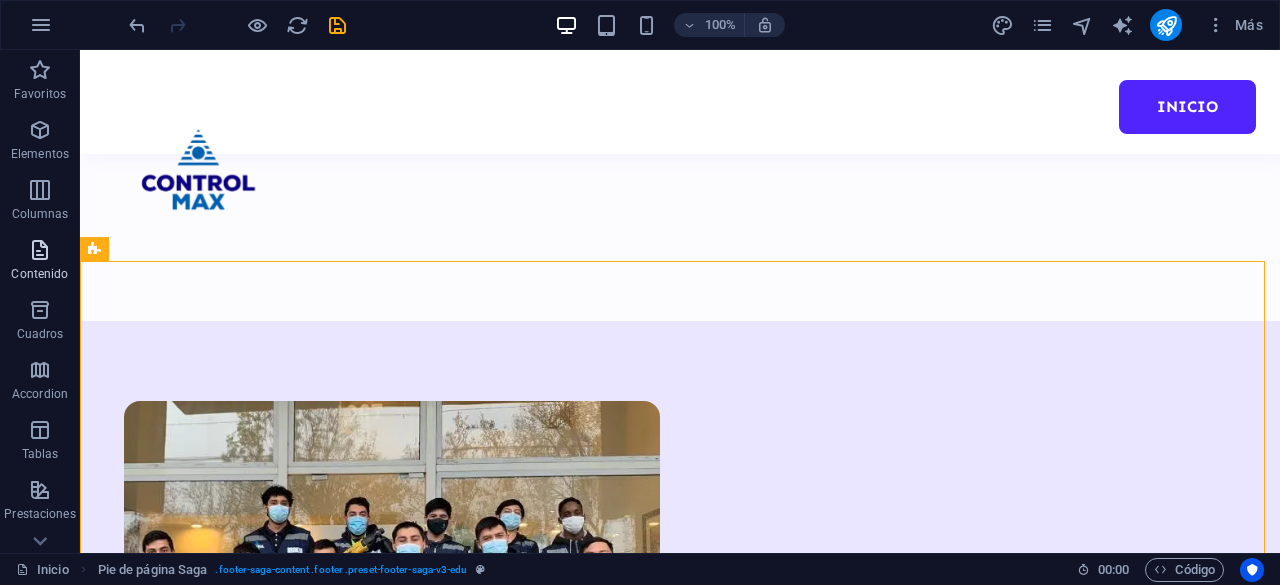 click on "Elementos" at bounding box center [40, 154] 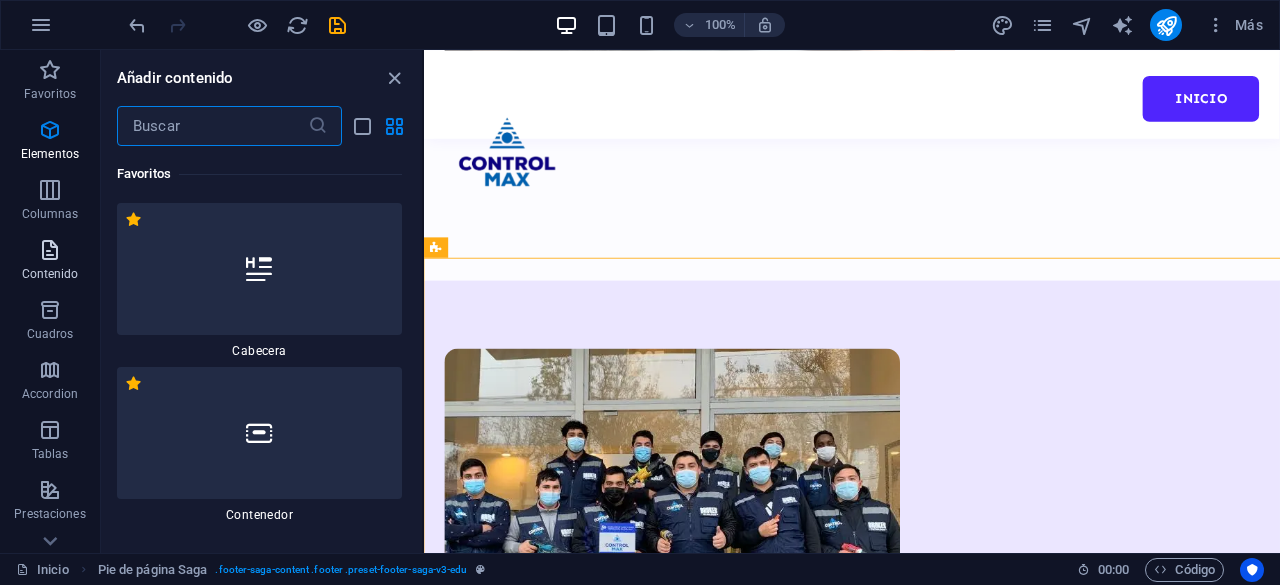 scroll, scrollTop: 1120, scrollLeft: 0, axis: vertical 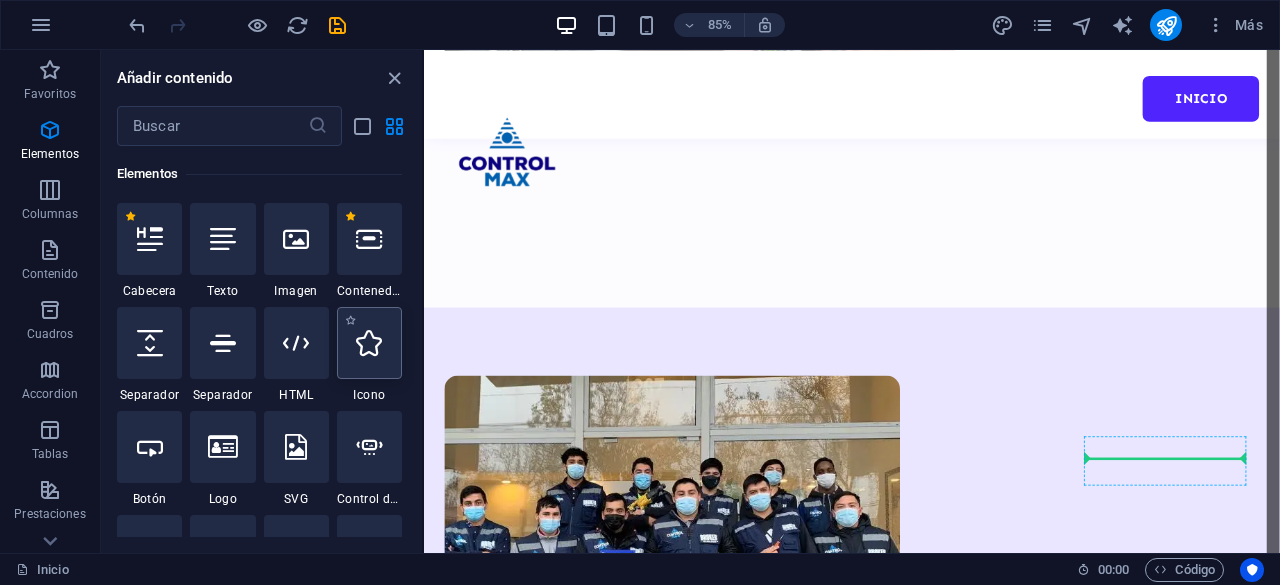 select on "xMidYMid" 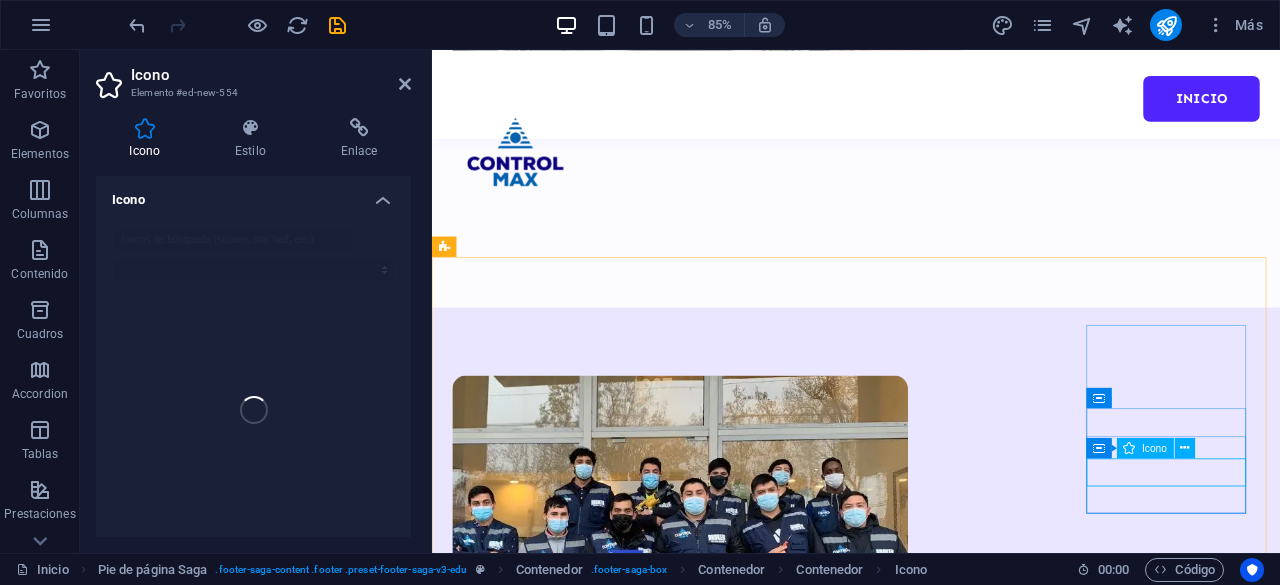 click at bounding box center (552, 1965) 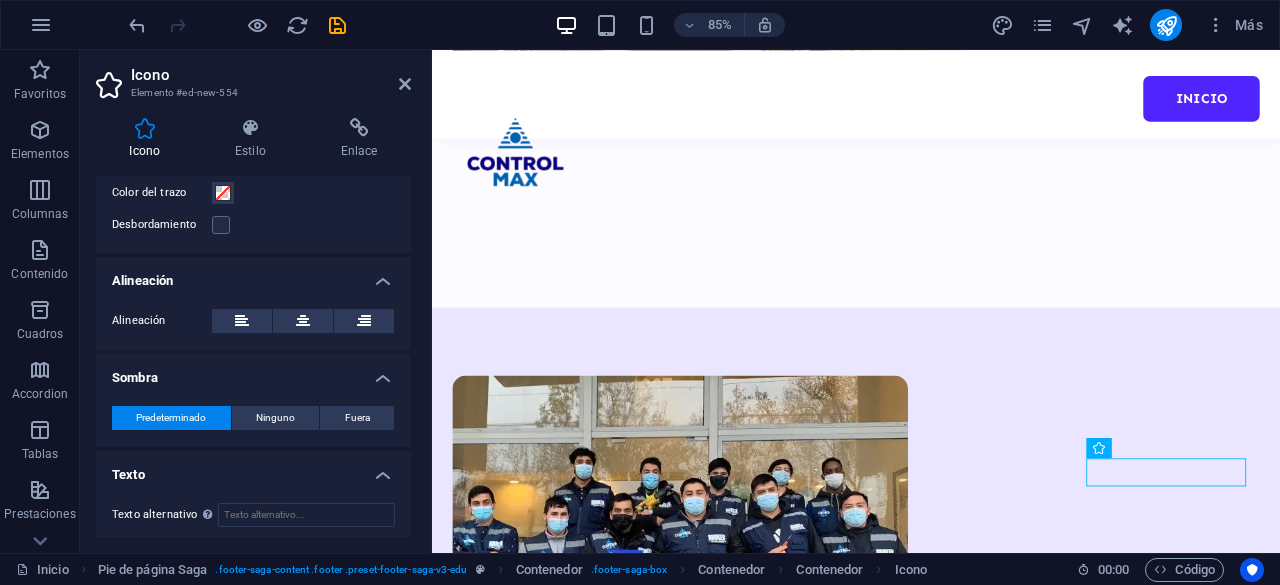 scroll, scrollTop: 685, scrollLeft: 0, axis: vertical 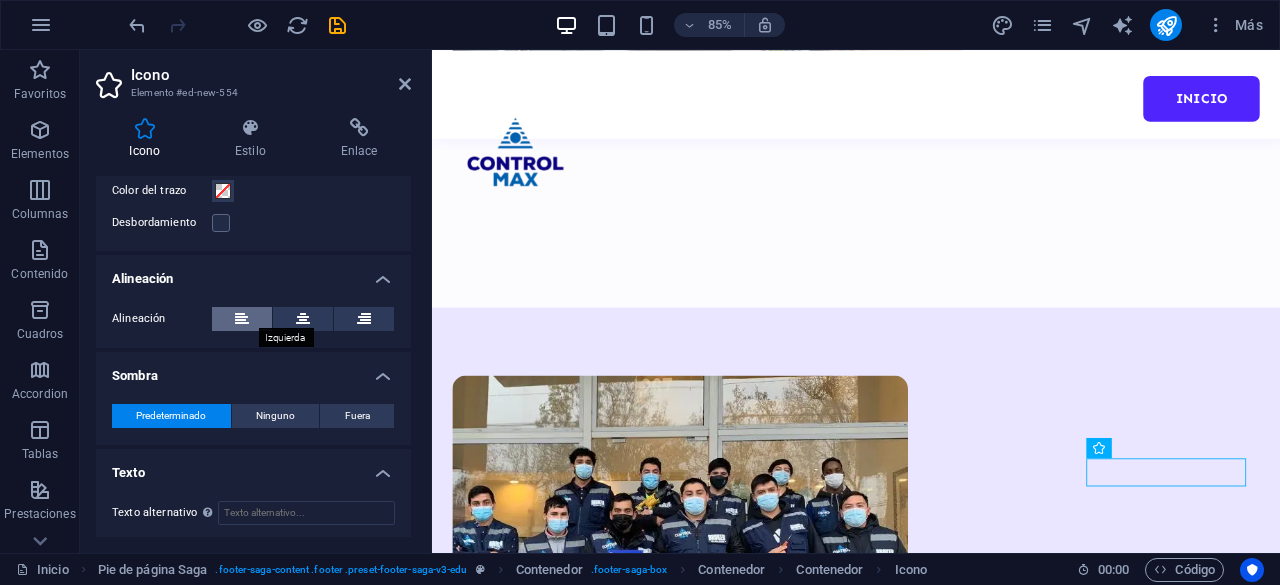 click at bounding box center (242, 319) 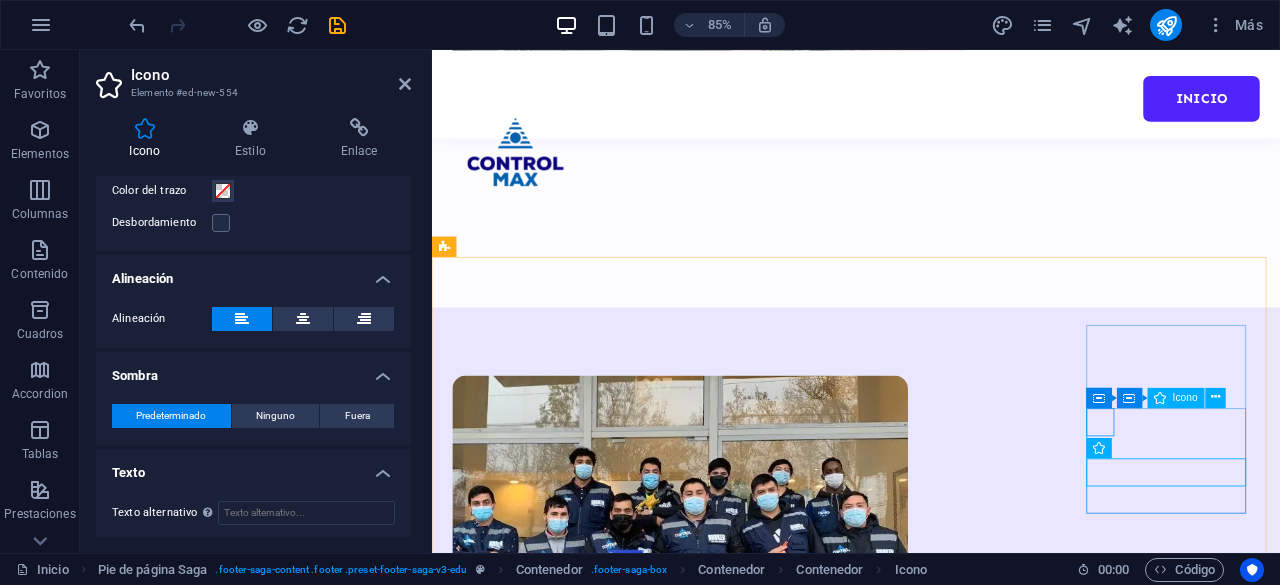 click at bounding box center [552, 1907] 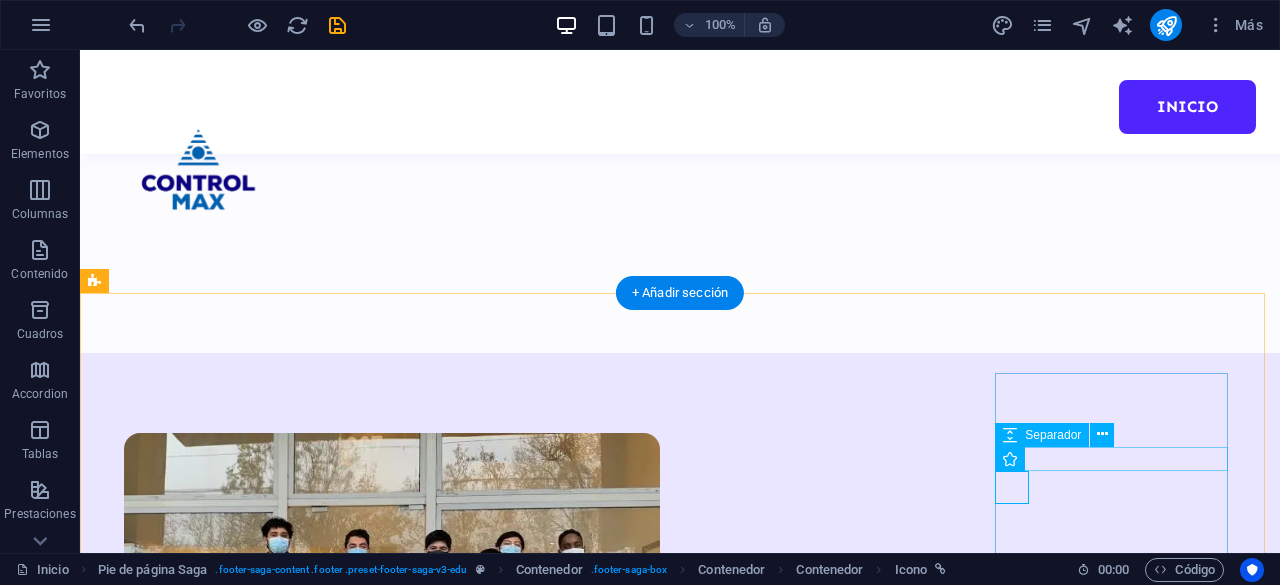 scroll, scrollTop: 1242, scrollLeft: 0, axis: vertical 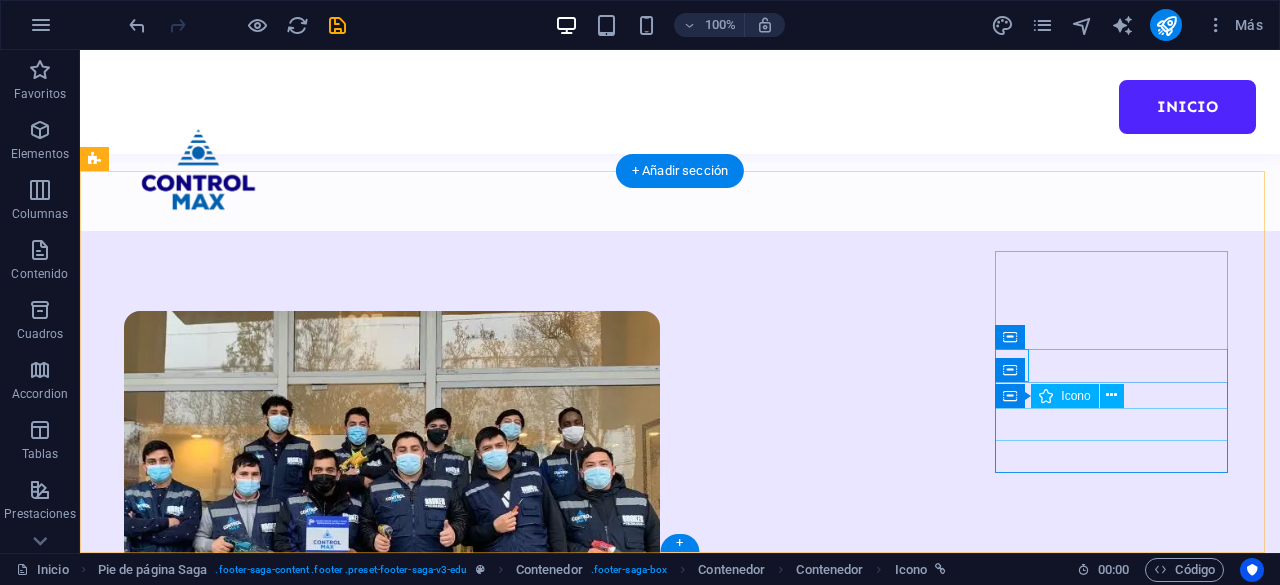 click at bounding box center (220, 1843) 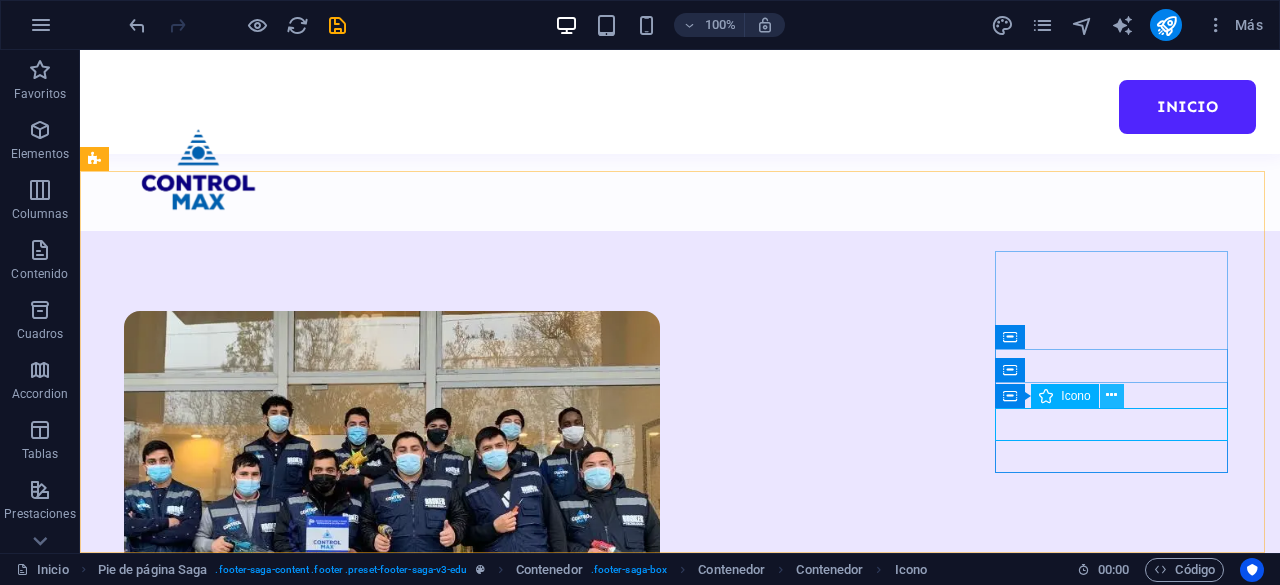 click at bounding box center [1111, 395] 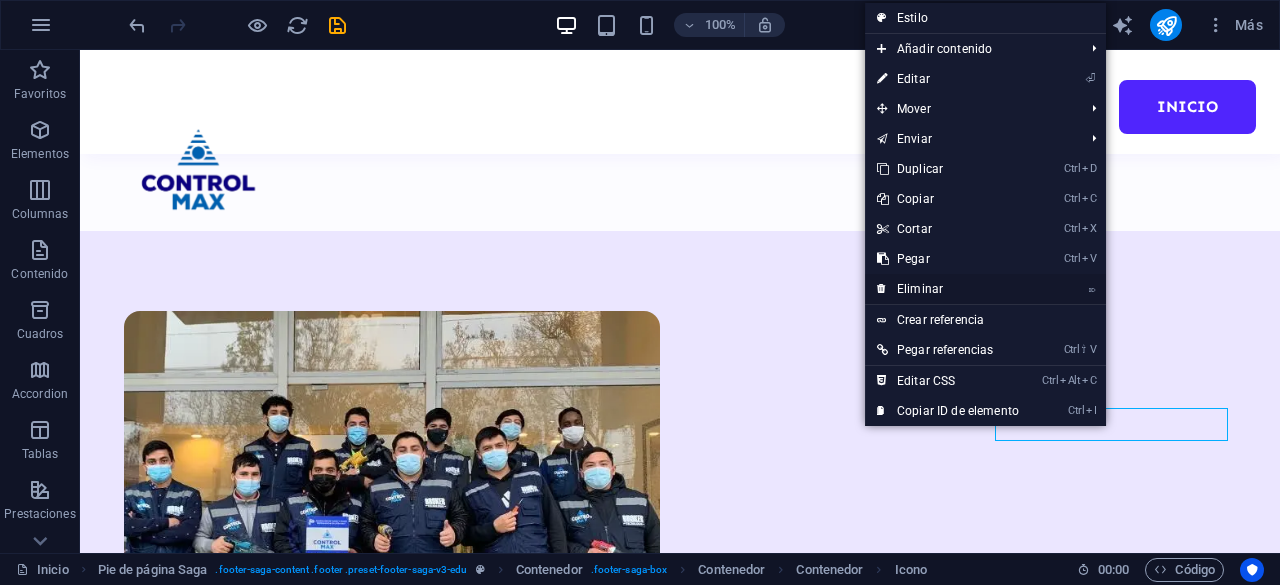 click on "⌦  Eliminar" at bounding box center [948, 289] 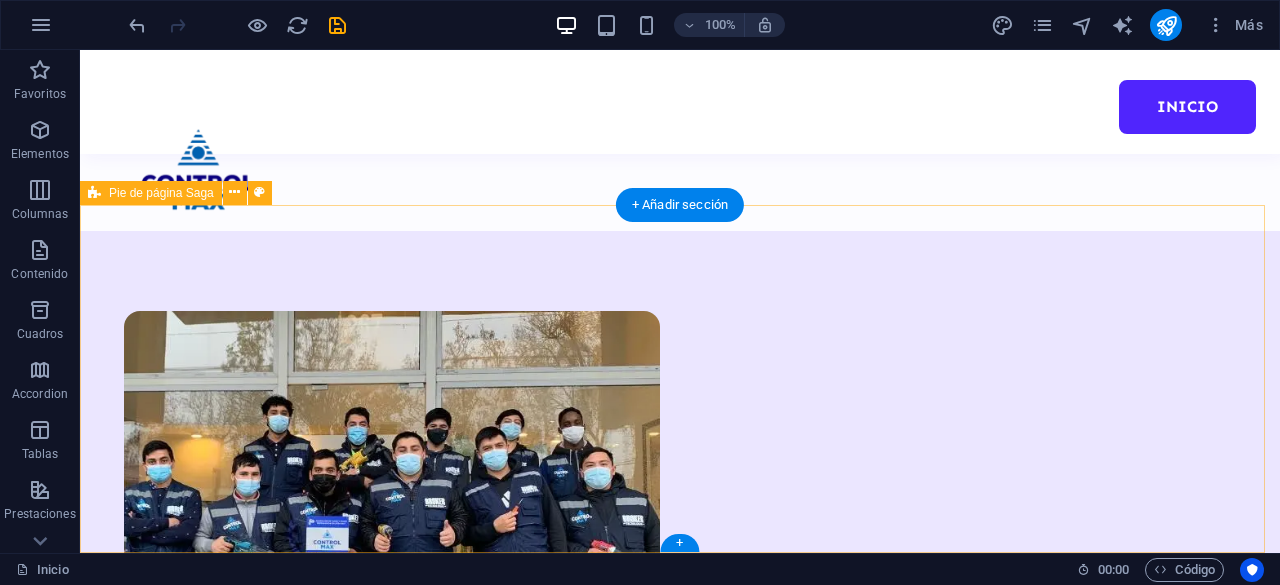 scroll, scrollTop: 1209, scrollLeft: 0, axis: vertical 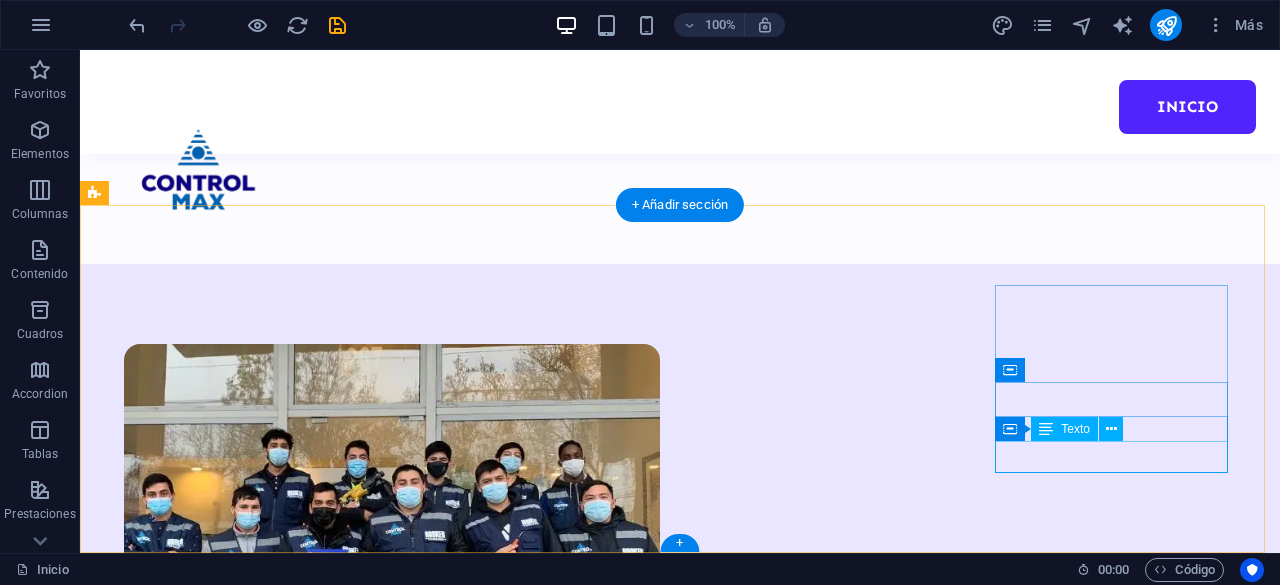 click on "[PHONE]" at bounding box center (220, 1876) 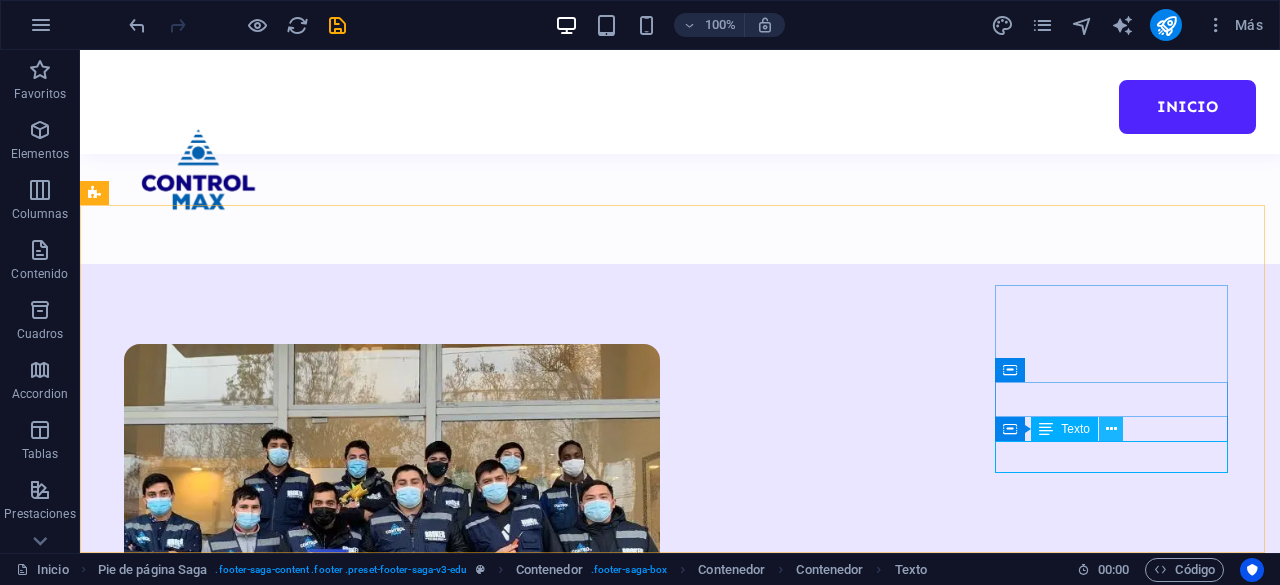click at bounding box center [1111, 429] 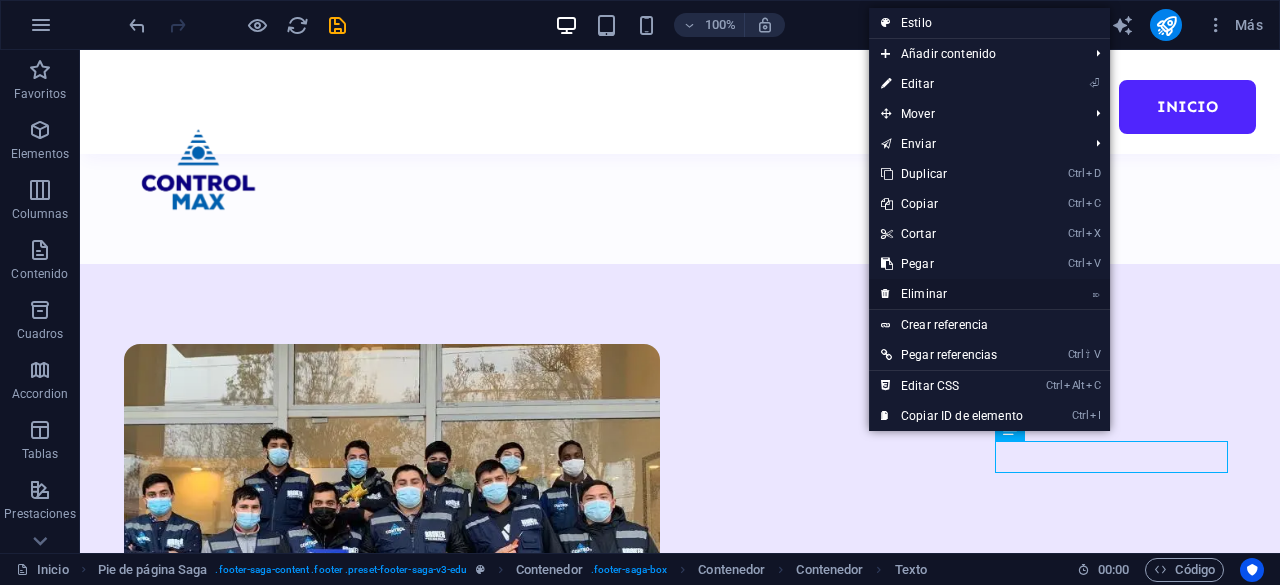 click on "⌦  Eliminar" at bounding box center (952, 294) 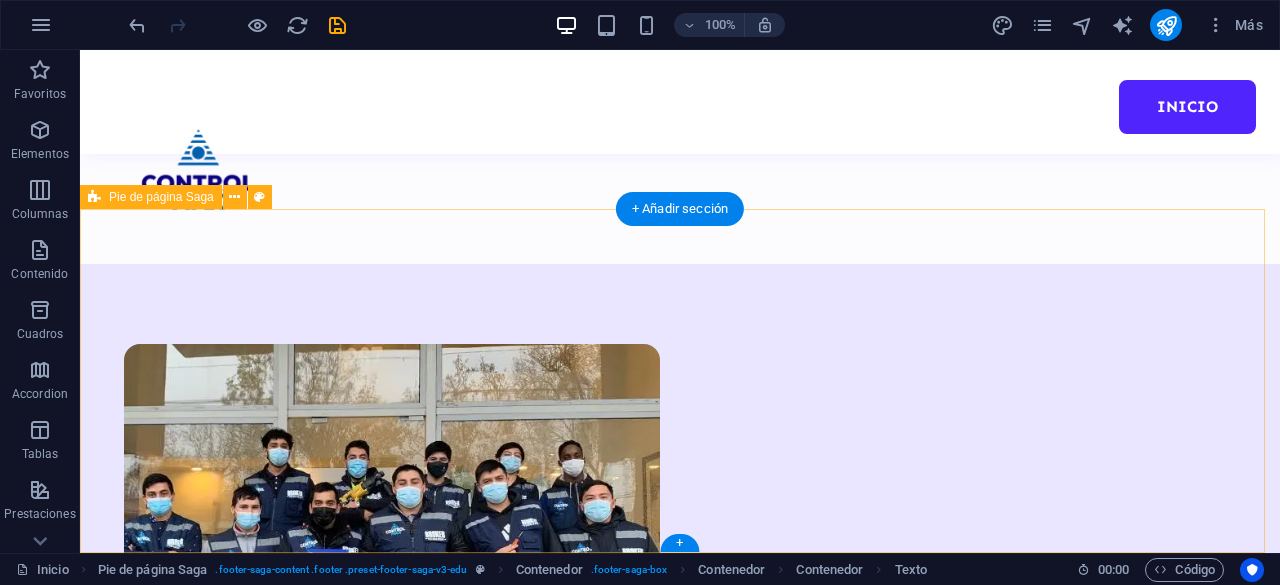 scroll, scrollTop: 1204, scrollLeft: 0, axis: vertical 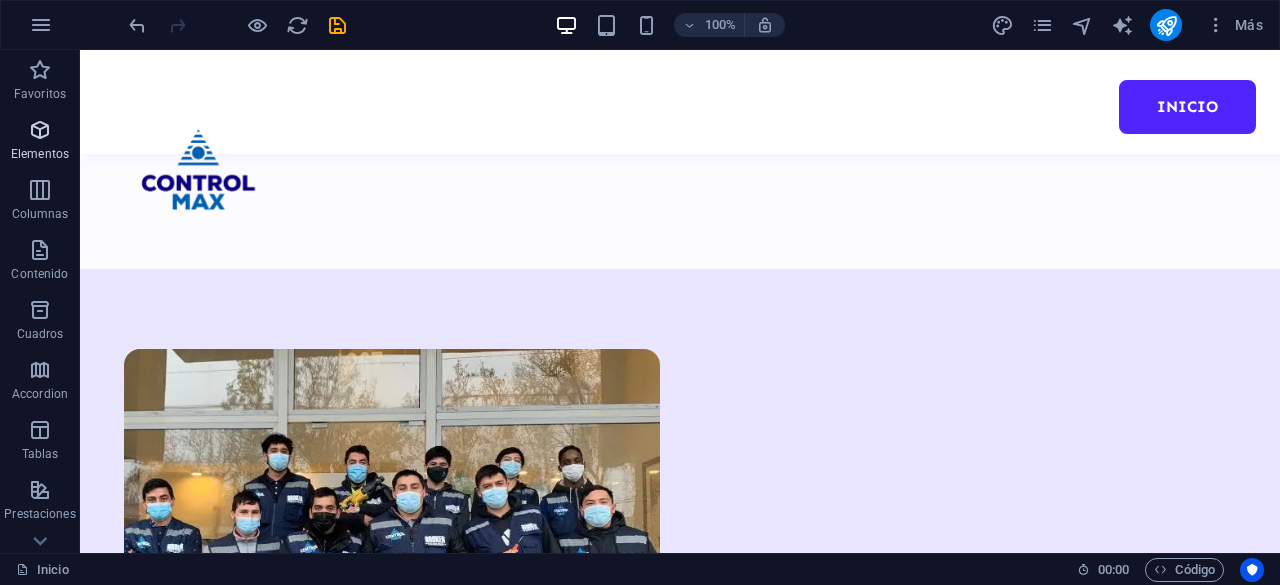 click on "Elementos" at bounding box center [40, 142] 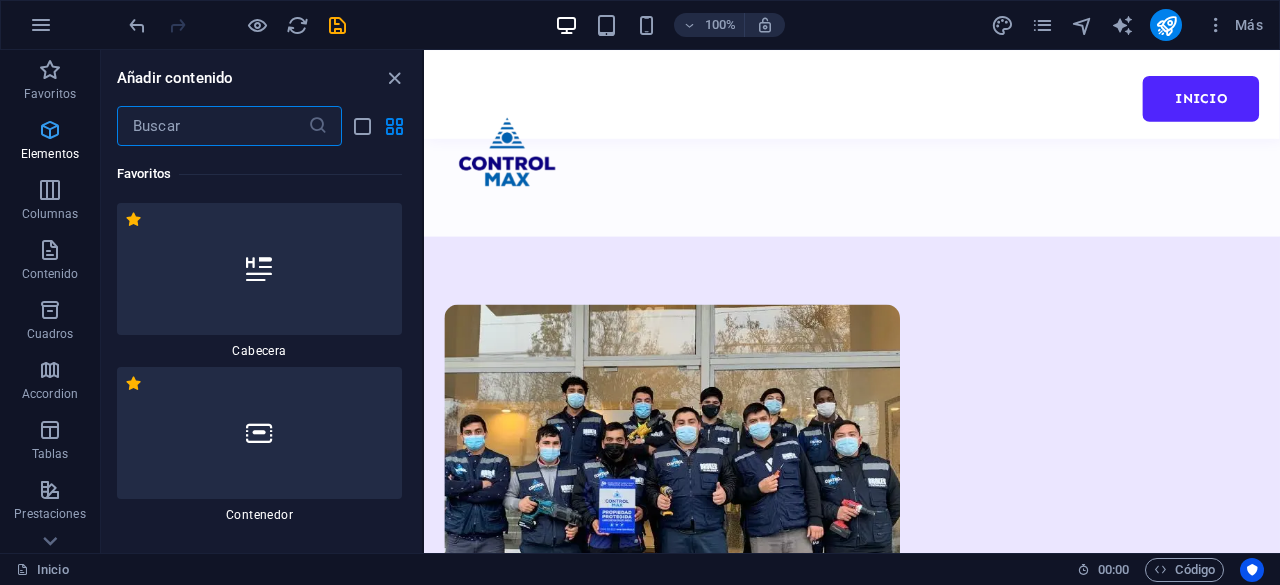 scroll, scrollTop: 1116, scrollLeft: 0, axis: vertical 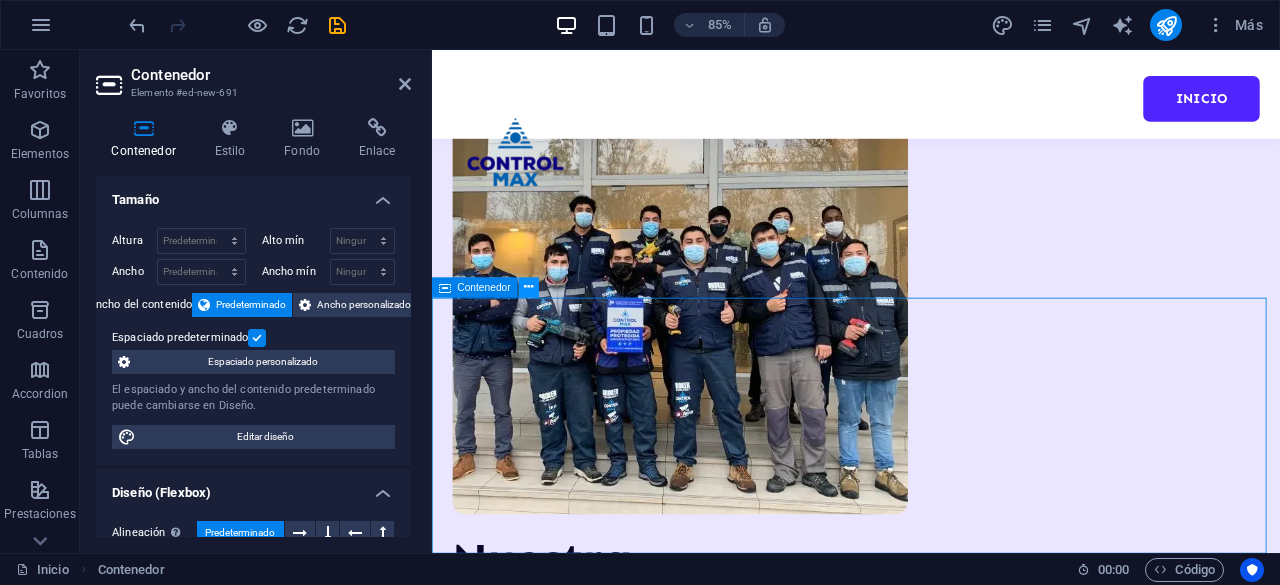 click at bounding box center [528, 287] 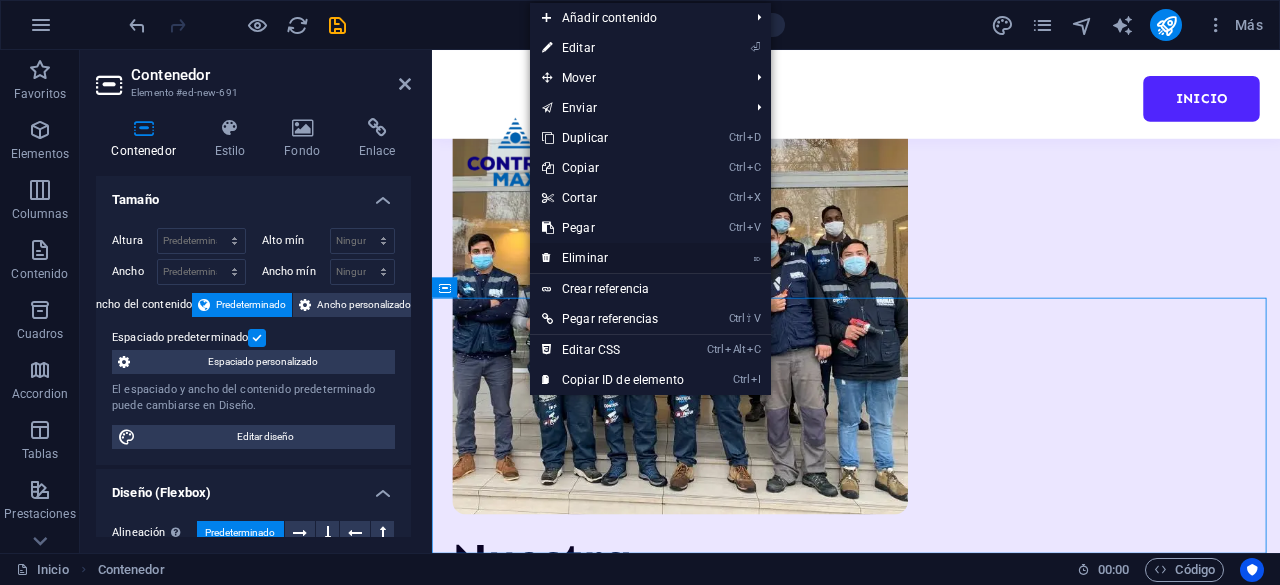 click on "⌦  Eliminar" at bounding box center (613, 258) 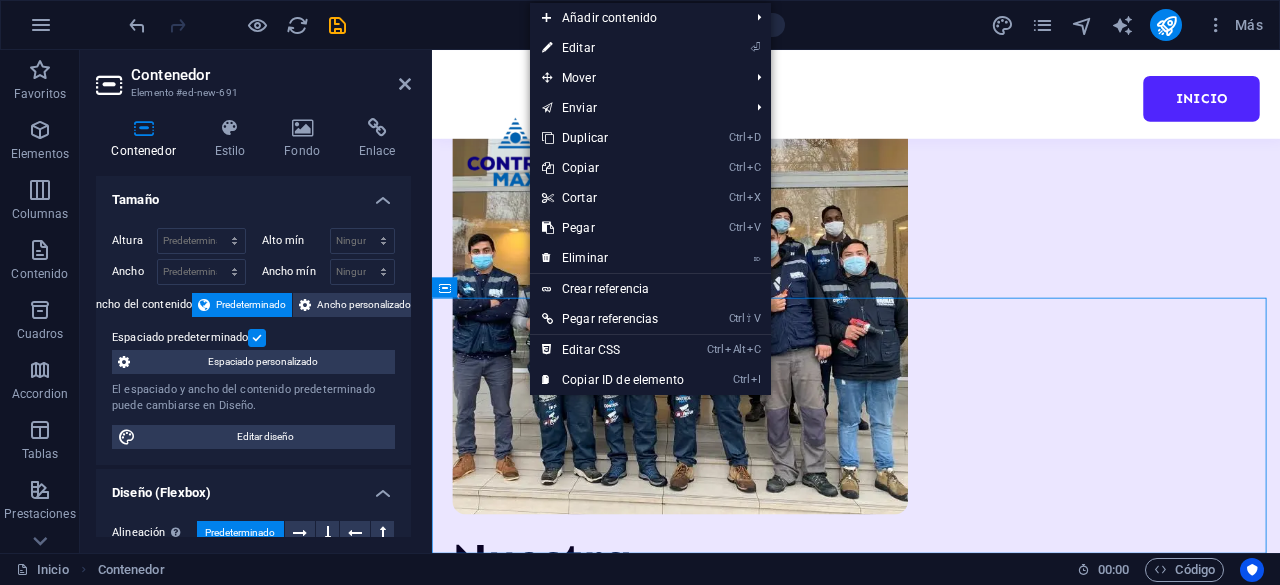 scroll, scrollTop: 1204, scrollLeft: 0, axis: vertical 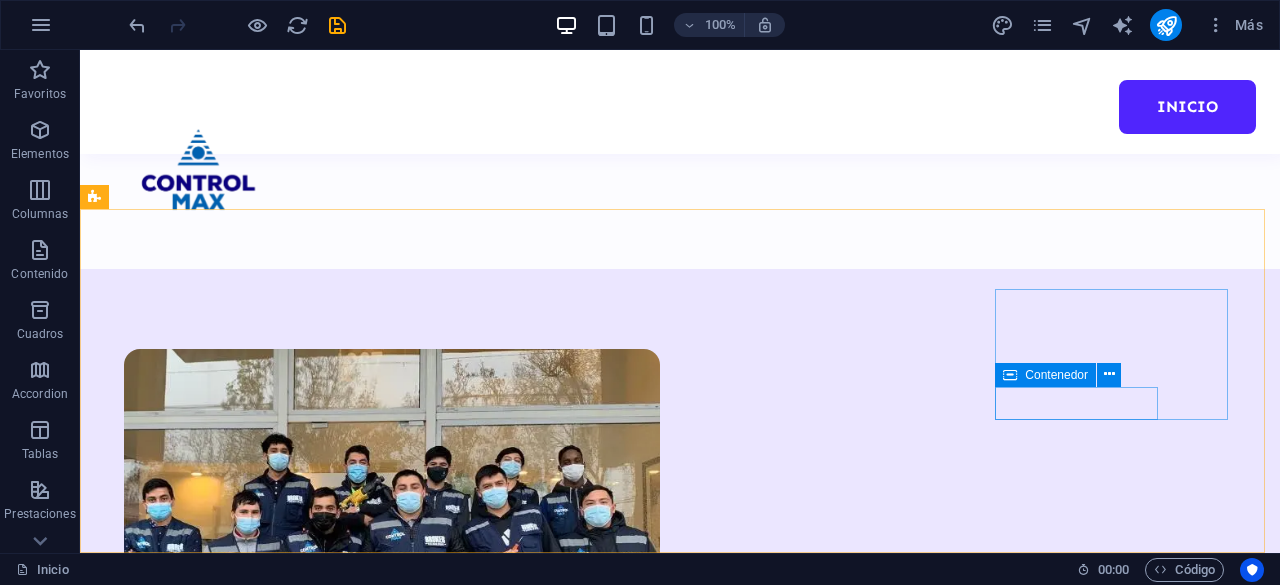 click on "Contenedor" at bounding box center [1045, 375] 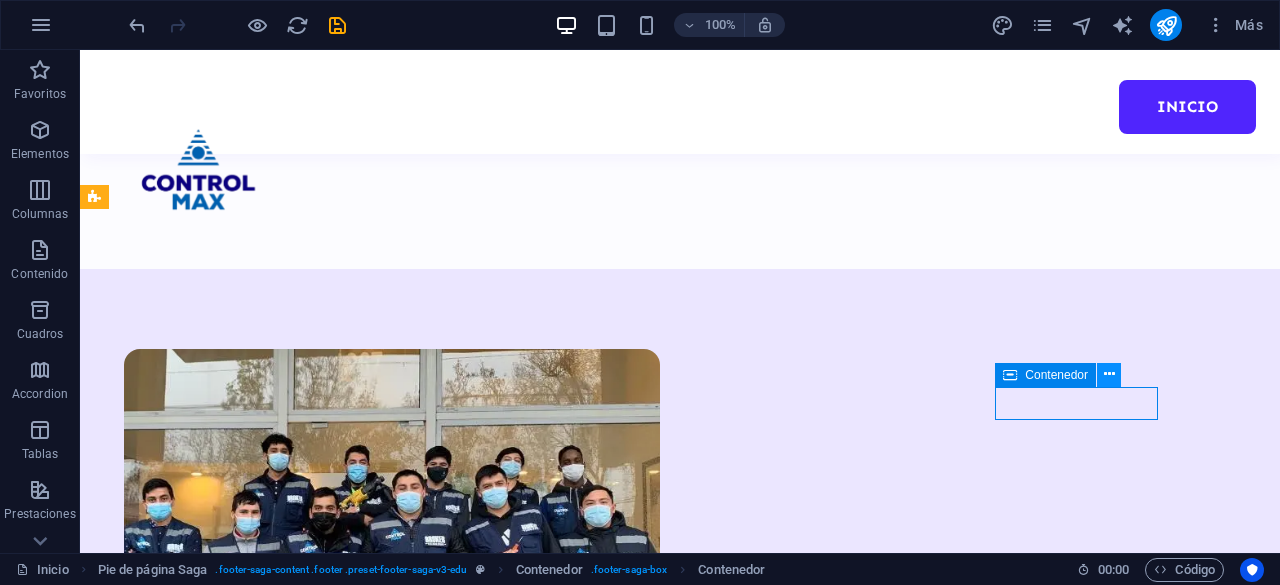 click at bounding box center (1109, 375) 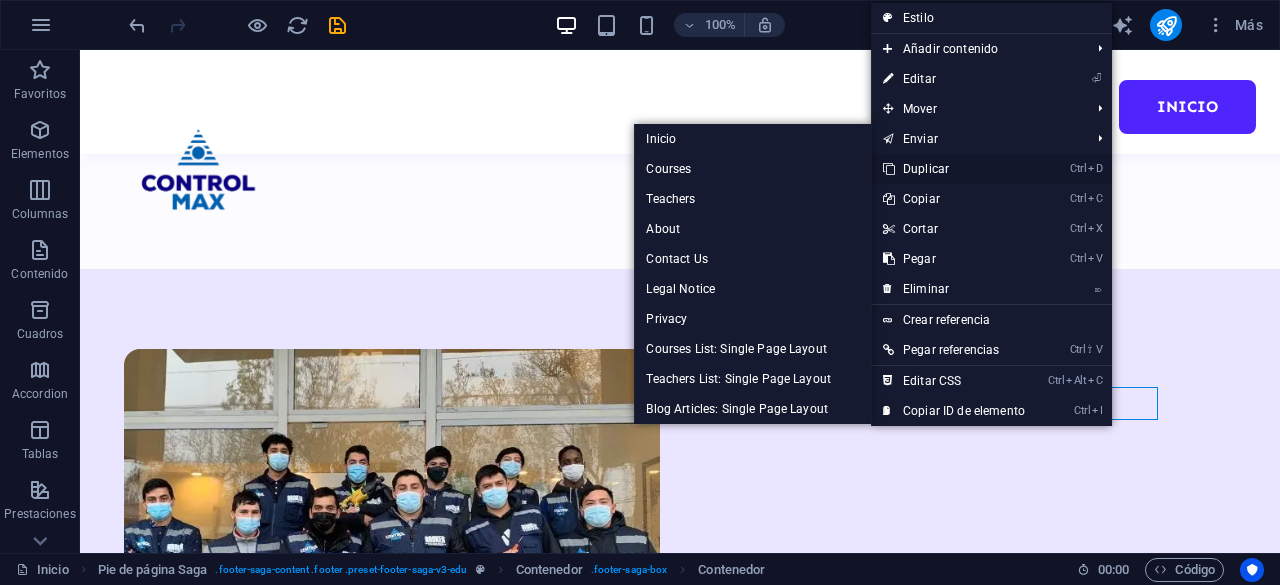 click on "Ctrl D  Duplicar" at bounding box center [954, 169] 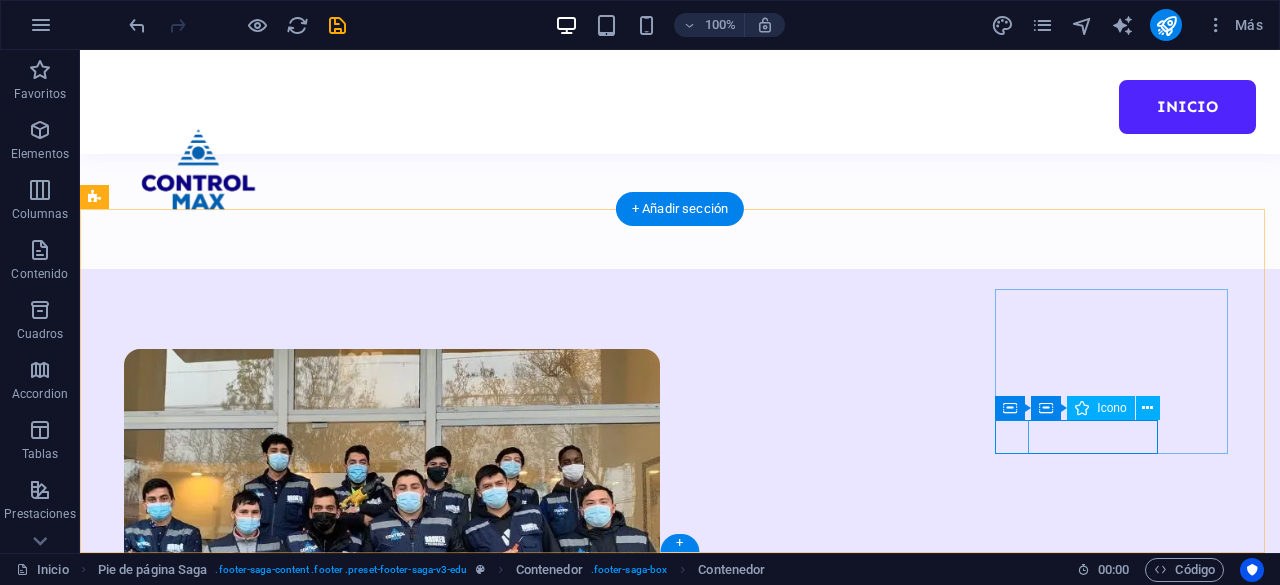 click at bounding box center (220, 1881) 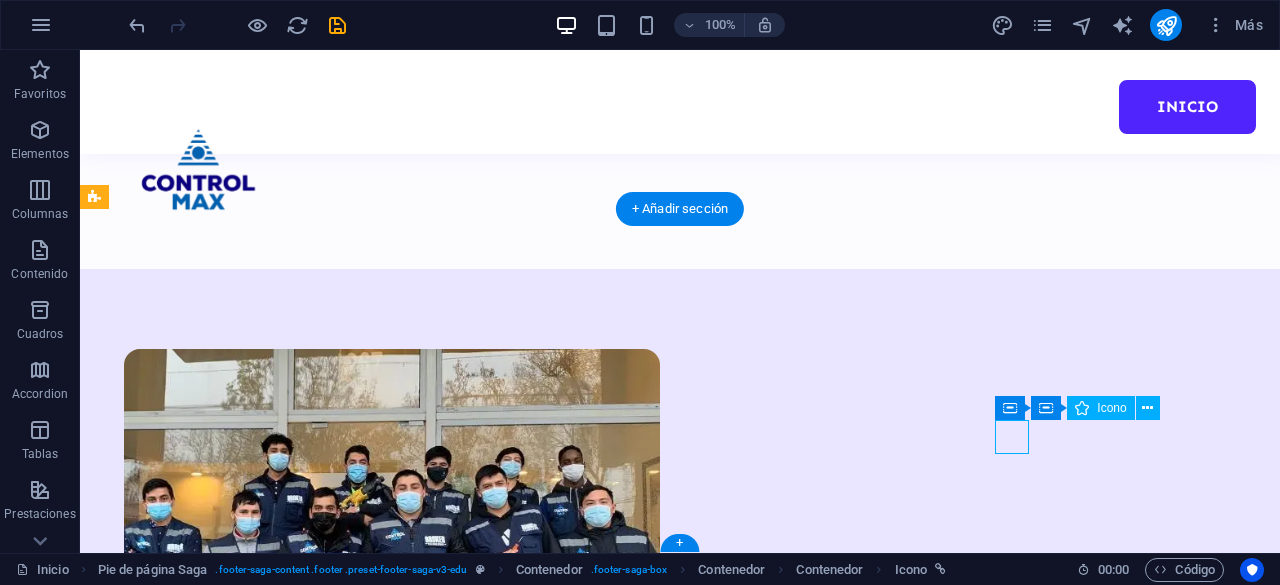 click at bounding box center [220, 1881] 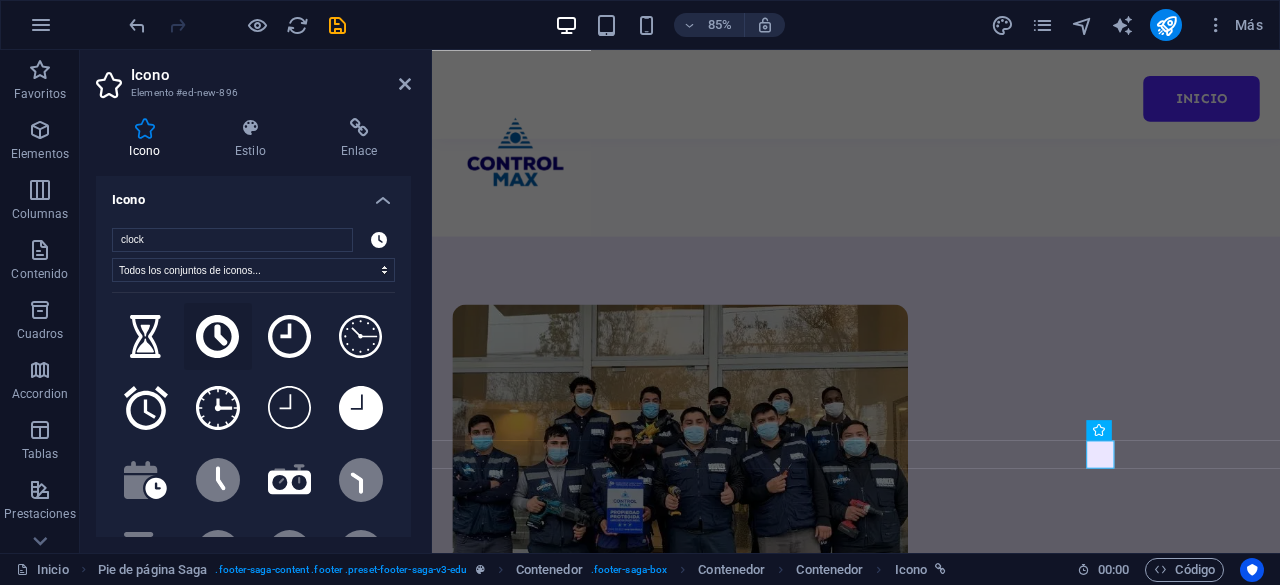 scroll, scrollTop: 1116, scrollLeft: 0, axis: vertical 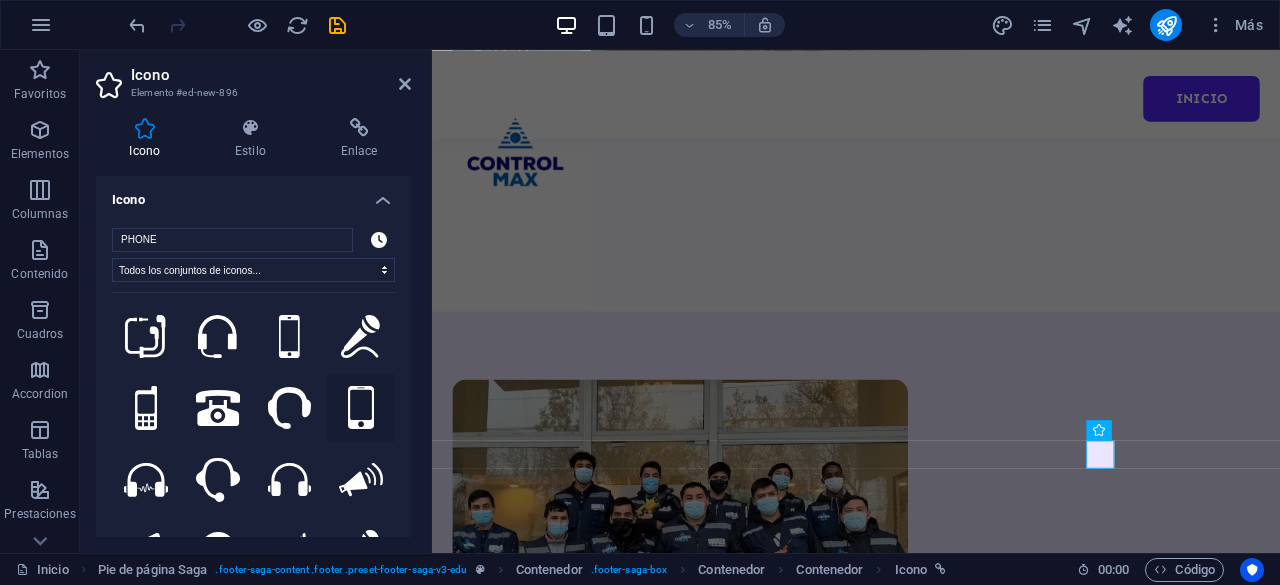type on "PHONE" 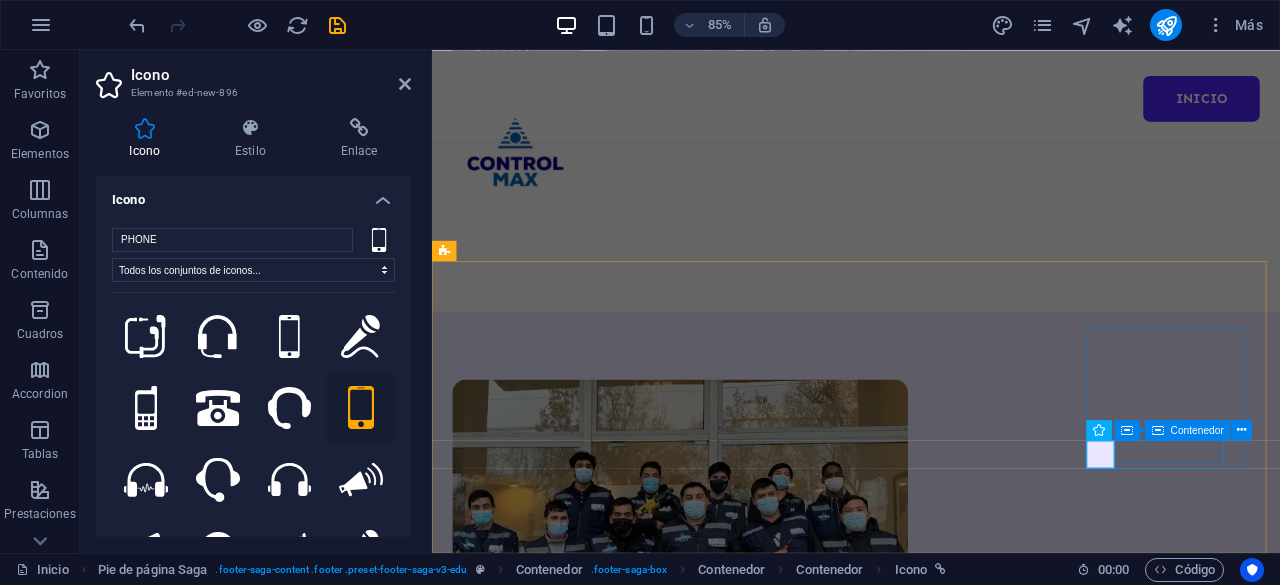 drag, startPoint x: 860, startPoint y: 459, endPoint x: 1165, endPoint y: 439, distance: 305.65503 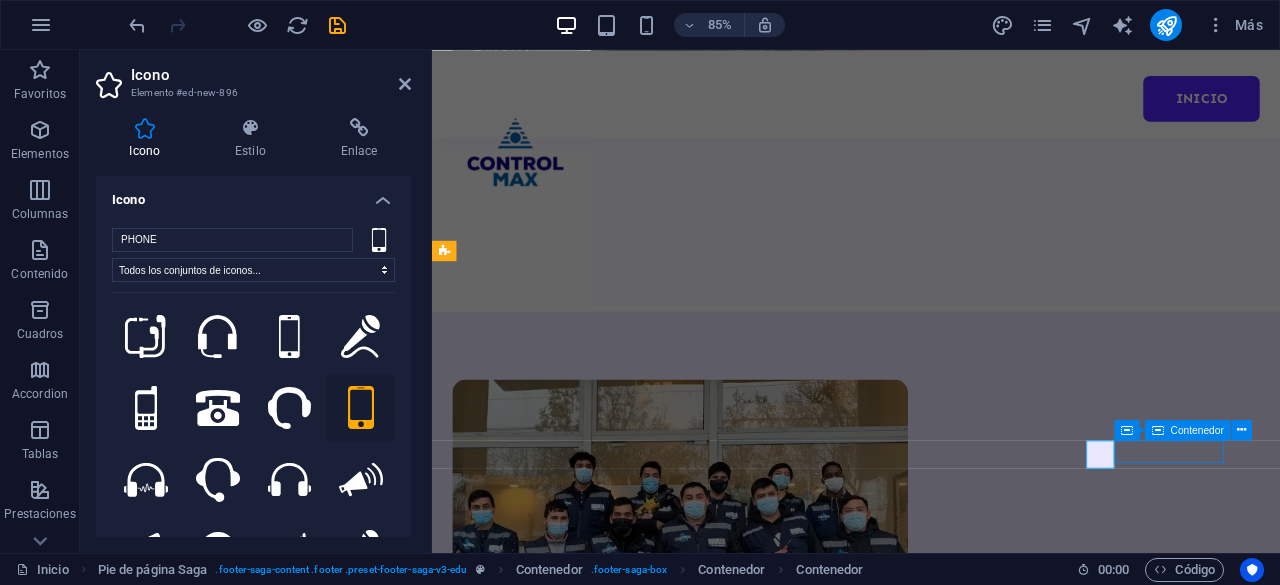 scroll, scrollTop: 1204, scrollLeft: 0, axis: vertical 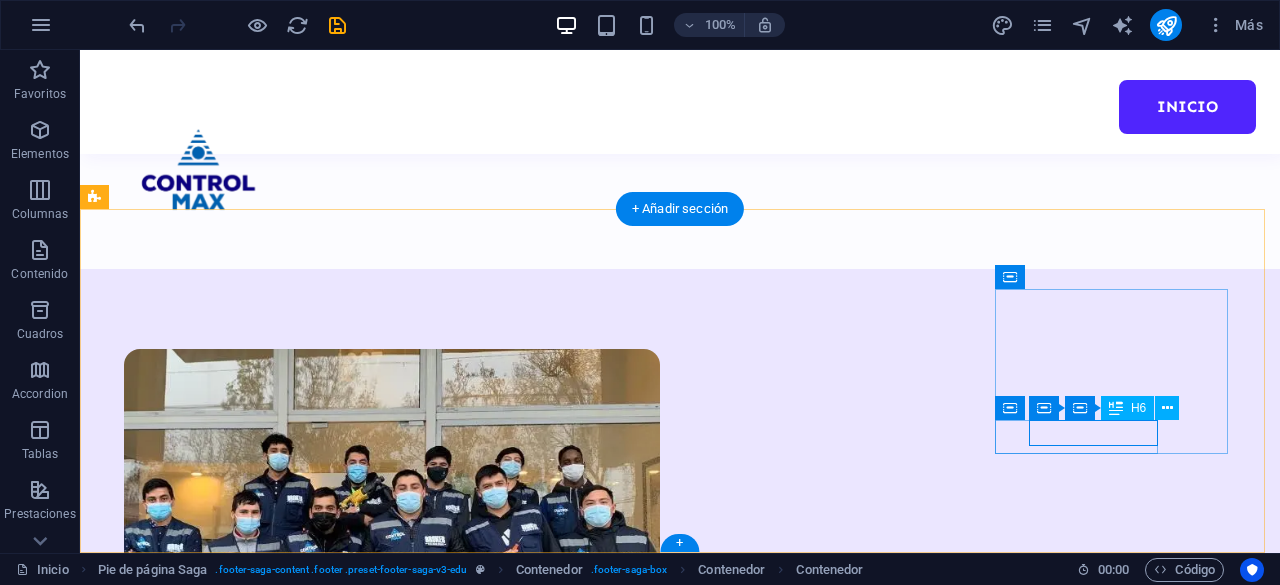 click on "08:00 - 18:00 HRS" at bounding box center (220, 1911) 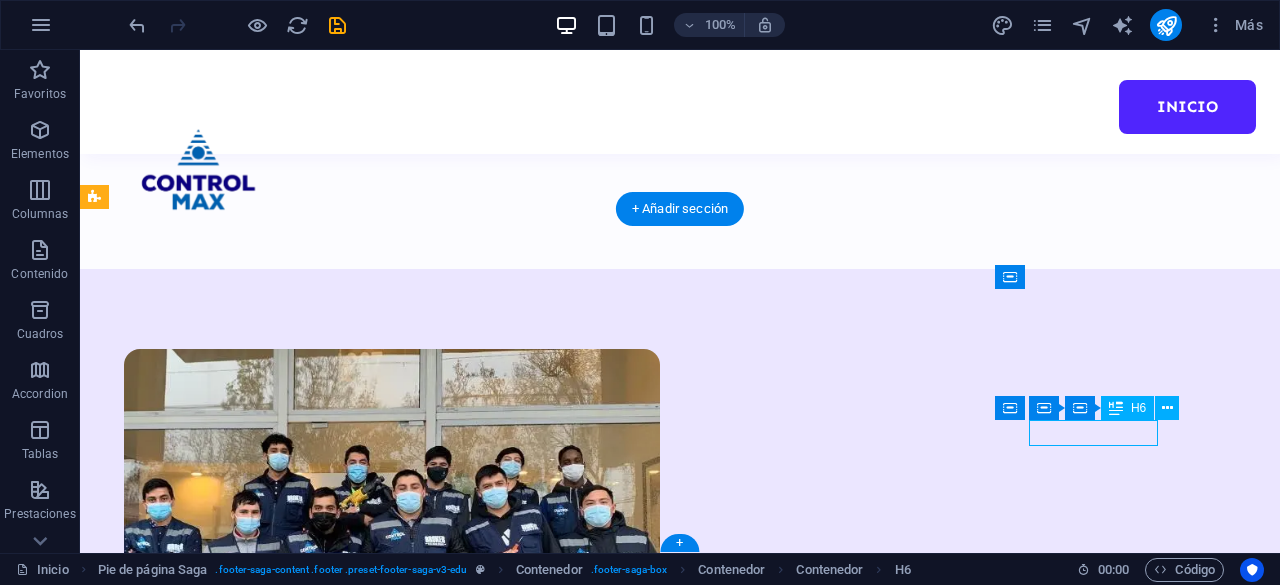 click on "08:00 - 18:00 HRS" at bounding box center [220, 1911] 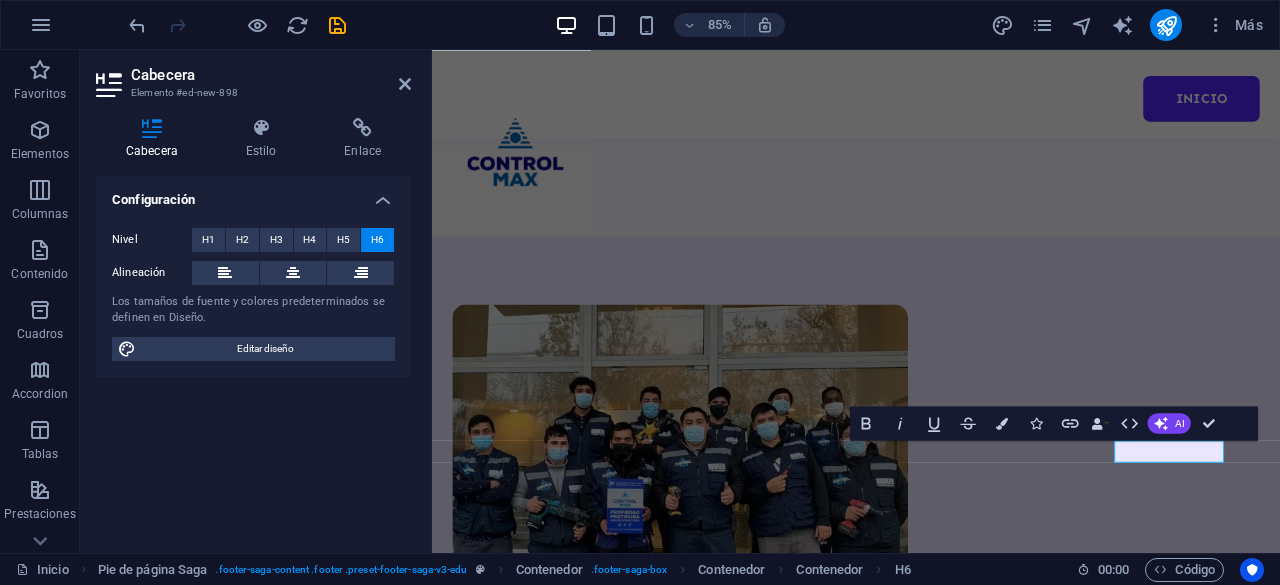 scroll, scrollTop: 1116, scrollLeft: 0, axis: vertical 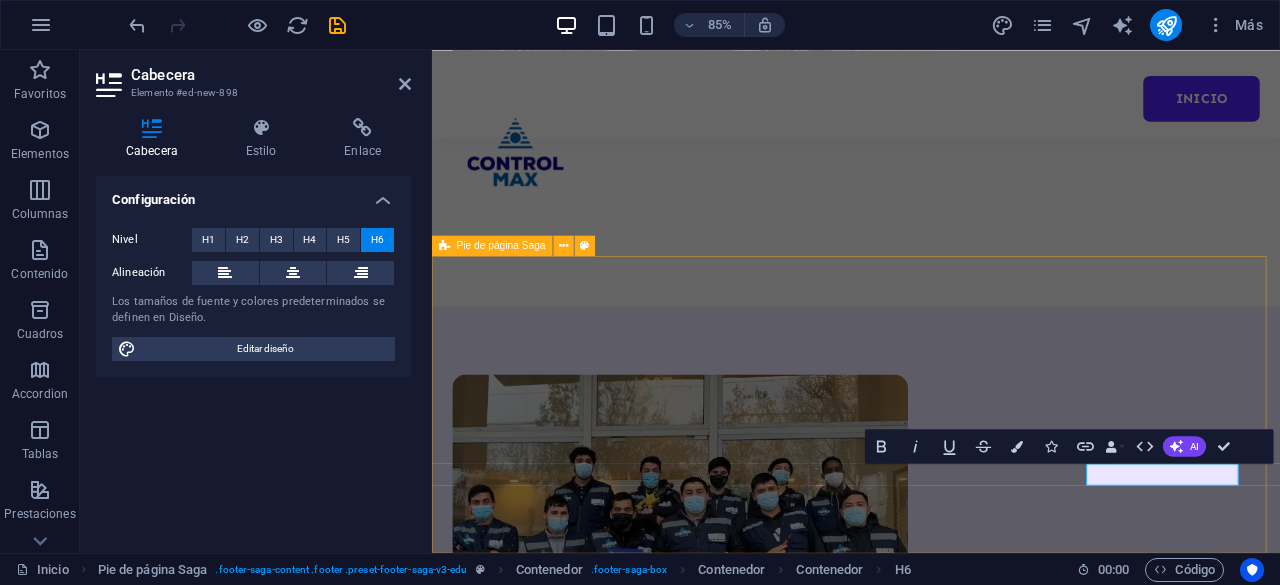 drag, startPoint x: 1268, startPoint y: 549, endPoint x: 1141, endPoint y: 552, distance: 127.03543 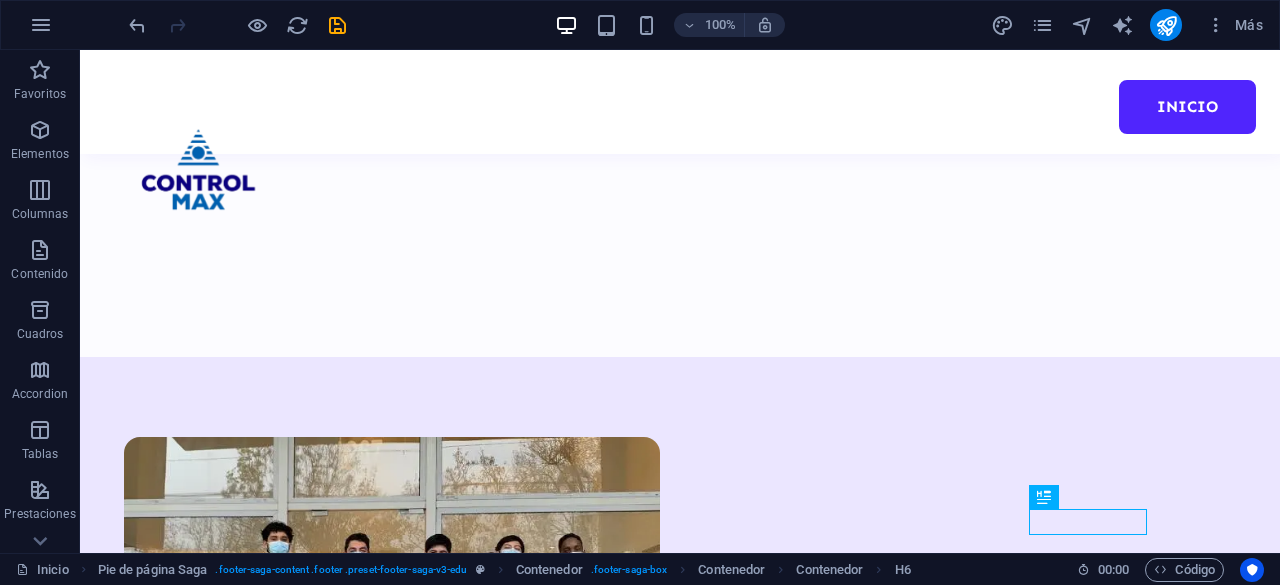 scroll, scrollTop: 1204, scrollLeft: 0, axis: vertical 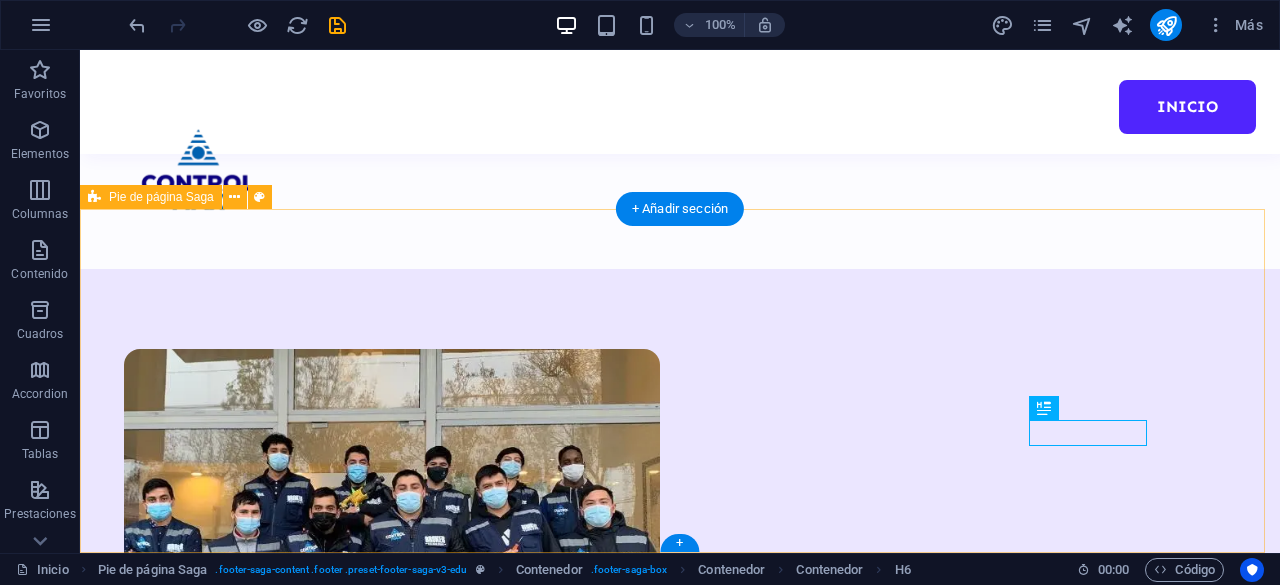 click on "Contacto 08:00 - 18:00 HRS [PHONE]" at bounding box center [680, 1689] 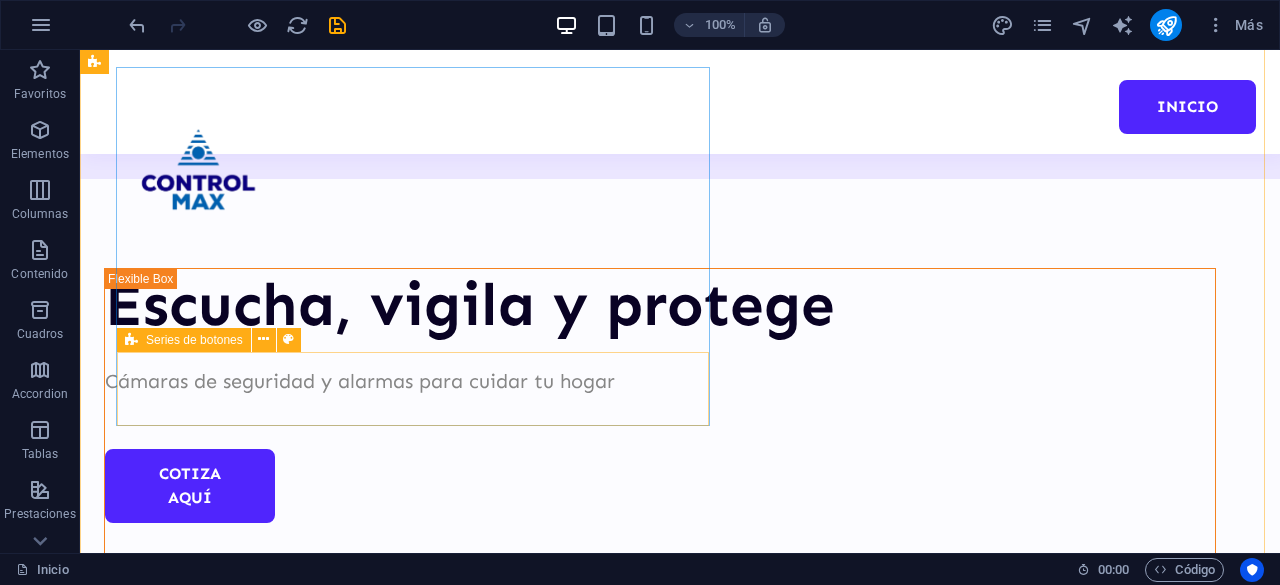 scroll, scrollTop: 204, scrollLeft: 0, axis: vertical 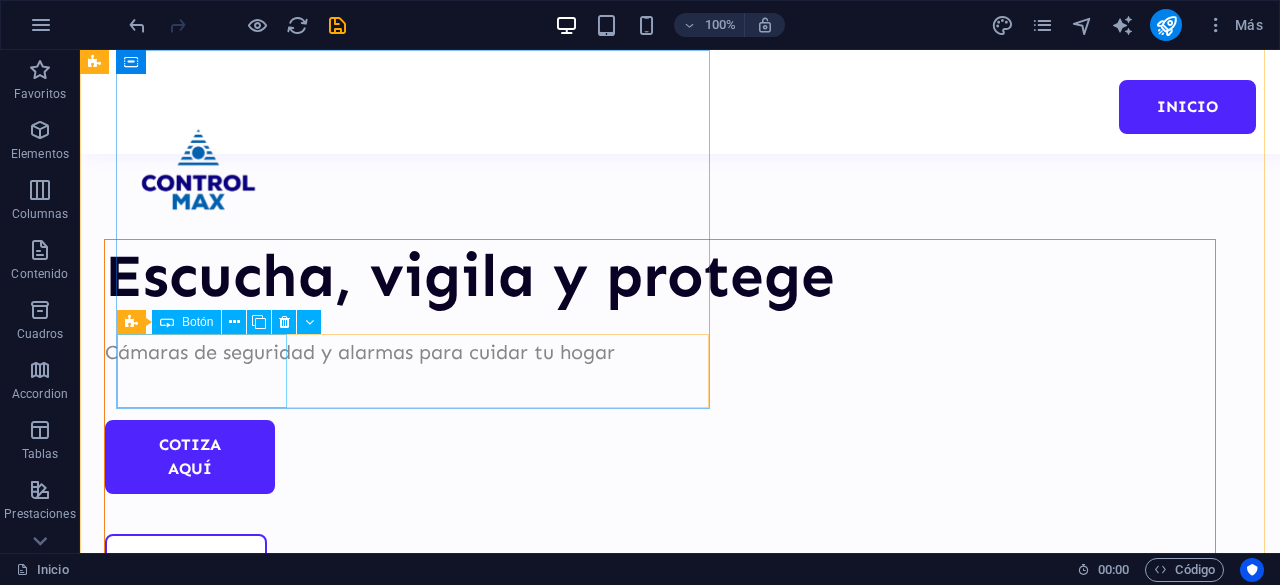 click on "cotiza aquí" at bounding box center (660, 457) 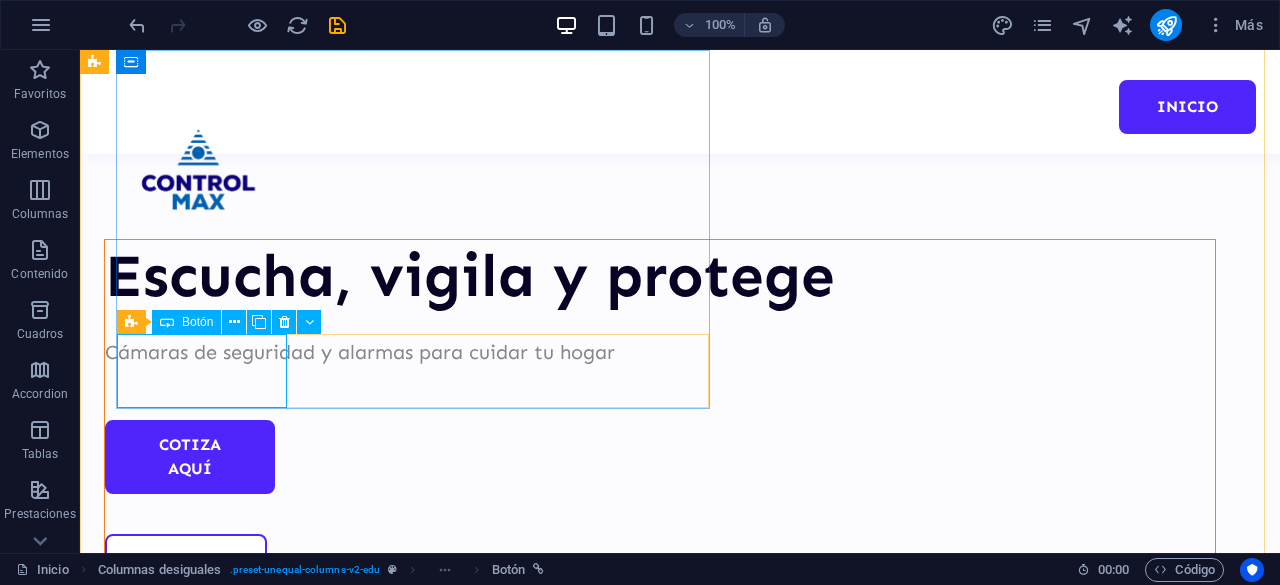 click on "cotiza aquí" at bounding box center [660, 457] 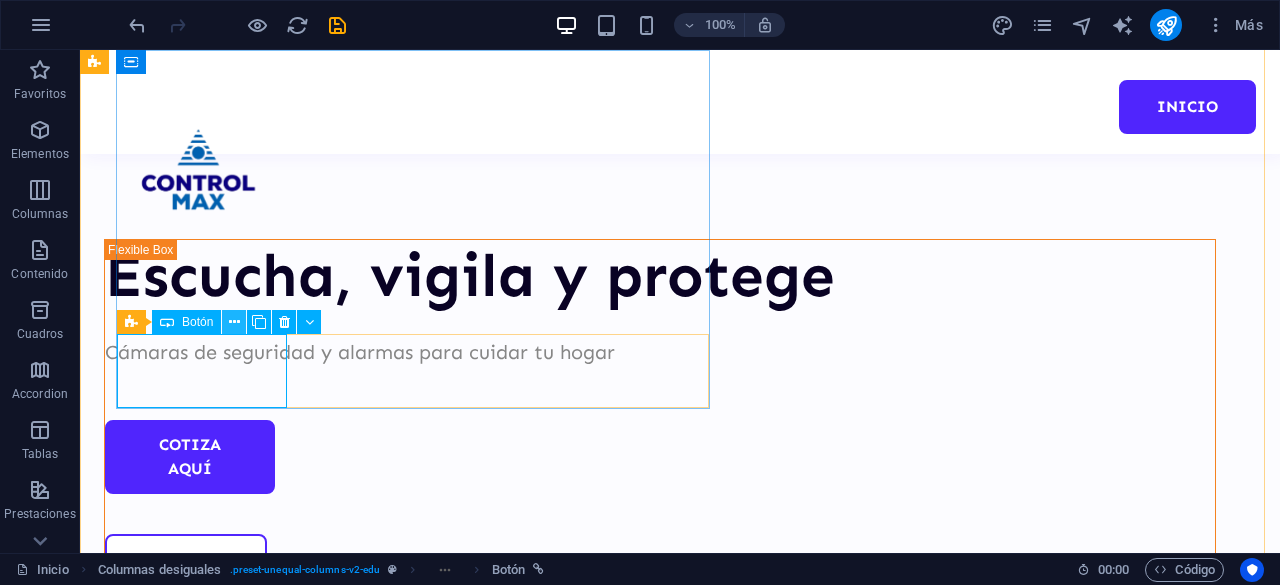 click at bounding box center [234, 322] 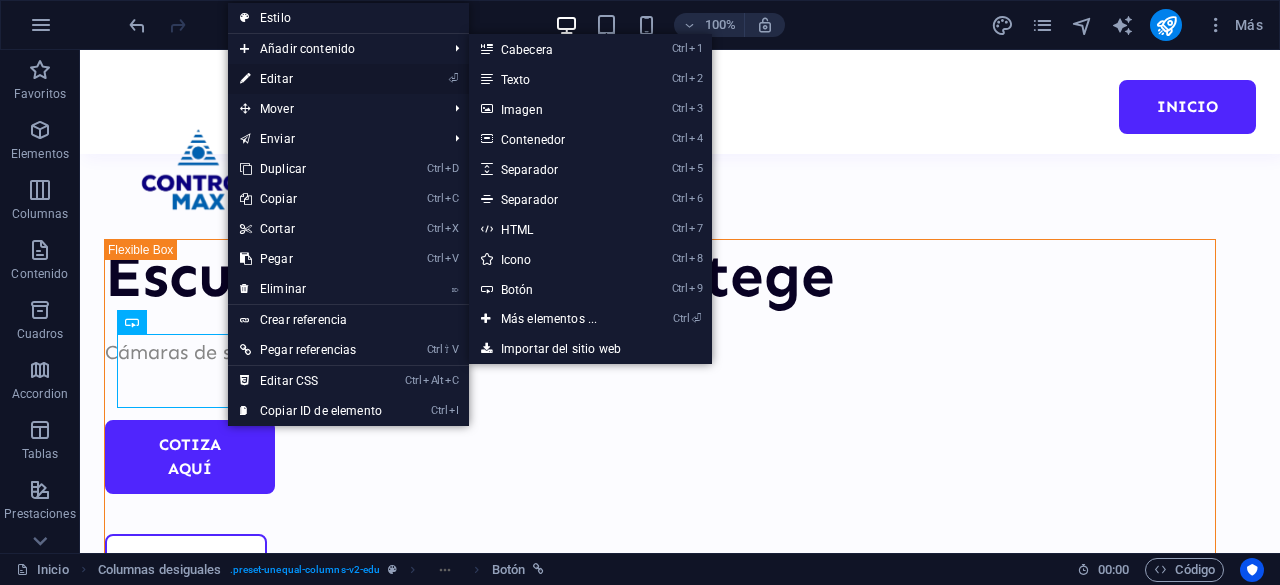 click on "⏎  Editar" at bounding box center [311, 79] 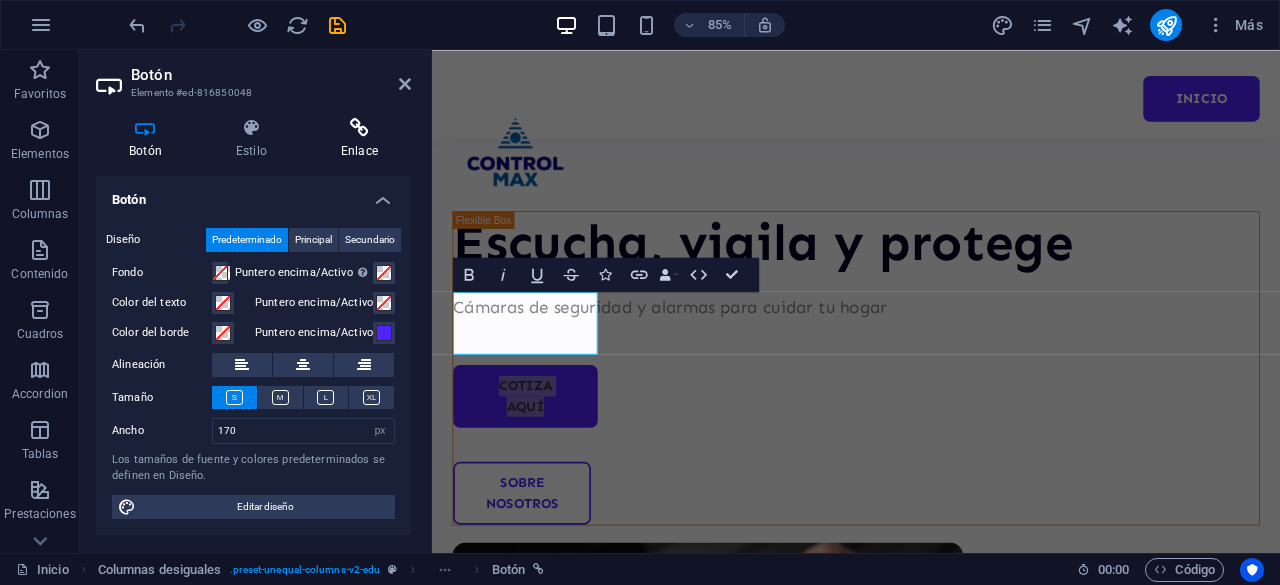 click at bounding box center (359, 128) 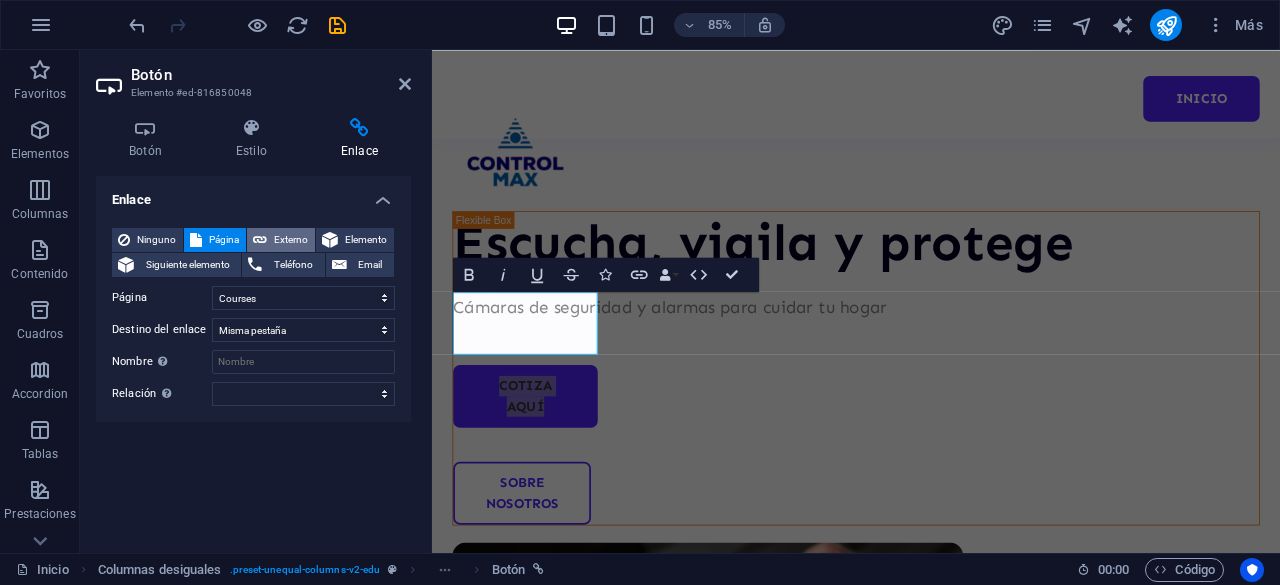 click on "Externo" at bounding box center (291, 240) 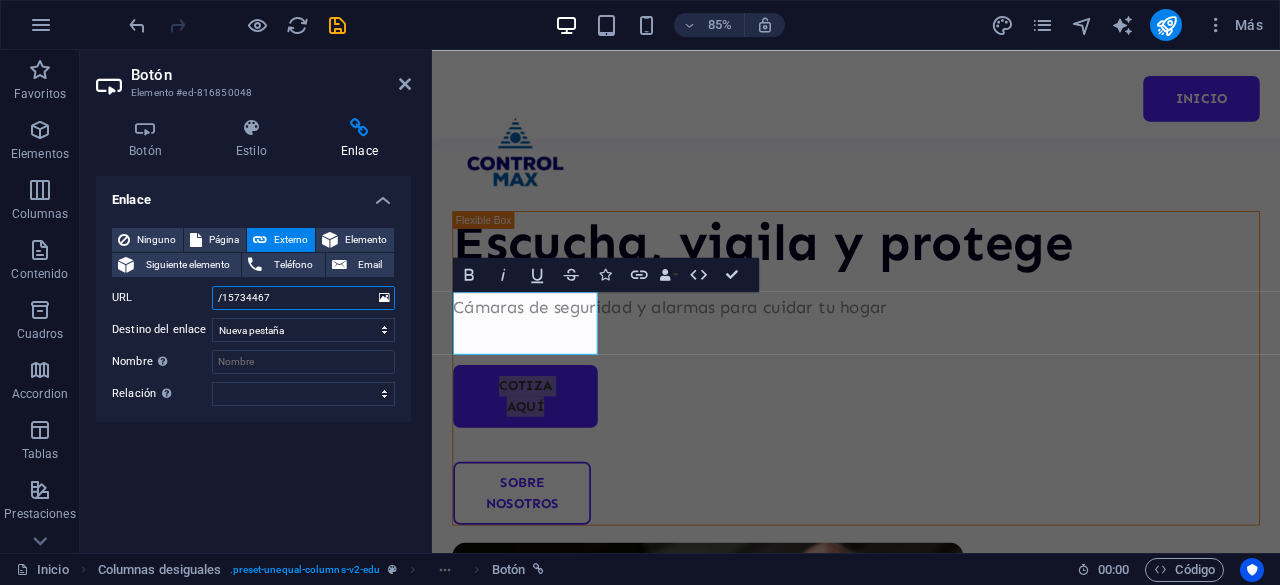 click on "/15734467" at bounding box center (303, 298) 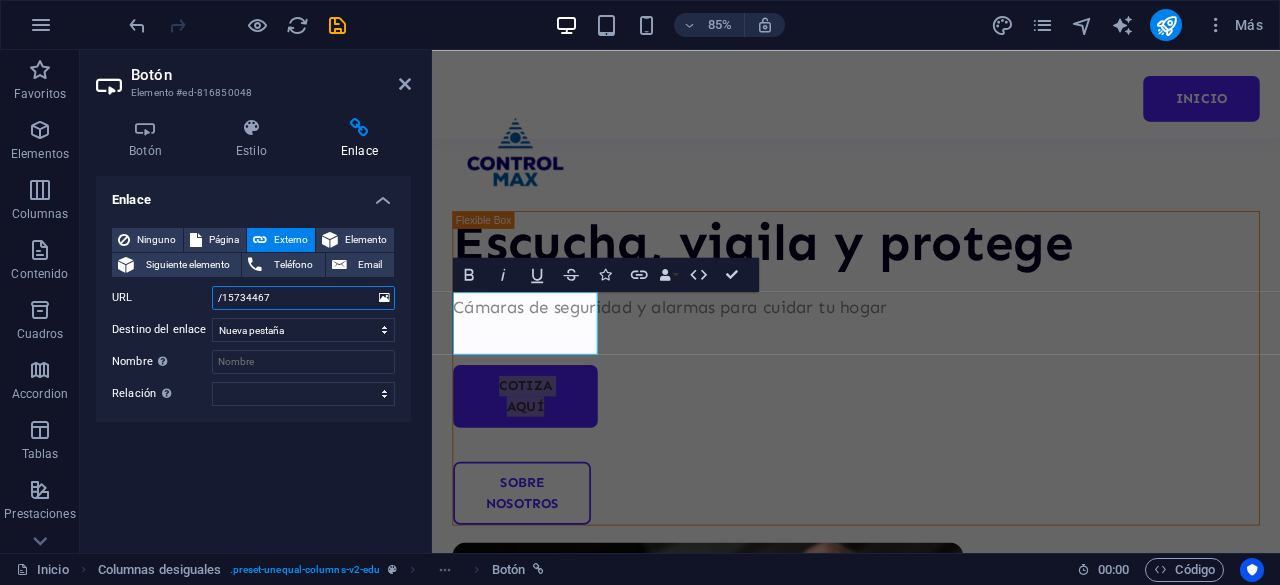 paste on "https://walink.co/11f248" 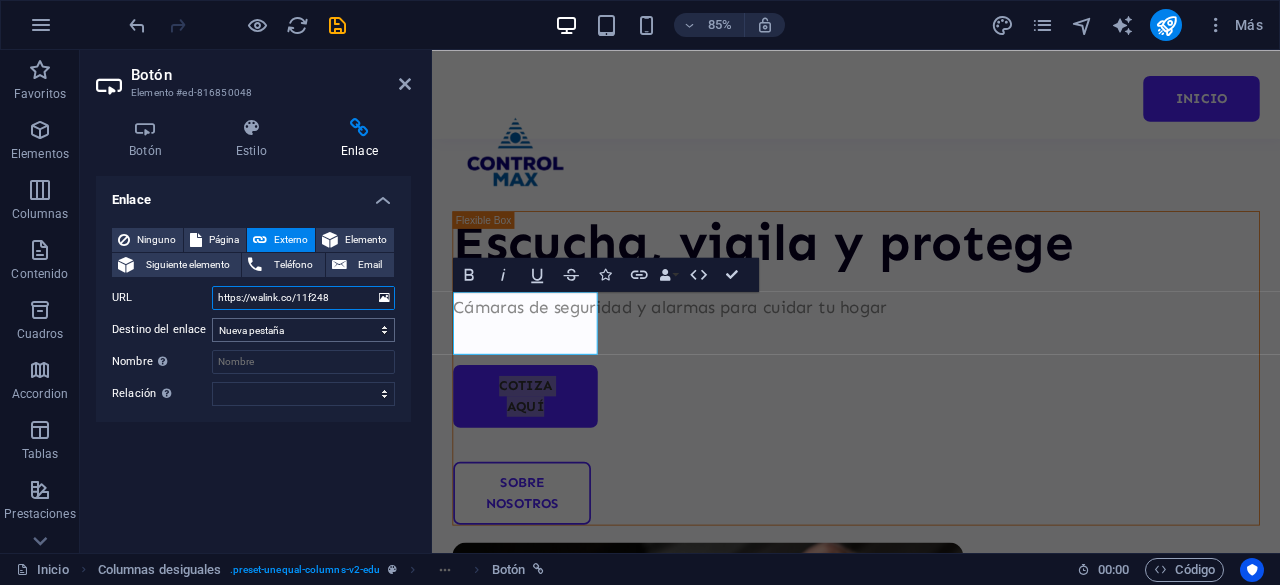 type on "https://walink.co/11f248" 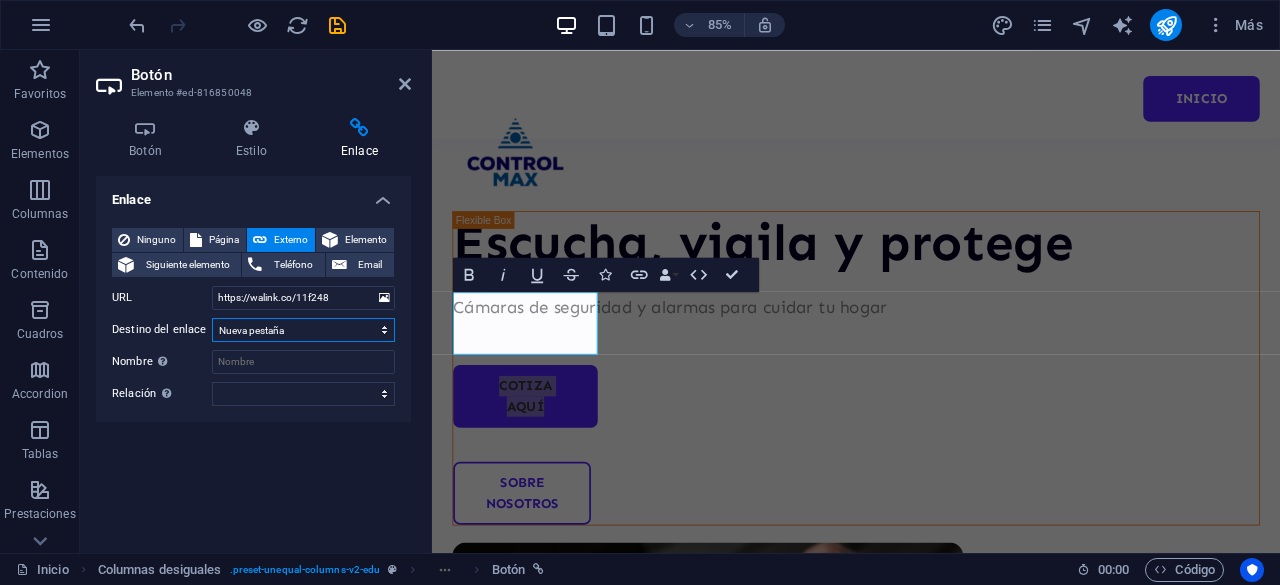 click on "Nueva pestaña Misma pestaña Superposición" at bounding box center [303, 330] 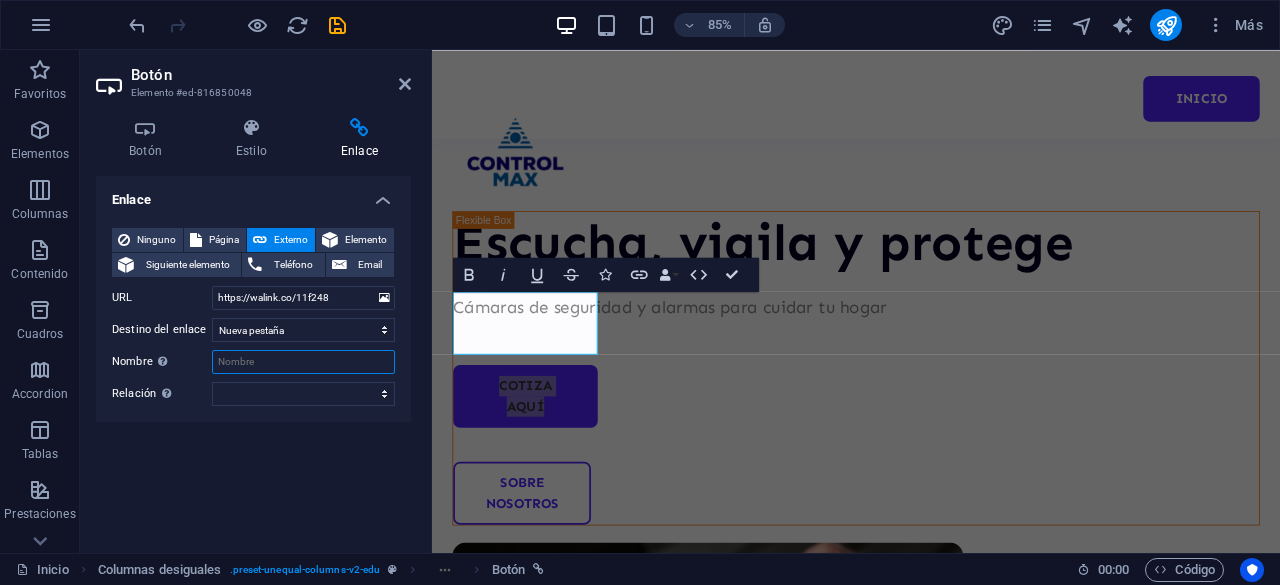 click on "Nombre Una descripción adicional del enlace no debería ser igual al texto del enlace. El título suele mostrarse como un texto de información cuando se mueve el ratón por encima del elemento. Déjalo en blanco en caso de dudas." at bounding box center (303, 362) 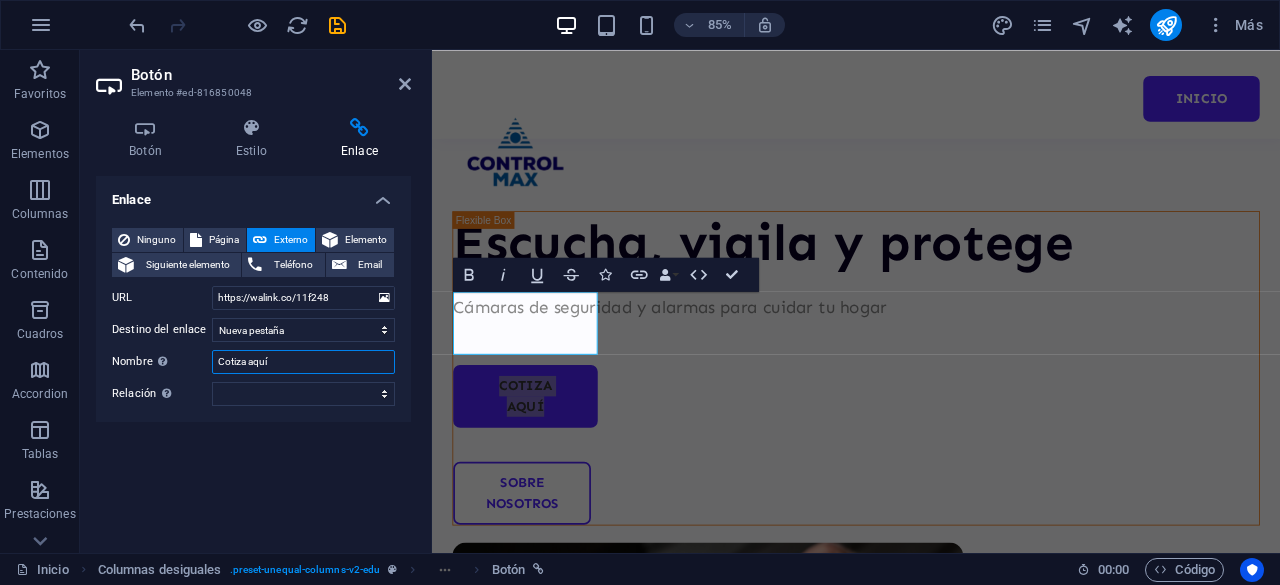 type on "Cotiza aquí" 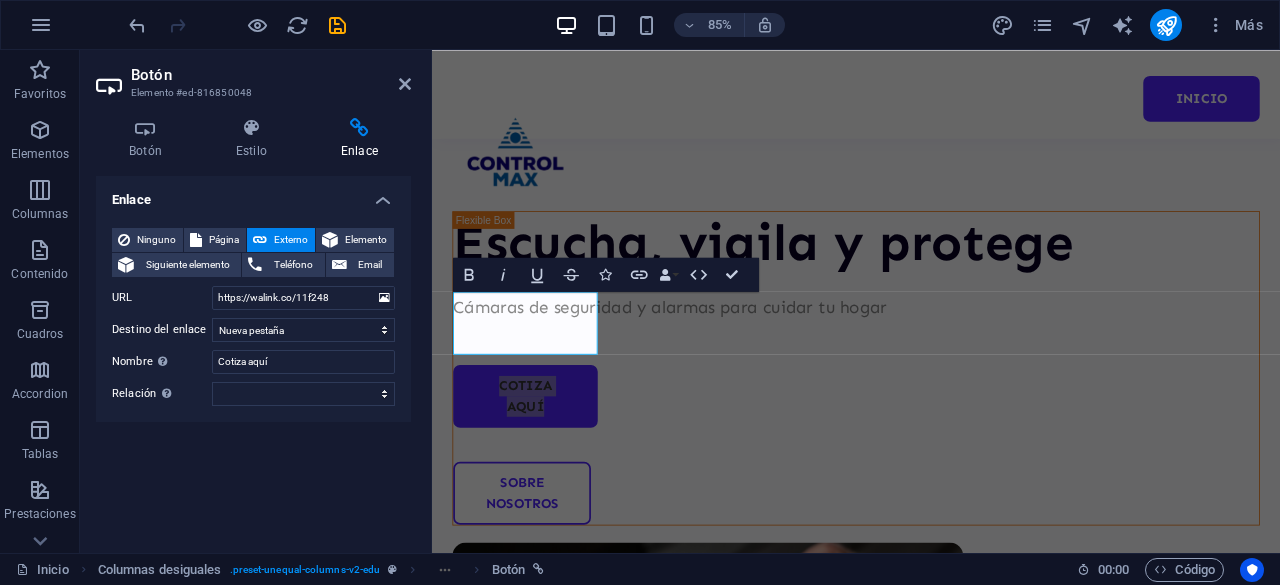 click on "Enlace Ninguno Página Externo Elemento Siguiente elemento Teléfono Email Página Inicio Courses Teachers About Contact Us Legal Notice Privacy Elemento
URL https://walink.co/11f248 Teléfono Email Destino del enlace Nueva pestaña Misma pestaña Superposición Nombre Una descripción adicional del enlace no debería ser igual al texto del enlace. El título suele mostrarse como un texto de información cuando se mueve el ratón por encima del elemento. Déjalo en blanco en caso de dudas. Cotiza aquí Relación Define la relació n de este enlace con el destino del enlace . Por ejemplo, el valor "nofollow" indica a los buscadores que no sigan al enlace. Puede dejarse vacío. alternativo autor marcador externo ayuda licencia siguiente nofollow noreferrer noopener ant buscar etiqueta" at bounding box center [253, 356] 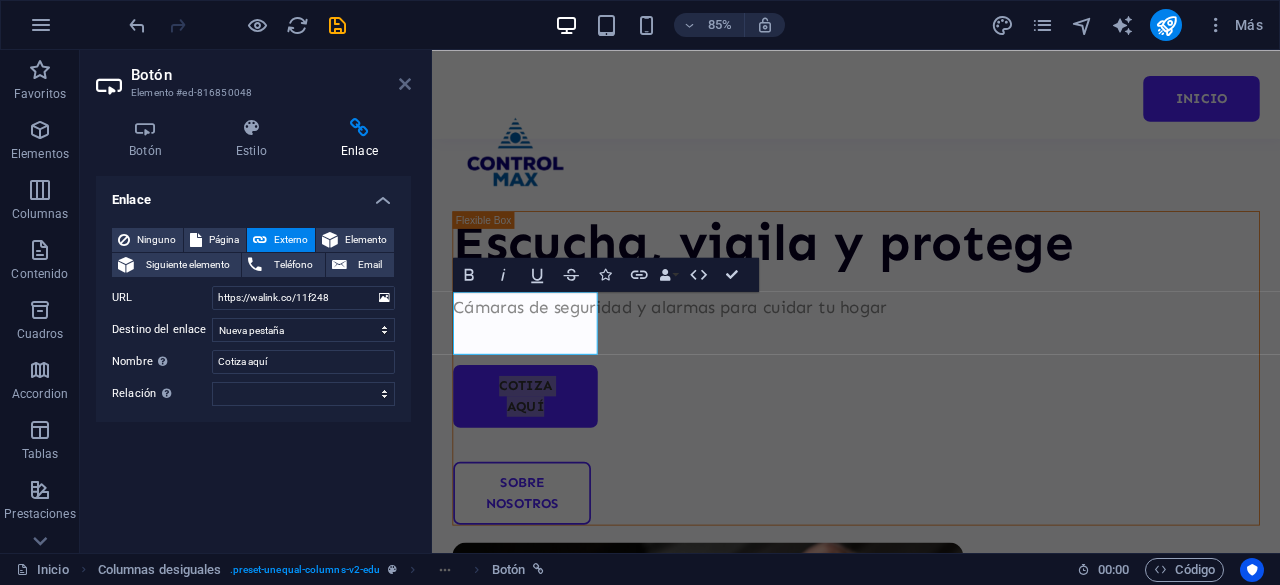 click at bounding box center (405, 84) 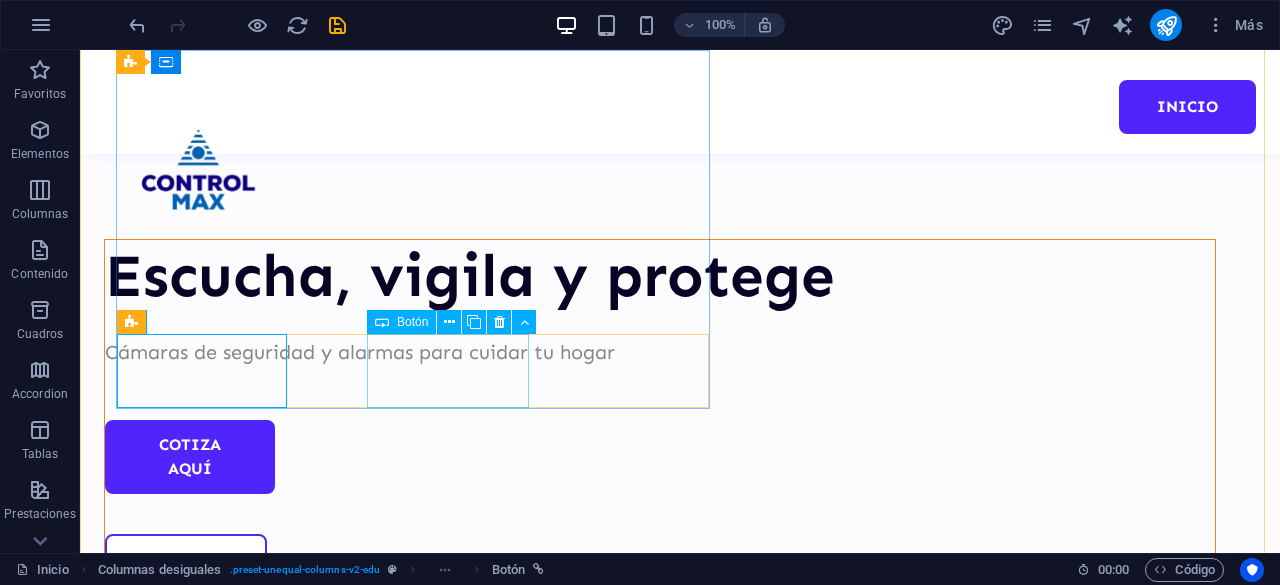 click on "sobre nosotros" at bounding box center [660, 571] 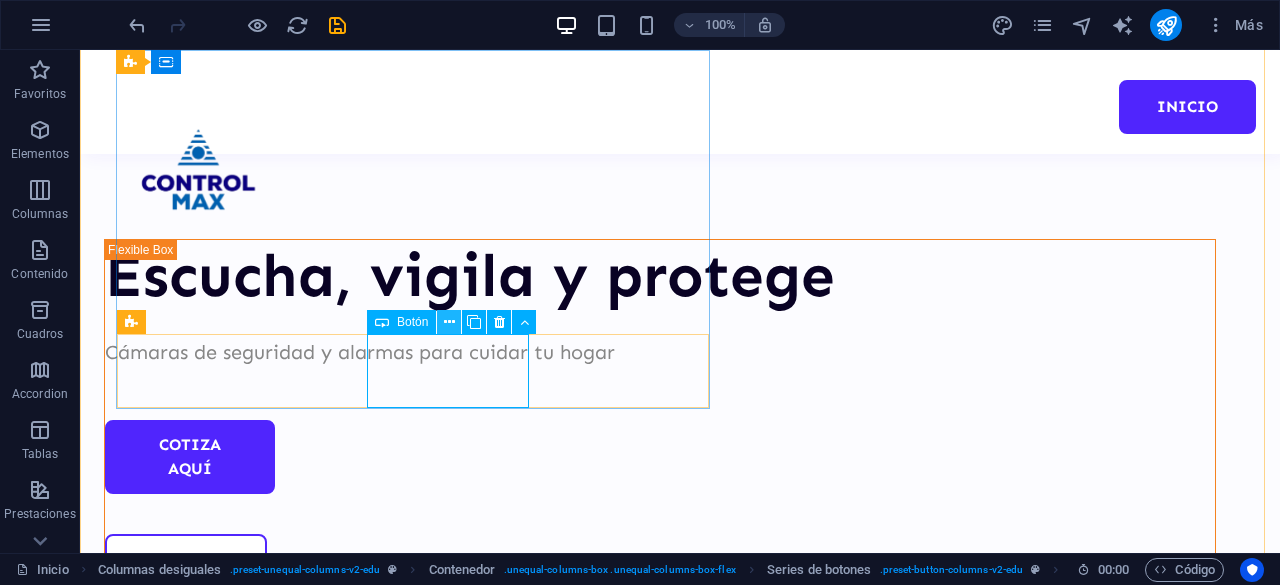 click at bounding box center (449, 322) 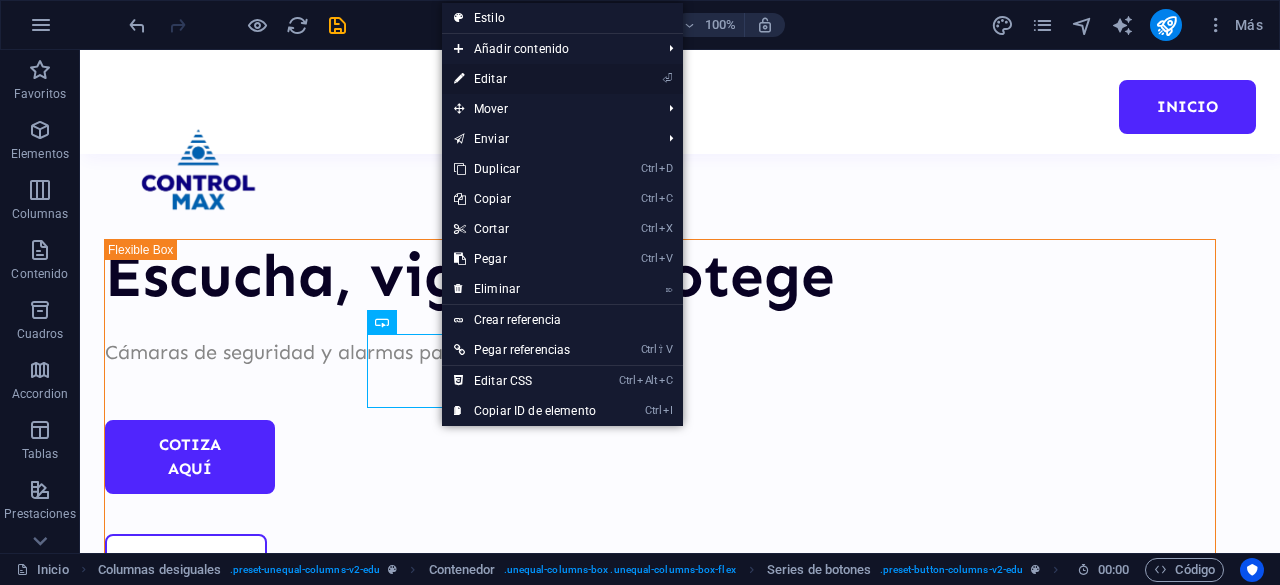 click on "⏎  Editar" at bounding box center (525, 79) 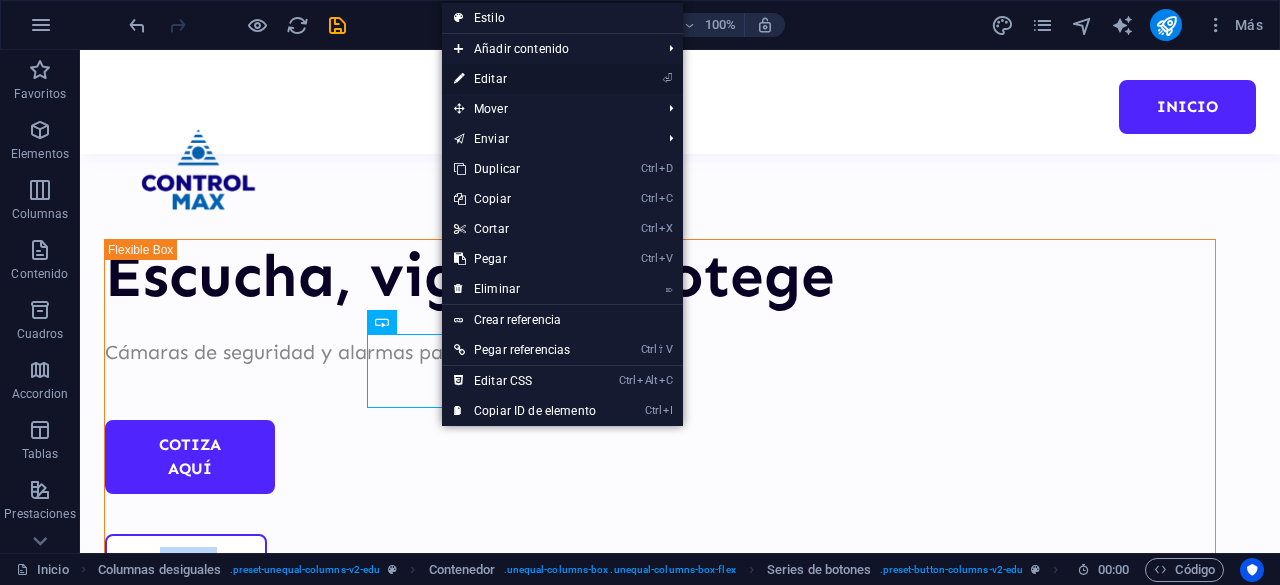 select on "px" 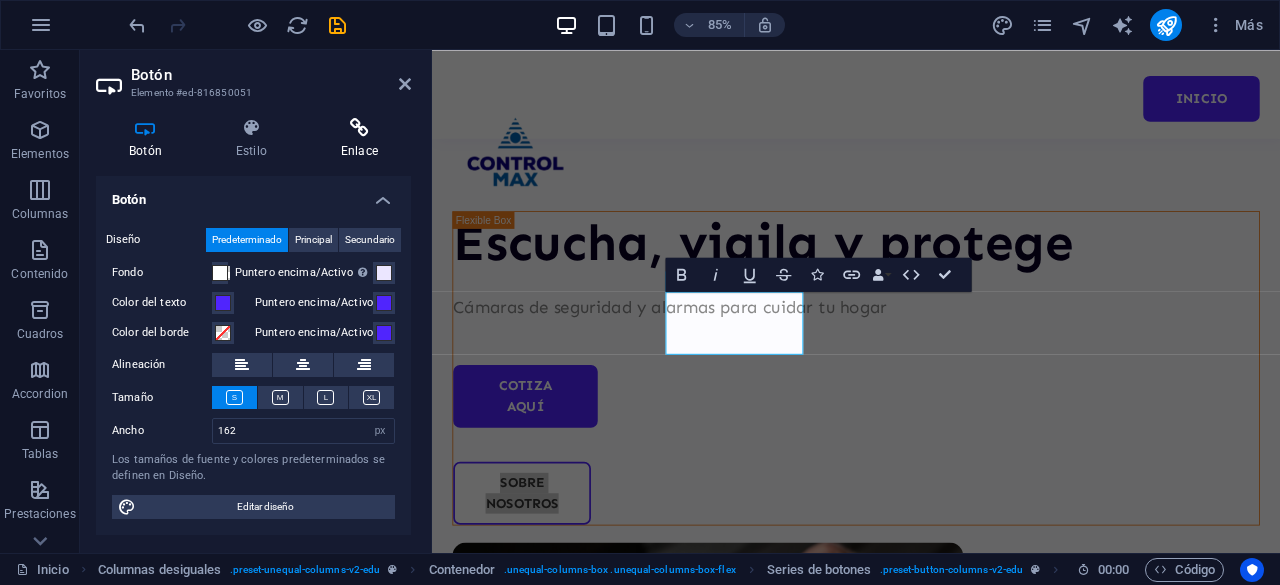 click at bounding box center [359, 128] 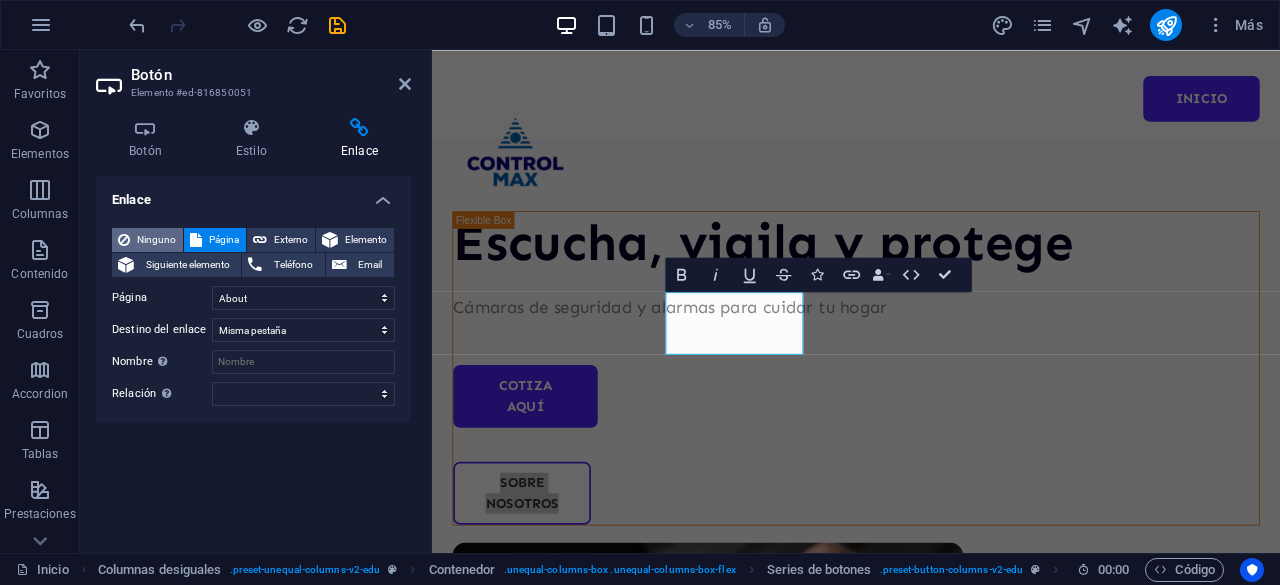 click on "Ninguno" at bounding box center (156, 240) 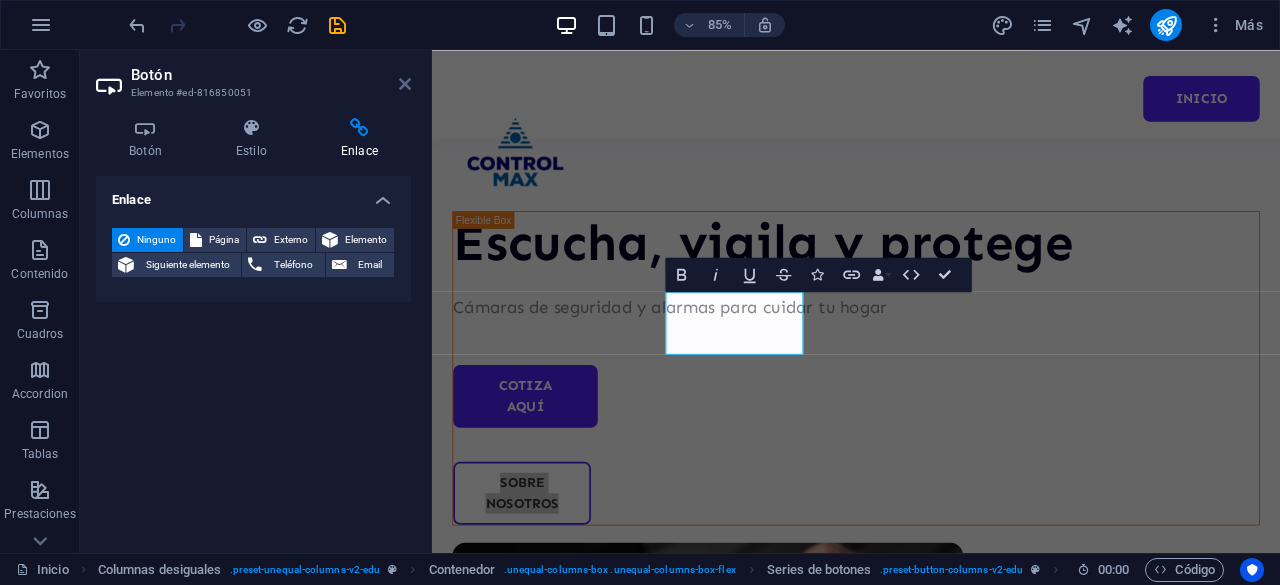 click at bounding box center [405, 84] 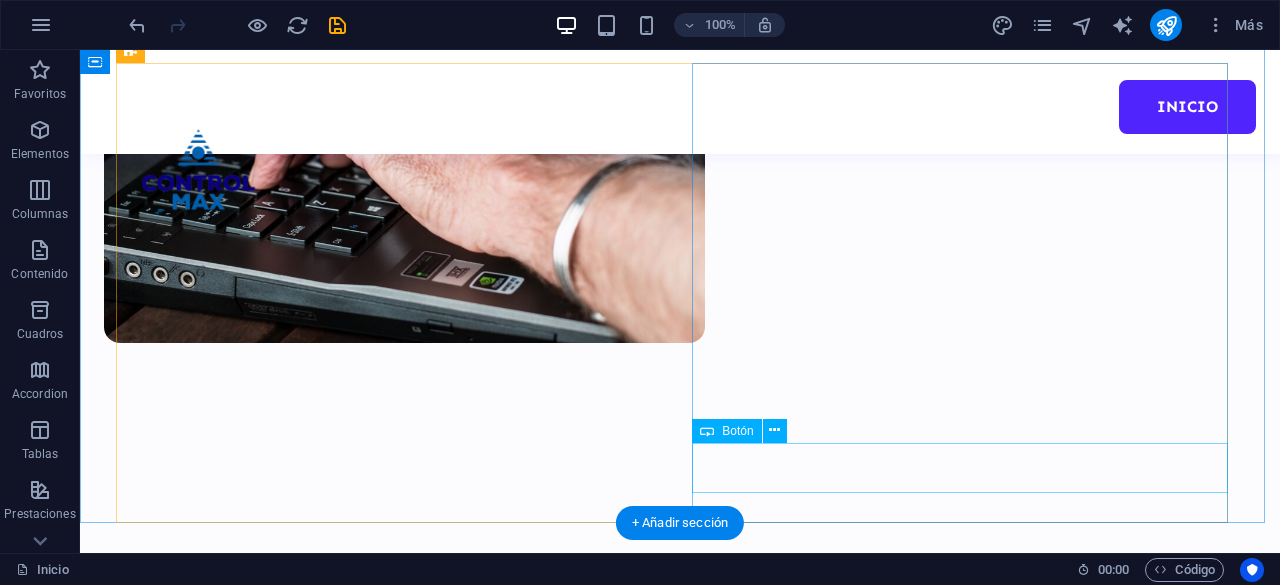 scroll, scrollTop: 904, scrollLeft: 0, axis: vertical 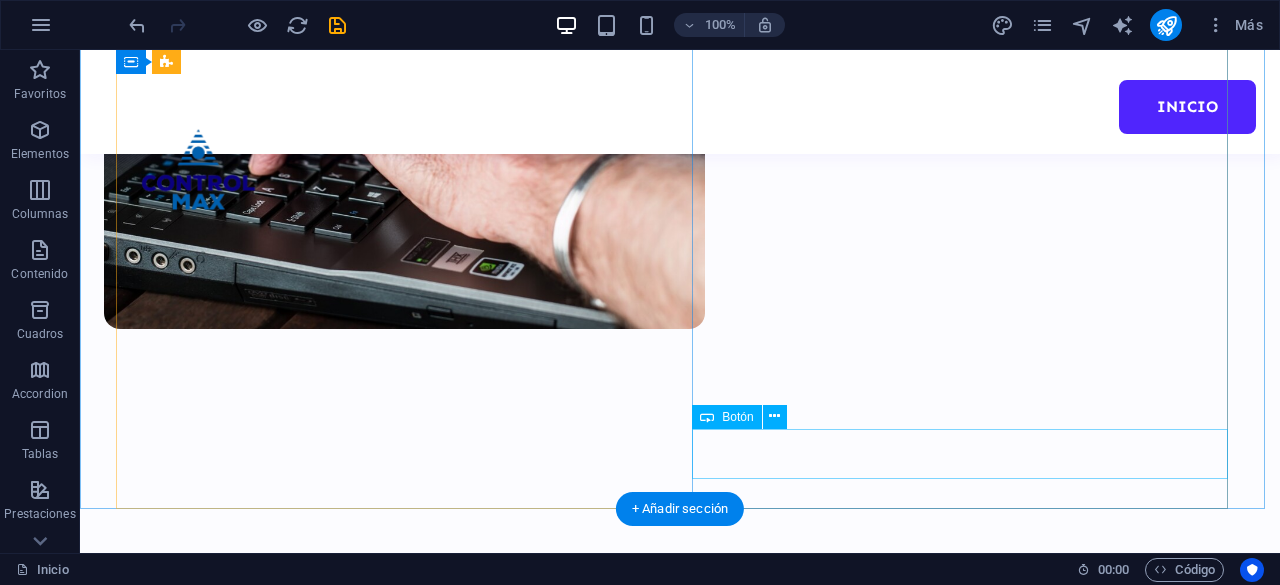 click on "nuestros servicios" at bounding box center [392, 1650] 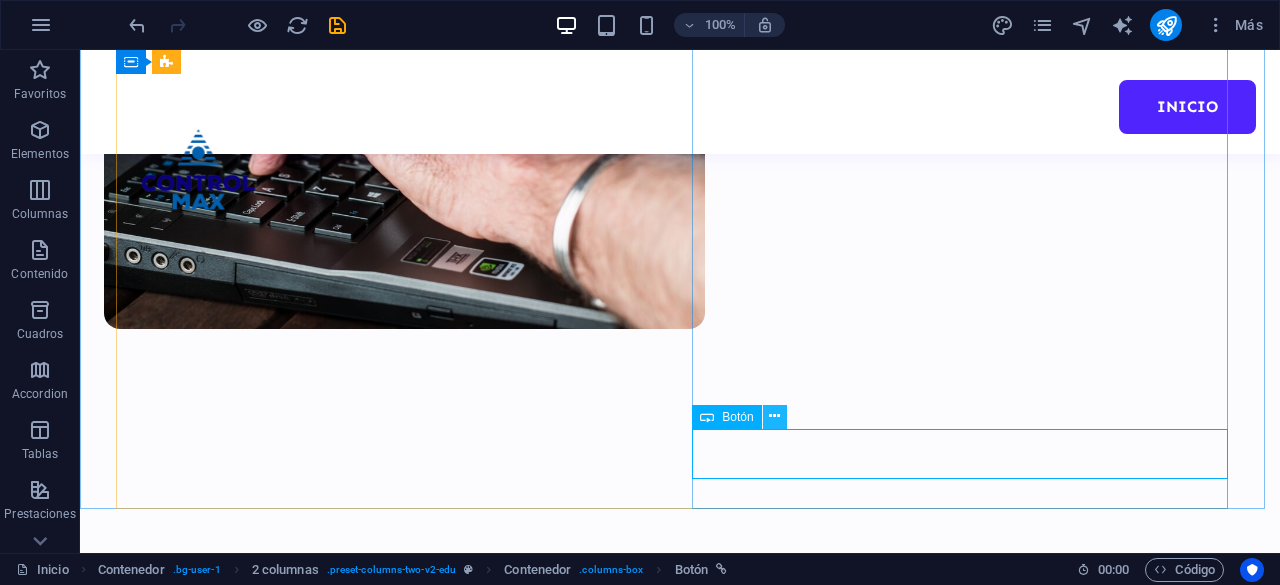 click at bounding box center [774, 416] 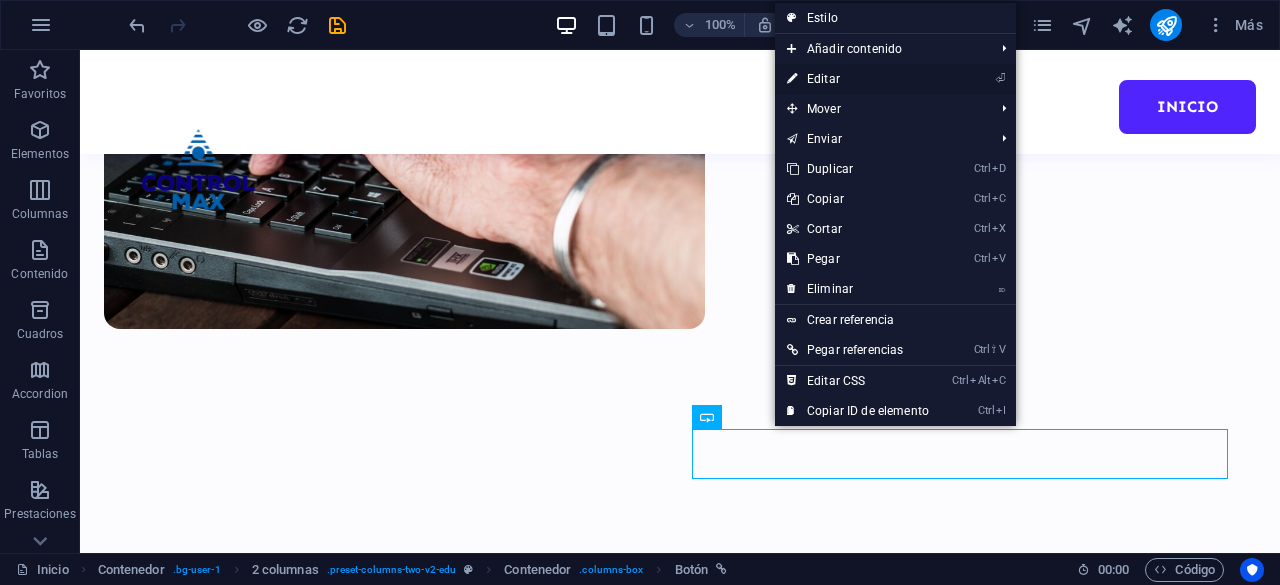 click on "⏎  Editar" at bounding box center [858, 79] 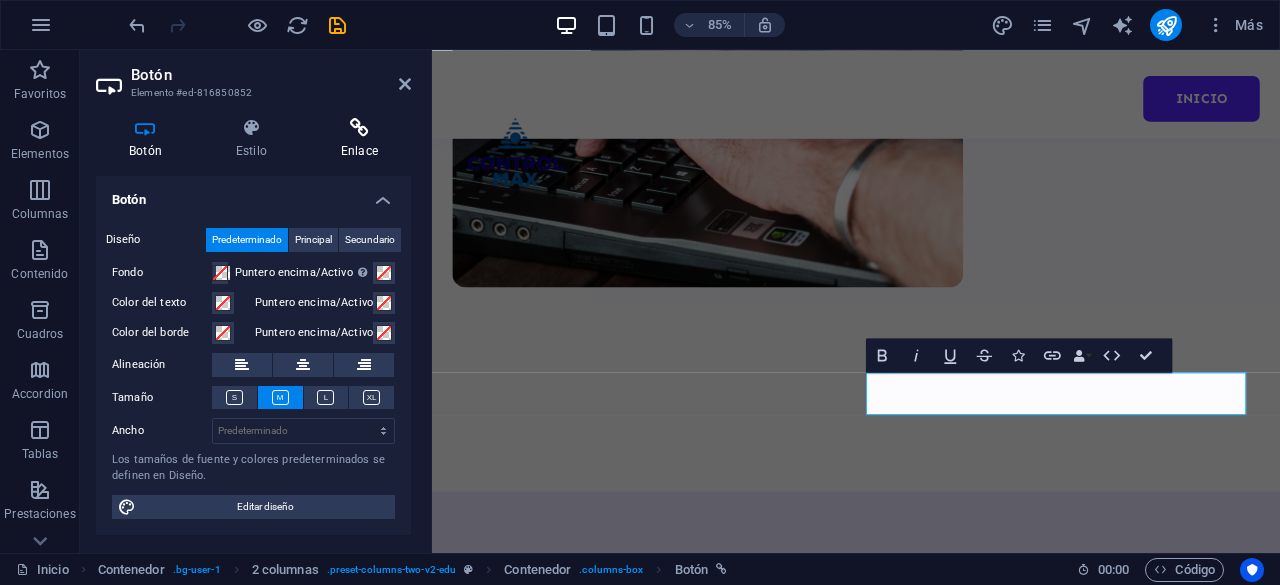 click at bounding box center (359, 128) 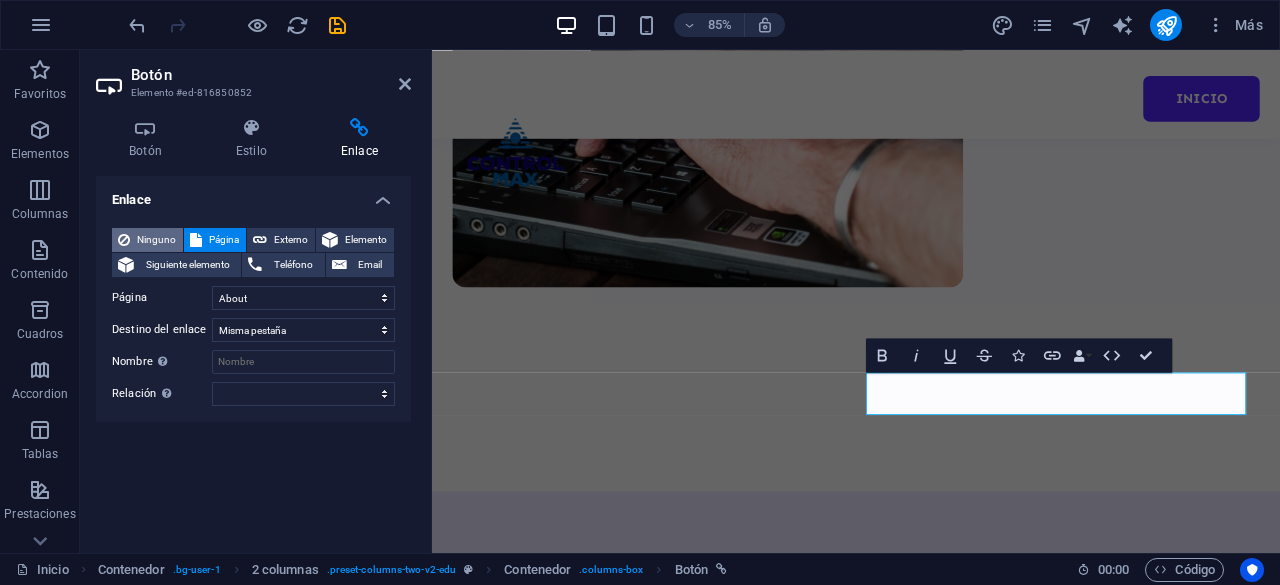 click on "Ninguno" at bounding box center [156, 240] 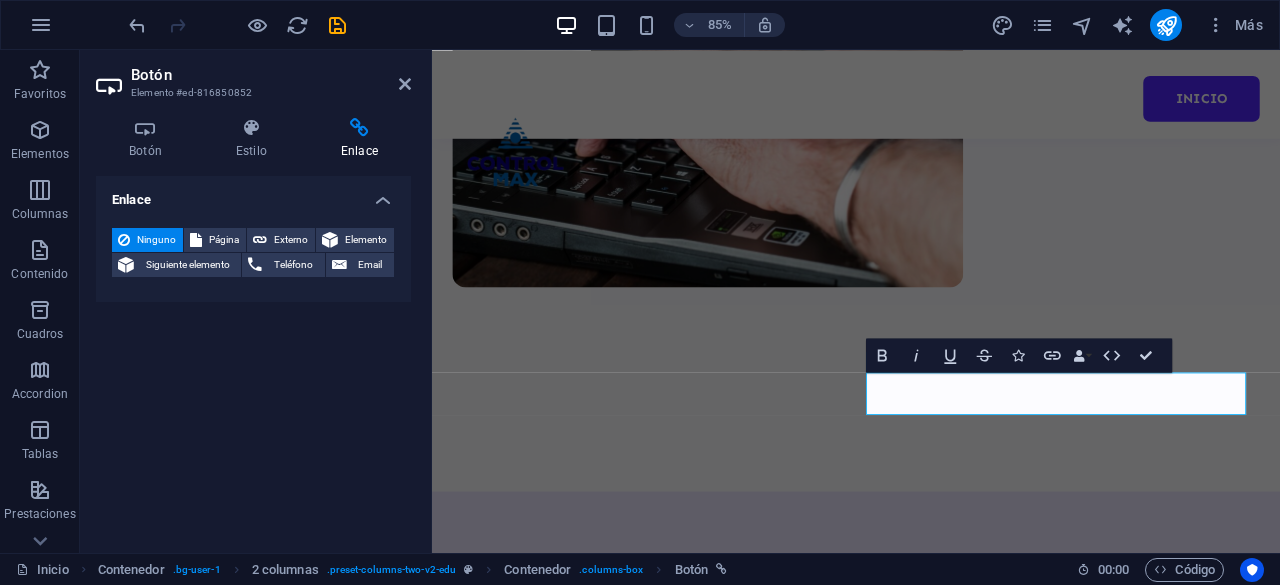 click on "Botón Elemento #ed-816850852 Botón Estilo Enlace Botón Diseño Predeterminado Principal Secundario Fondo Puntero encima/Activo Cambia al modo de previsualización para probar el estado activo/puntero encima Color del texto Puntero encima/Activo Color del borde Puntero encima/Activo Alineación Tamaño Ancho Predeterminado px rem % em vh vw Los tamaños de fuente y colores predeterminados se definen en Diseño. Editar diseño 2 columnas Element Diseño La forma en la que este elemento se expande en la disposición (Flexbox). Tamaño Predeterminado automático px % 1/1 1/2 1/3 1/4 1/5 1/6 1/7 1/8 1/9 1/10 Crecer Reducir Comprar Disposición de contenedor Visible Visible Opacidad 100 % Desbordamiento Espaciado Margen Predeterminado automático px % rem vw vh Personalizado Personalizado automático px % rem vw vh automático px % rem vw vh automático px % rem vw vh automático px % rem vw vh Espaciado Predeterminado px rem % vh vw Personalizado Personalizado px rem % vh vw px rem % vh vw px rem" at bounding box center (256, 301) 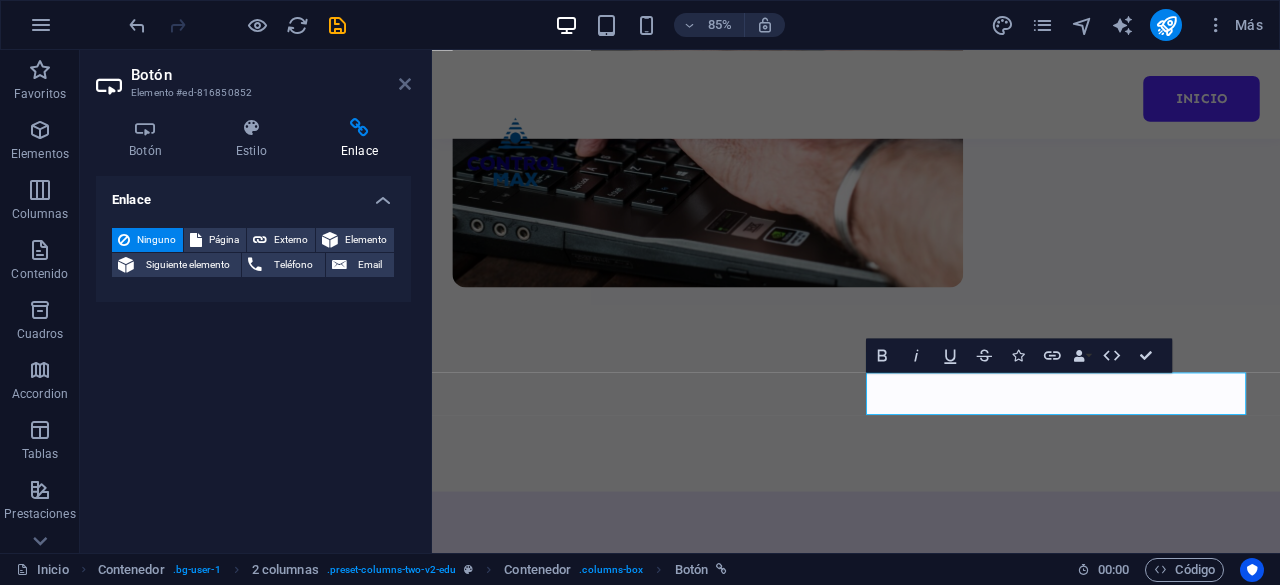 drag, startPoint x: 405, startPoint y: 83, endPoint x: 250, endPoint y: 36, distance: 161.96913 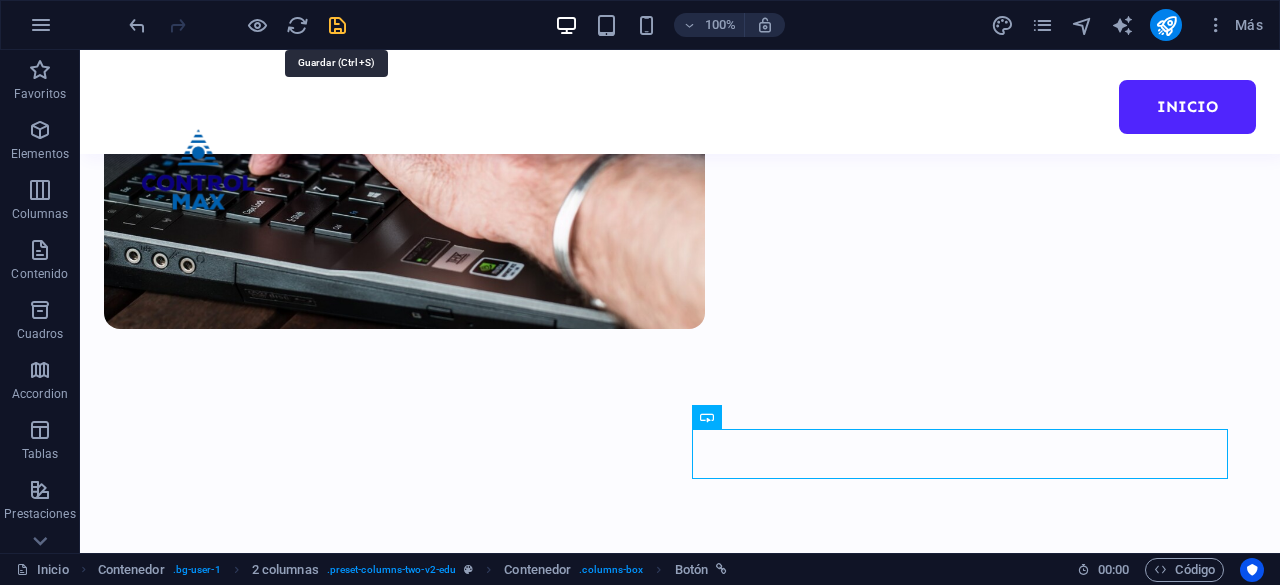 click at bounding box center (337, 25) 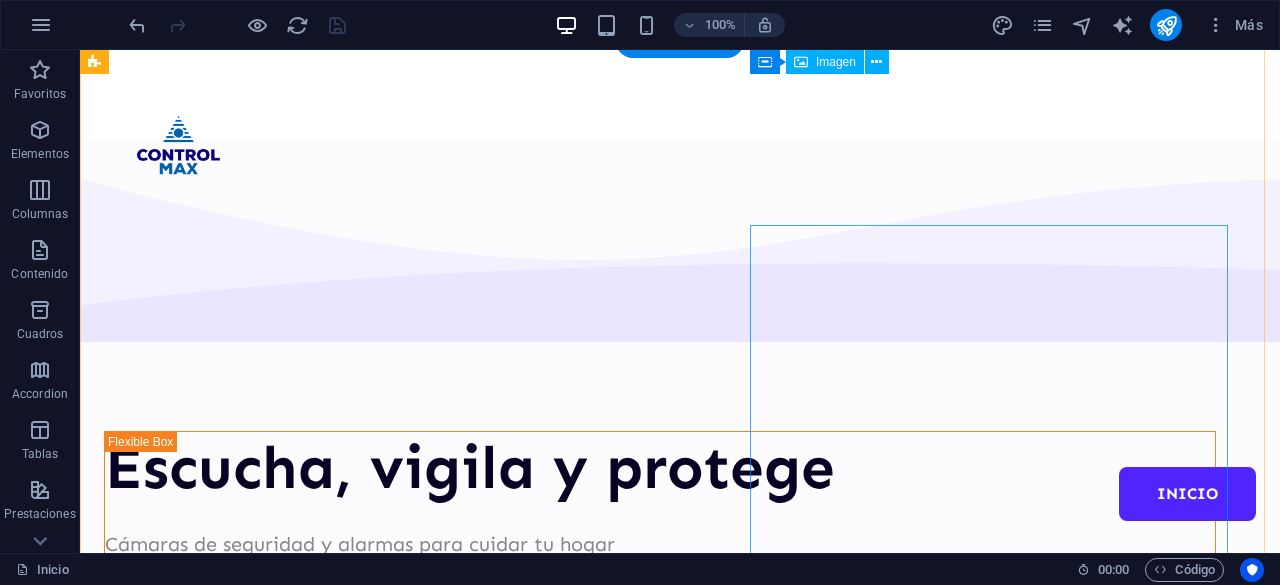 scroll, scrollTop: 0, scrollLeft: 0, axis: both 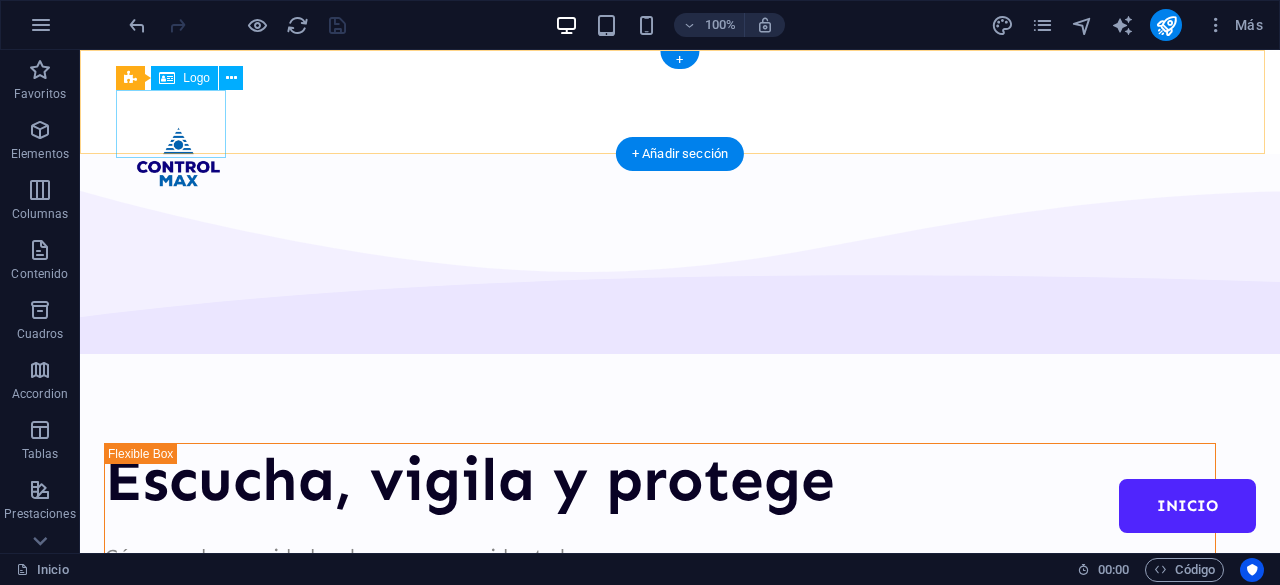 click at bounding box center (179, 157) 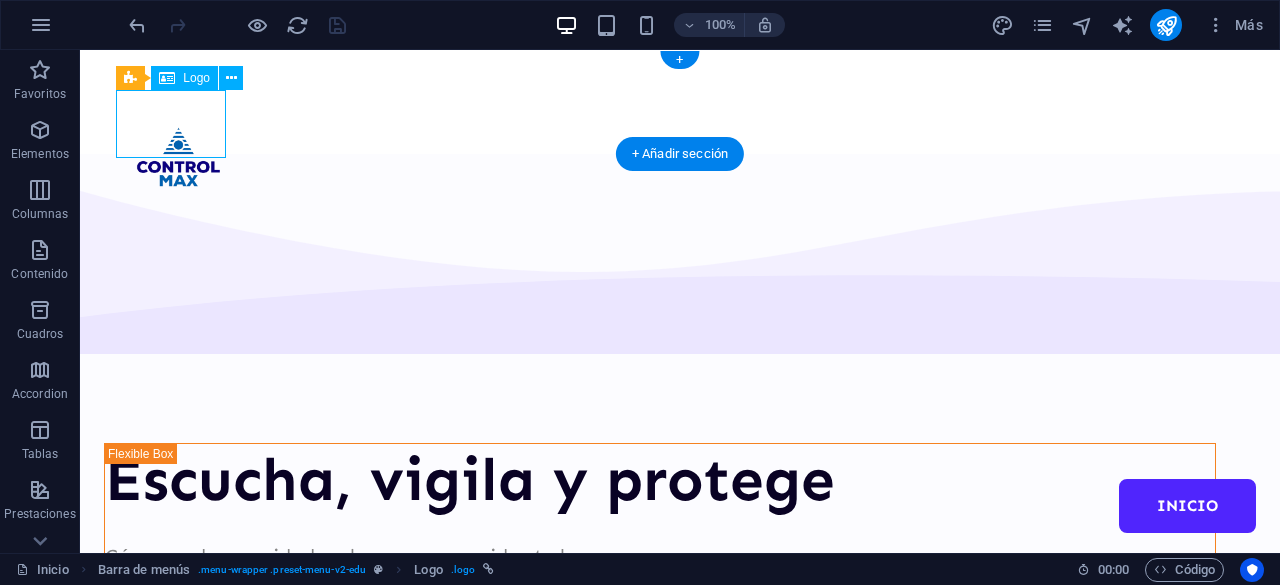 drag, startPoint x: 180, startPoint y: 119, endPoint x: 181, endPoint y: 99, distance: 20.024984 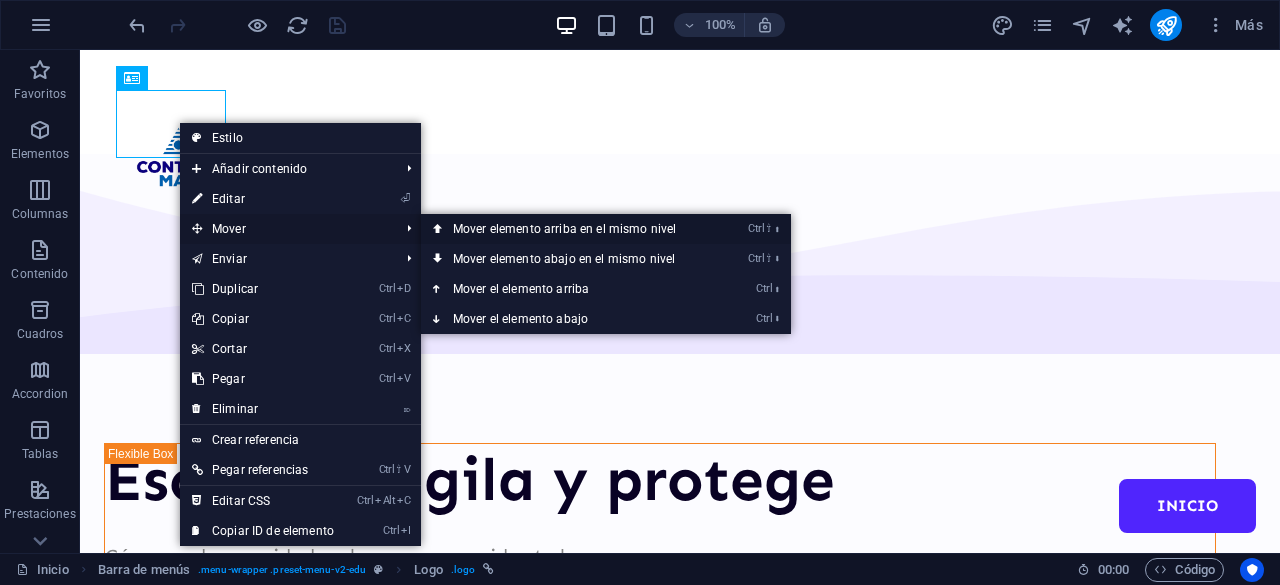 click on "Ctrl ⇧ ⬆  Mover elemento arriba en el mismo nivel" at bounding box center (568, 229) 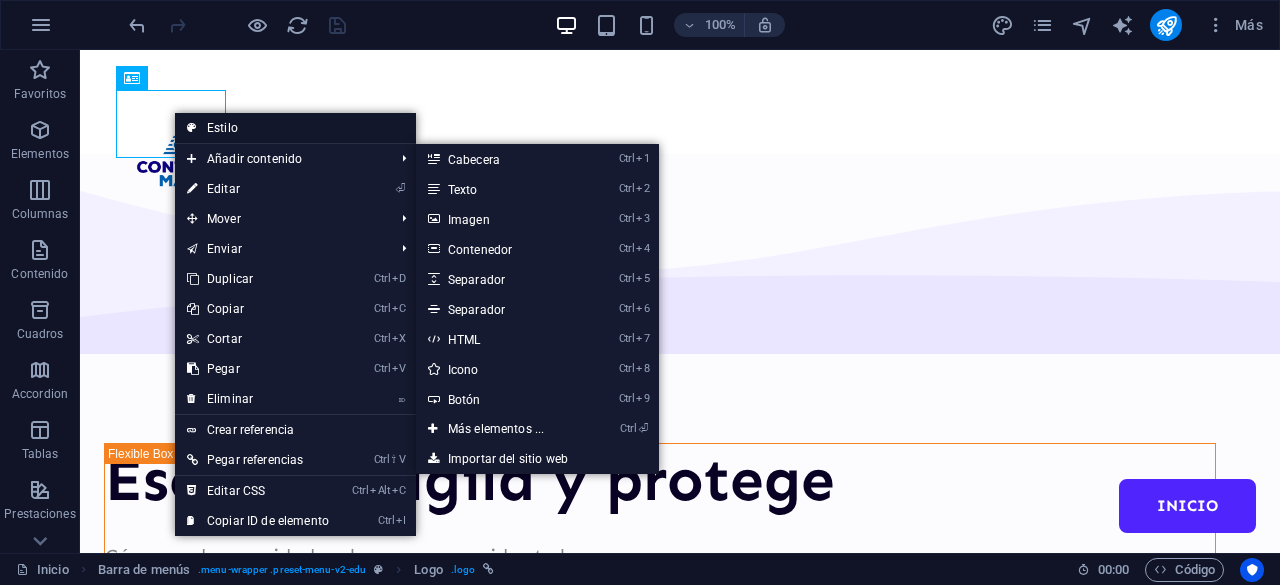 click on "Estilo" at bounding box center (295, 128) 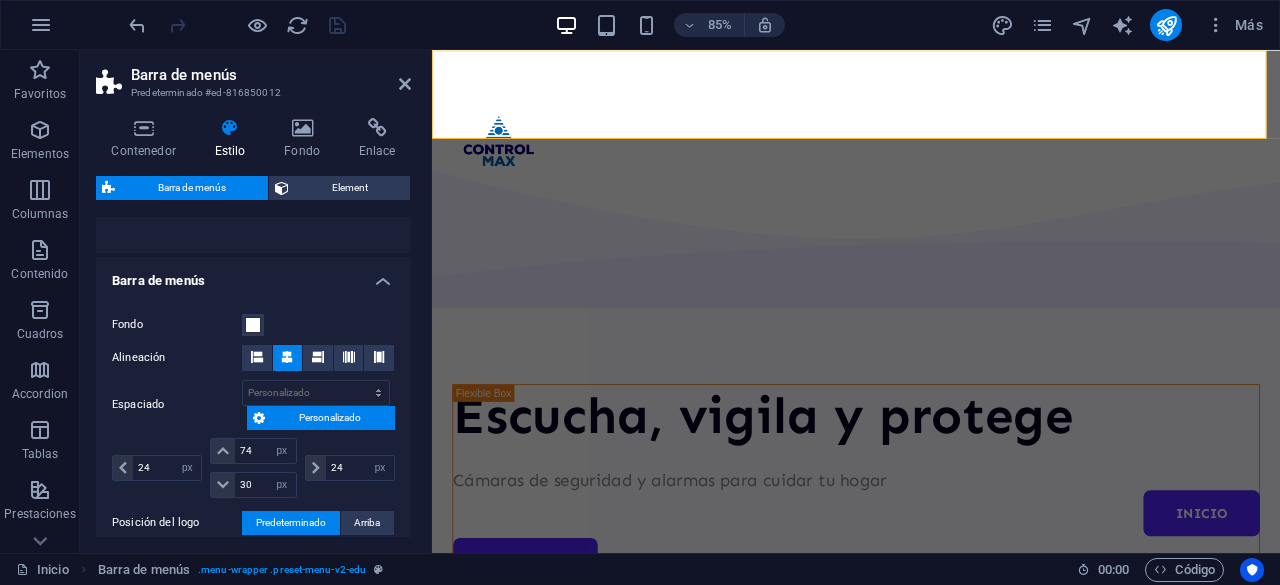scroll, scrollTop: 400, scrollLeft: 0, axis: vertical 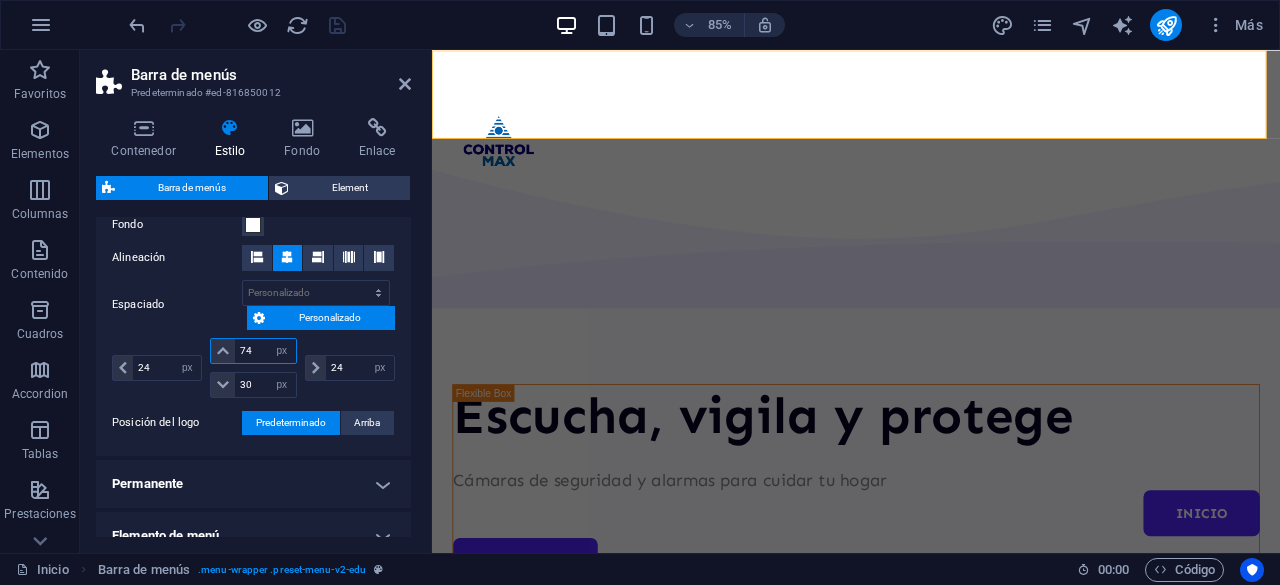 click on "74" at bounding box center [265, 351] 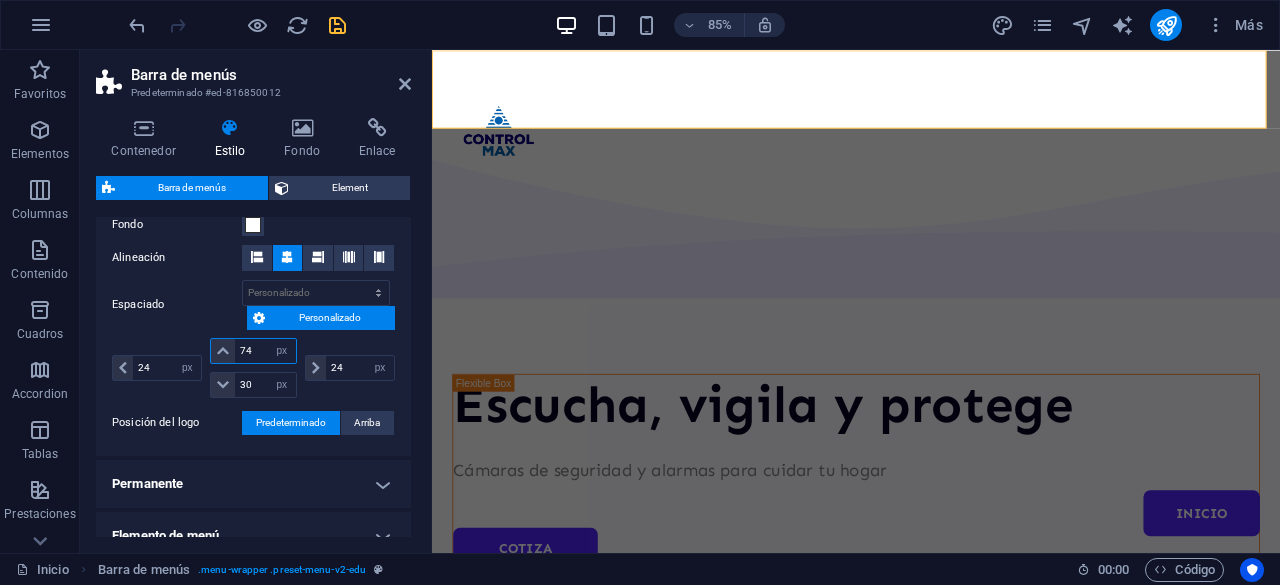 type on "75" 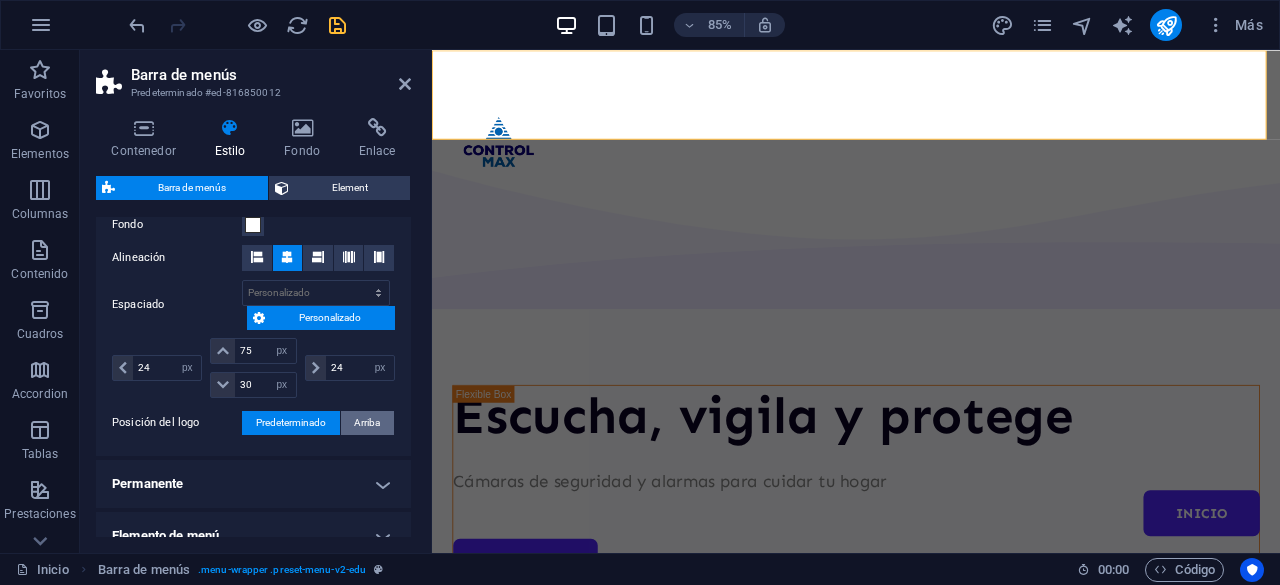 click on "Arriba" at bounding box center (367, 423) 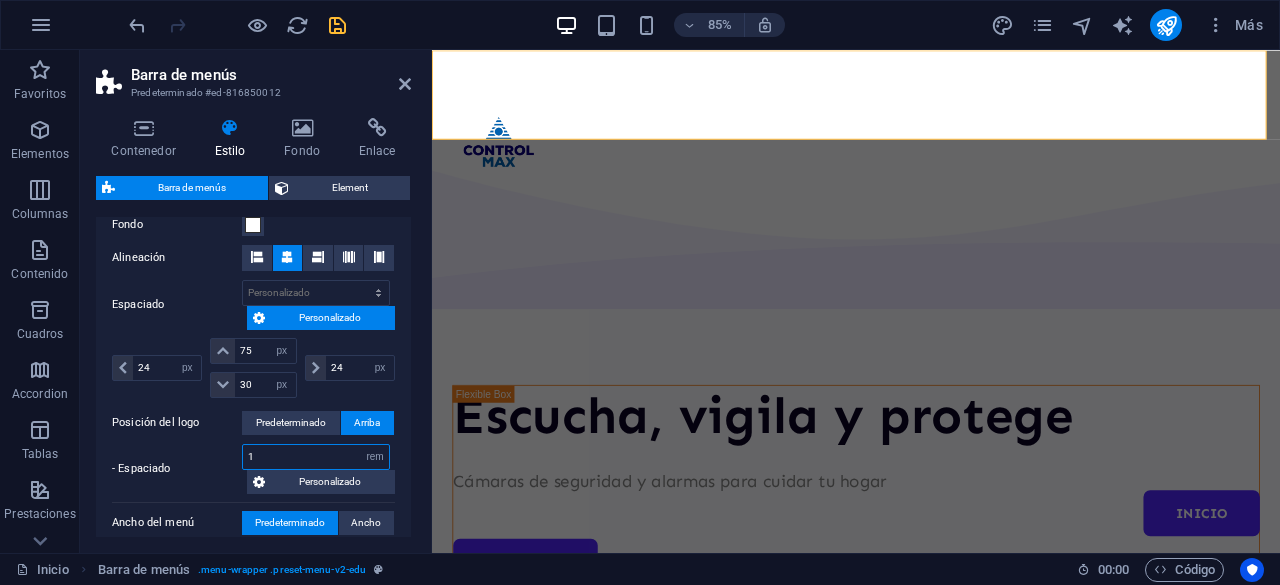 click on "1" at bounding box center [316, 457] 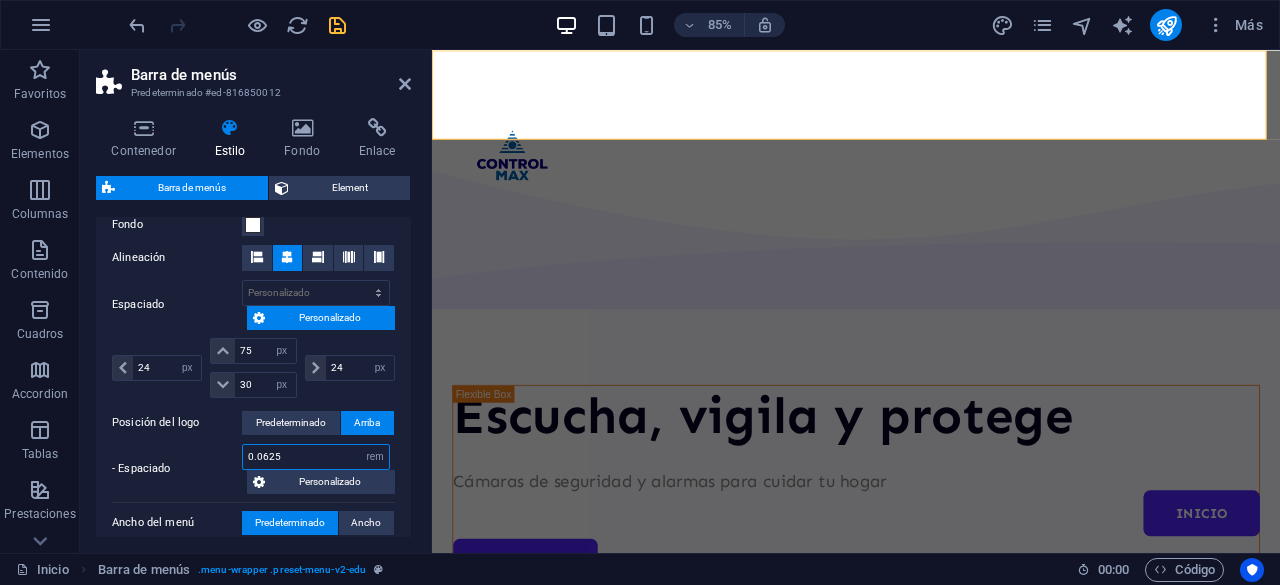 type on "0" 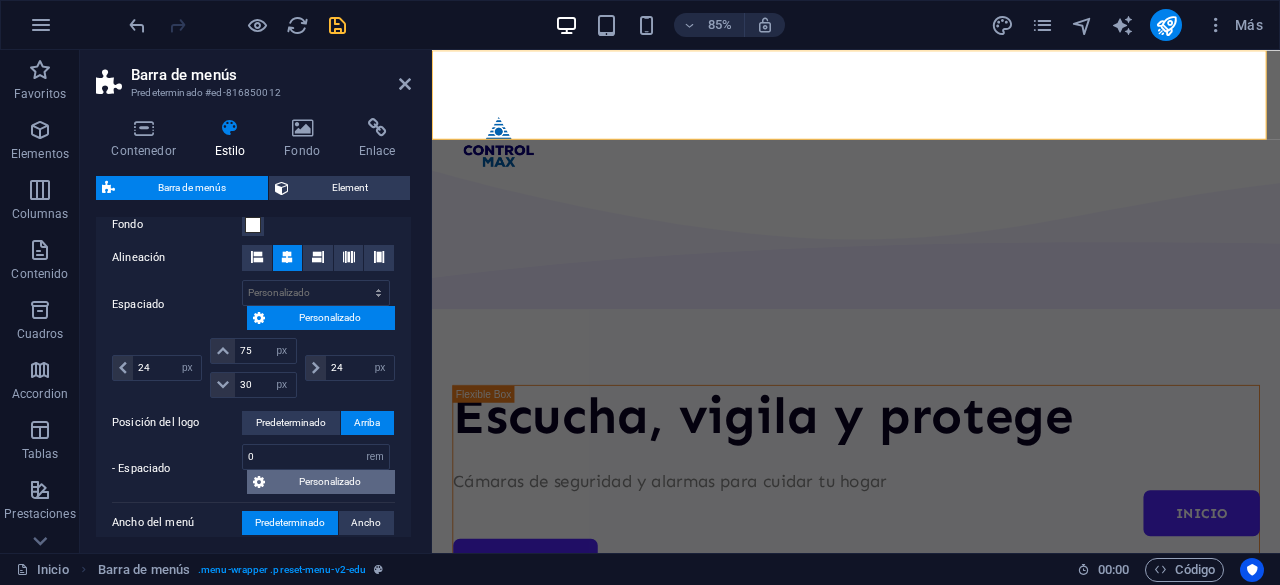 click on "Personalizado" at bounding box center [330, 482] 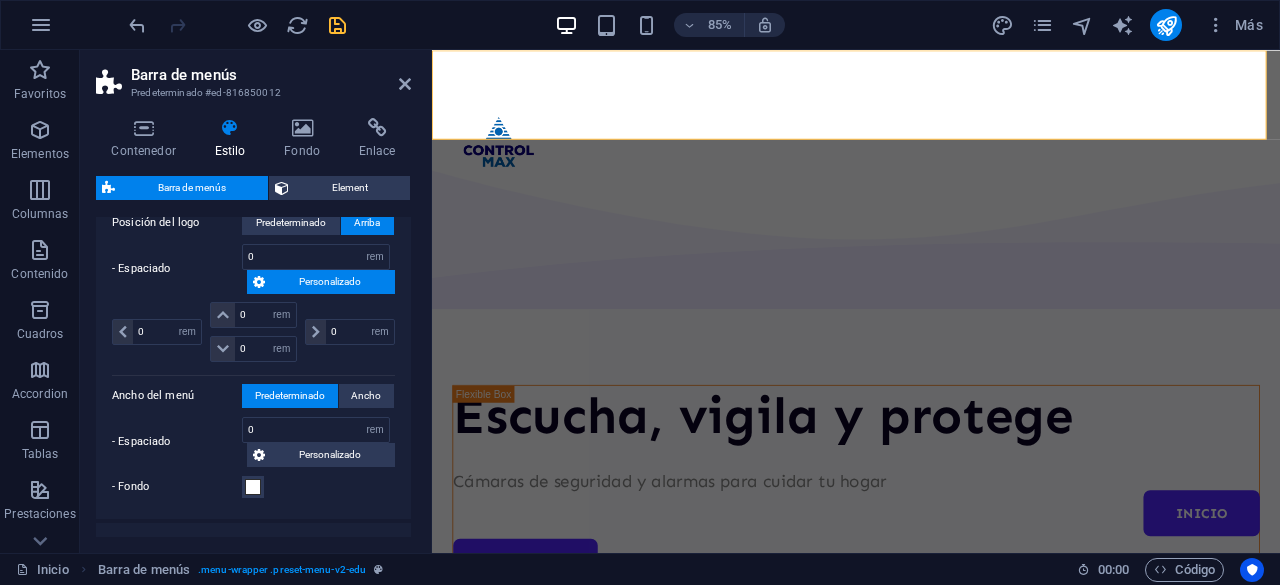 scroll, scrollTop: 500, scrollLeft: 0, axis: vertical 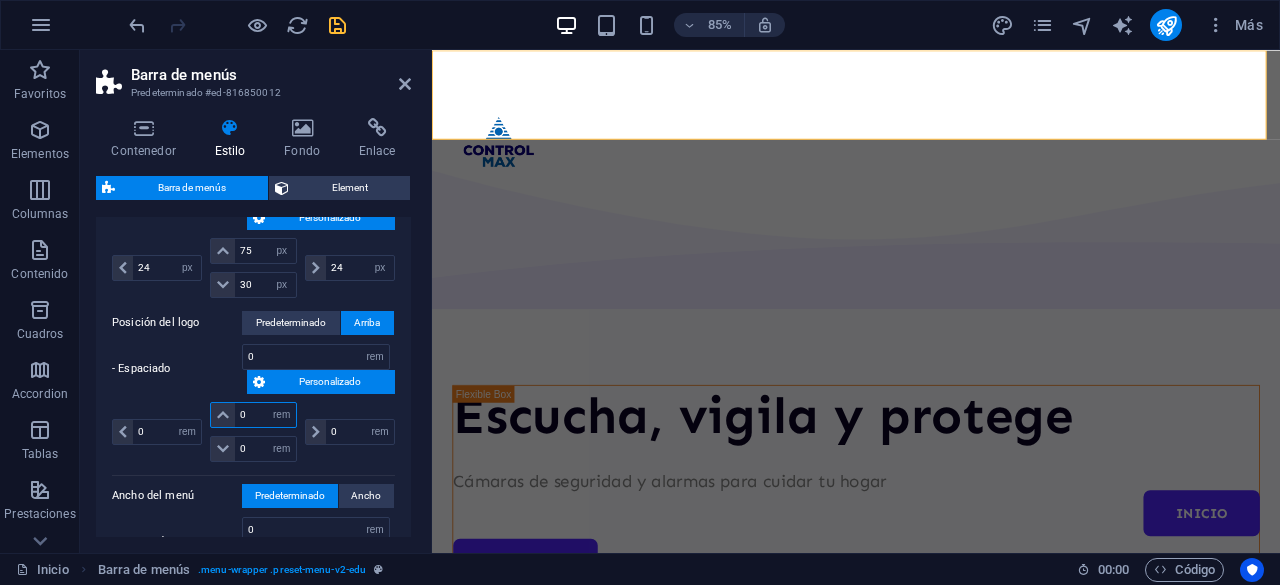 click on "0" at bounding box center [265, 415] 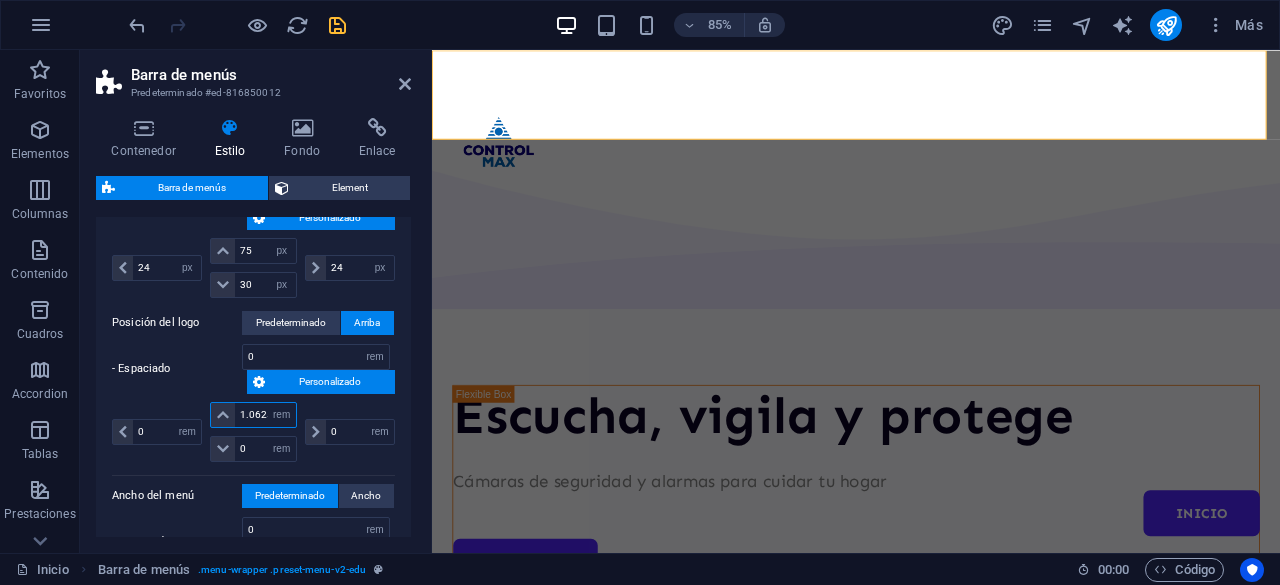 type on "1.125" 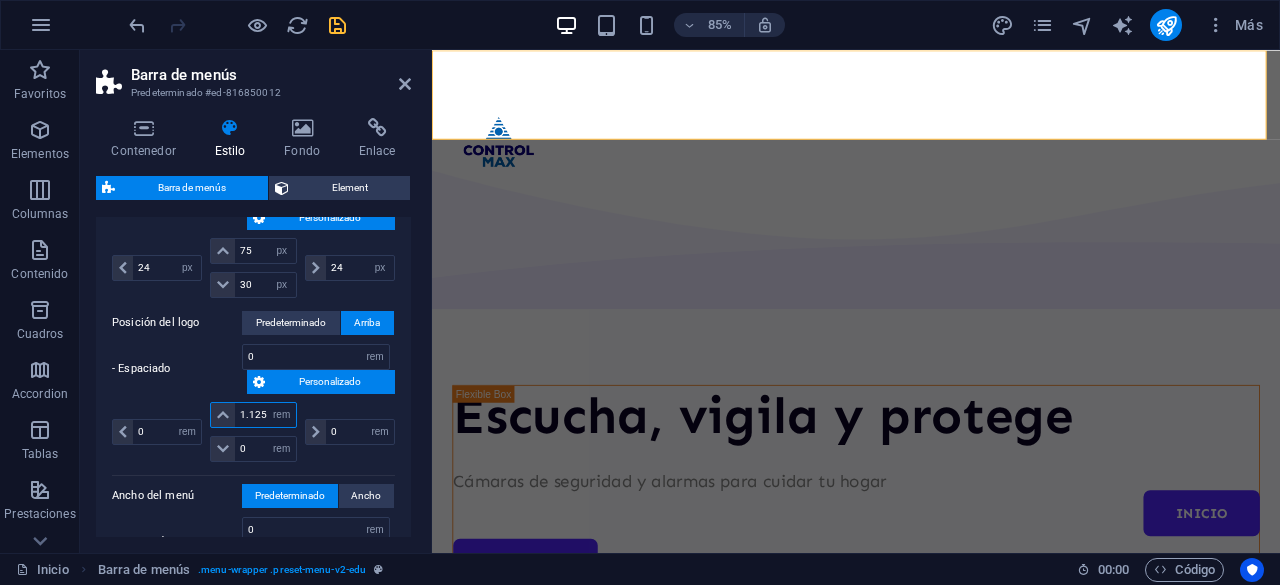 type 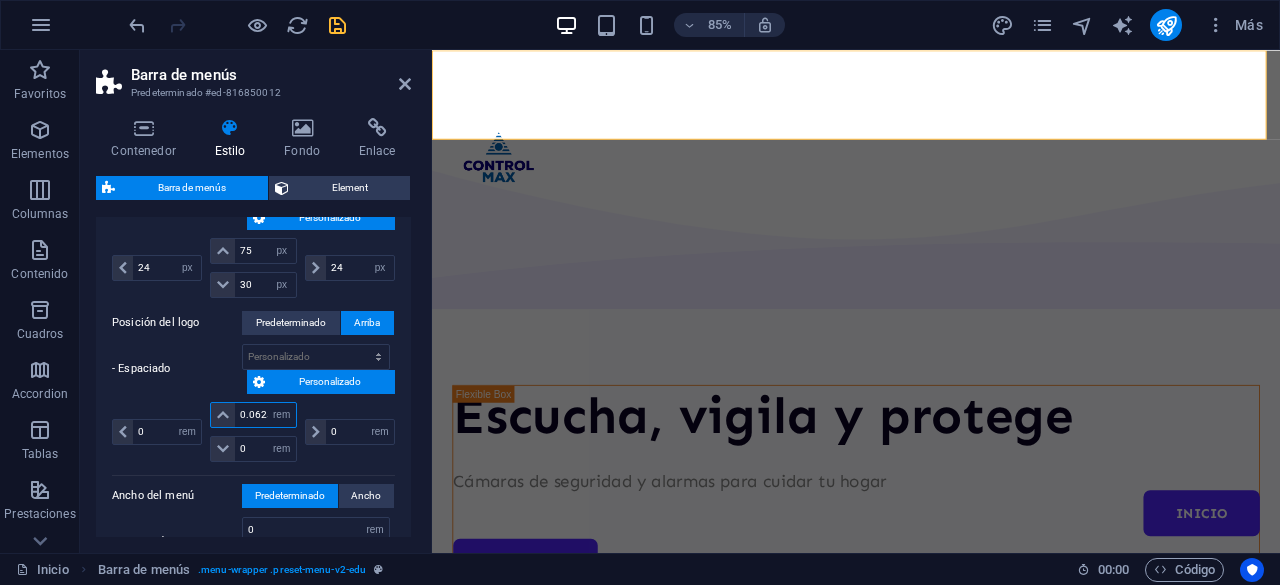 type on "0" 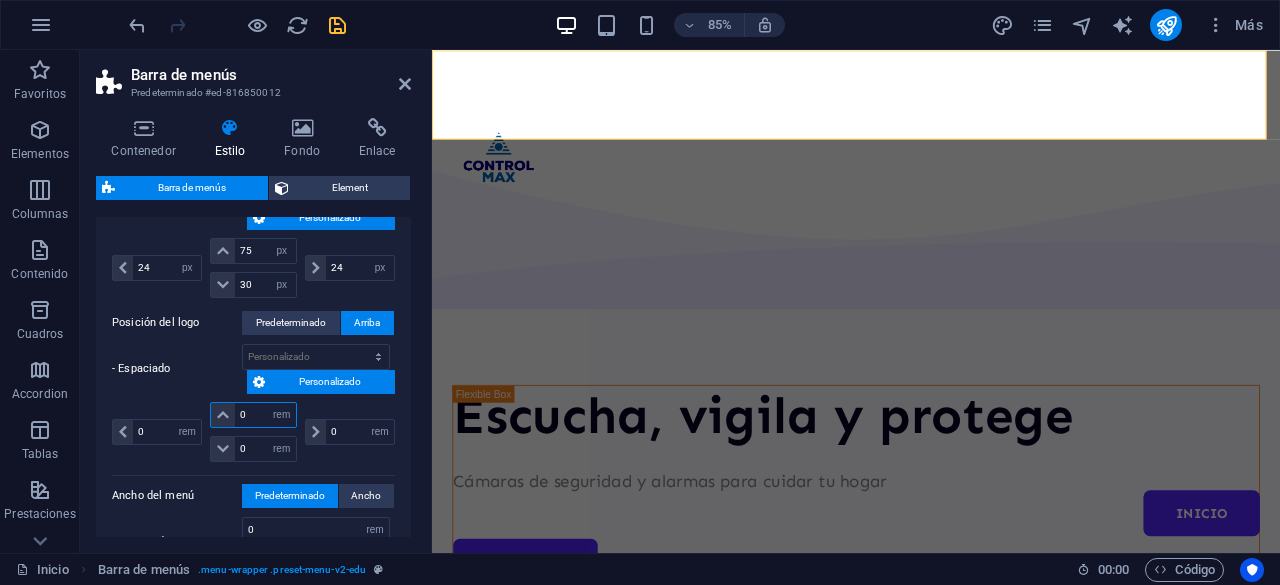type on "0" 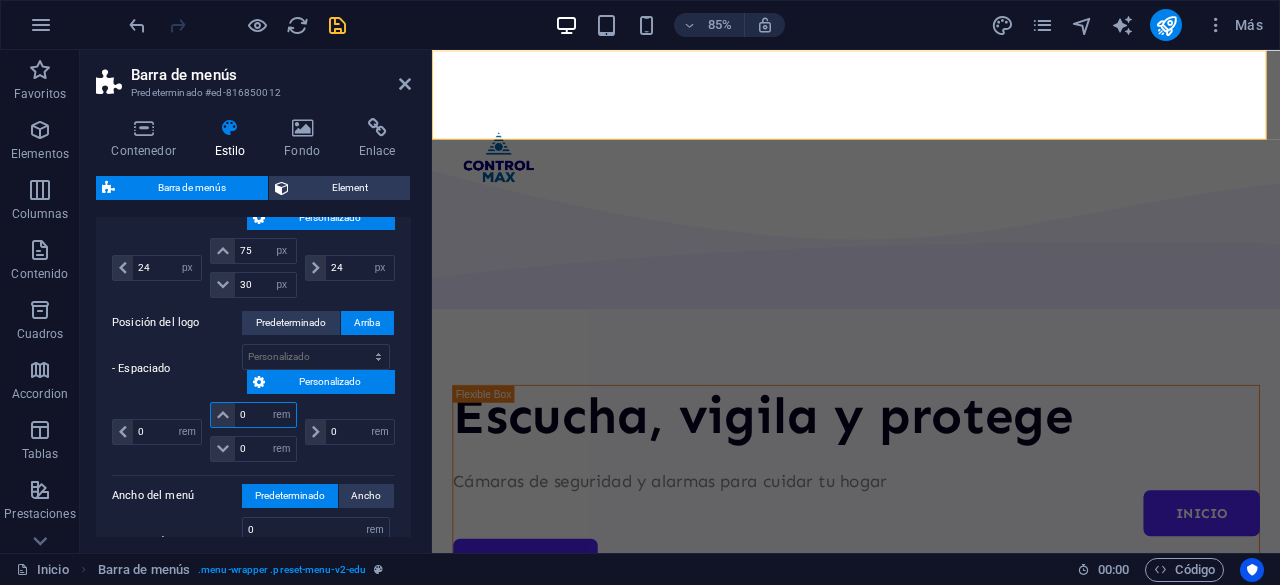 select on "rem" 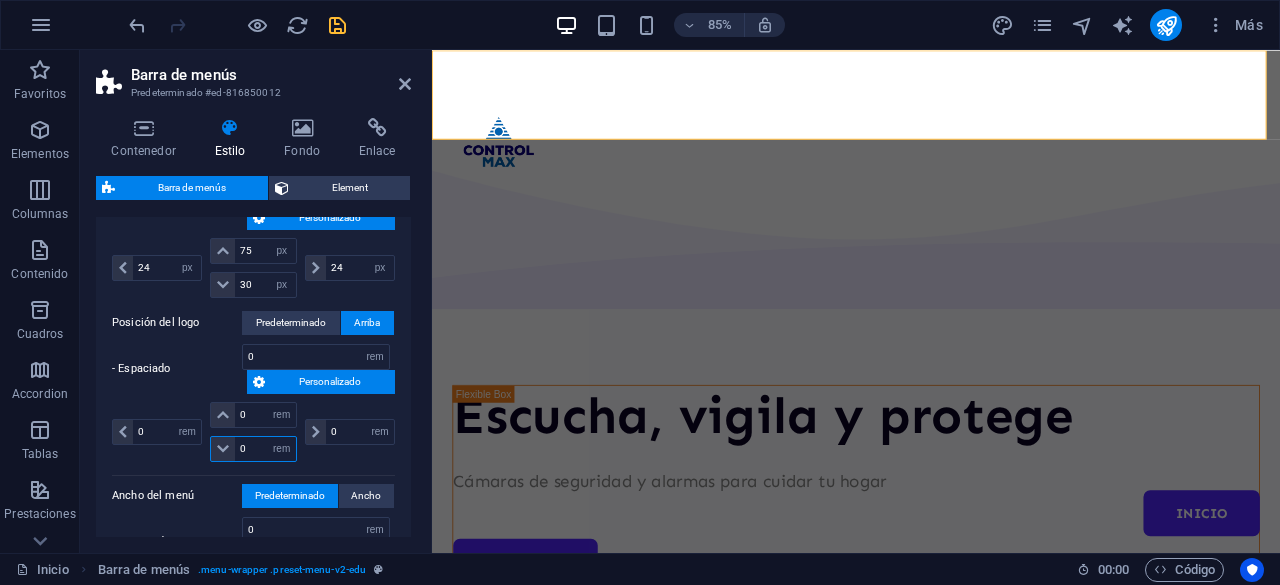 click on "0" at bounding box center (265, 449) 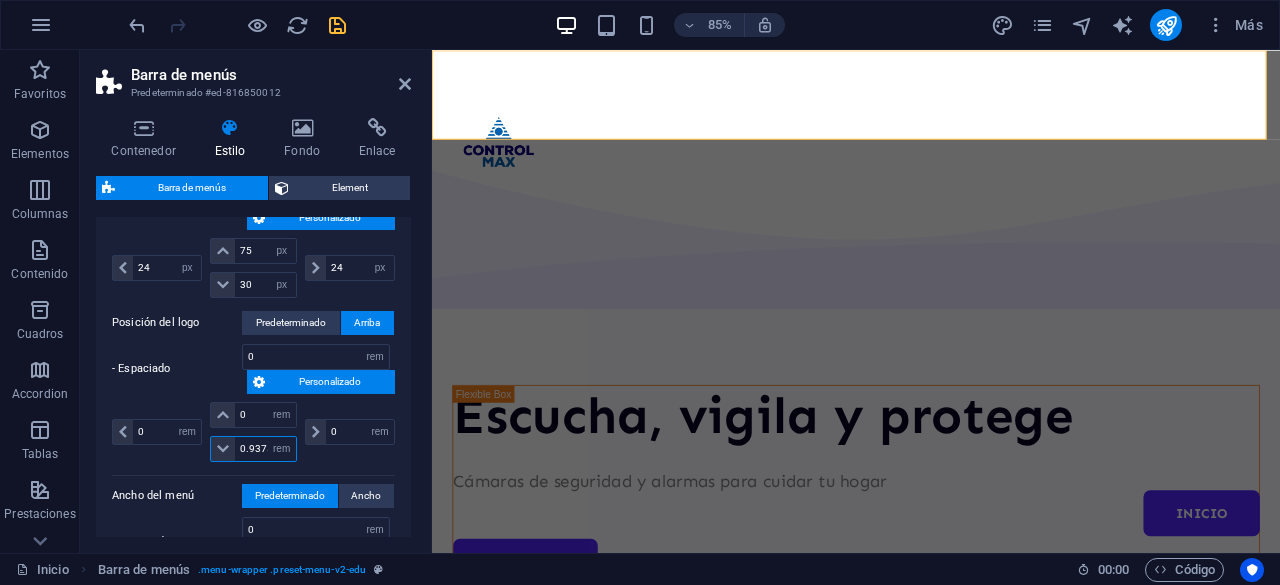 type on "1" 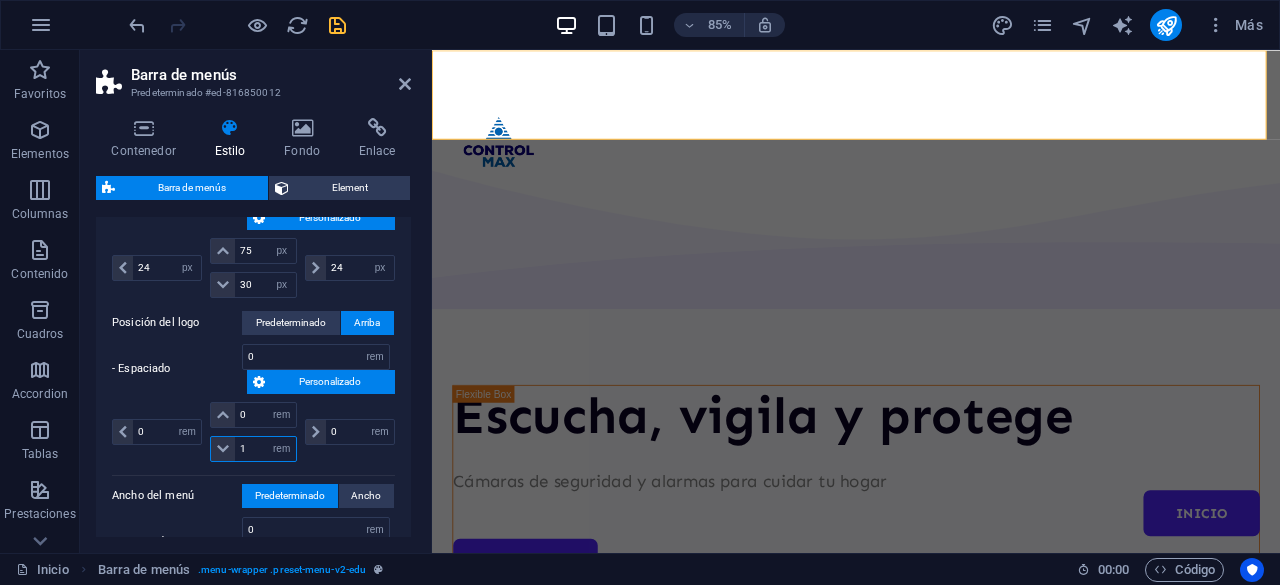 type 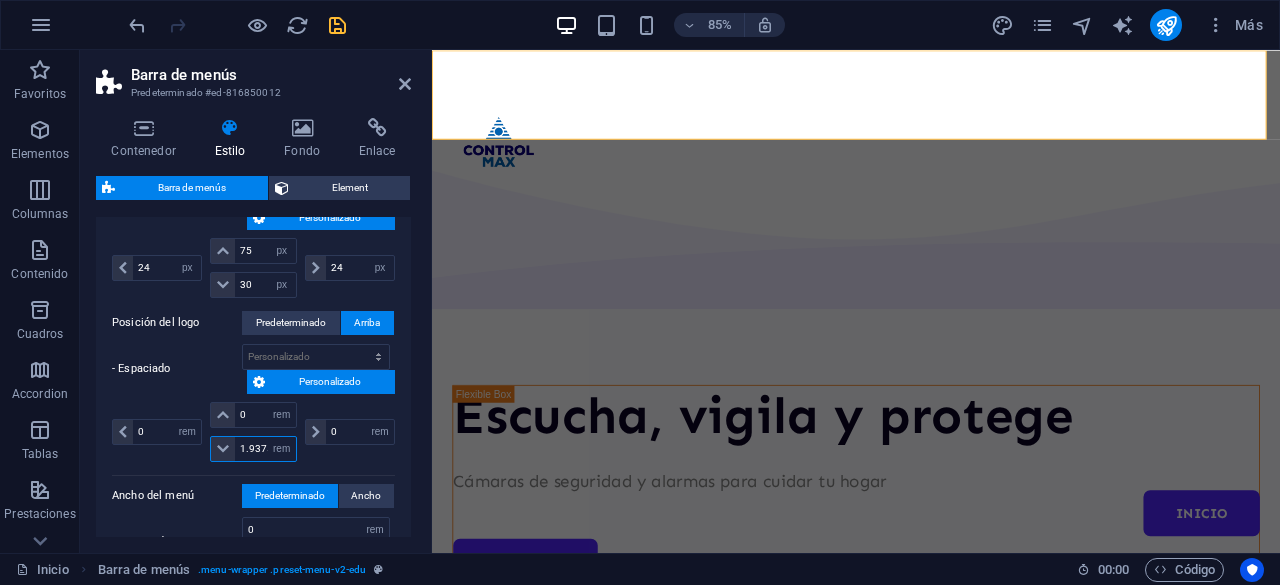 type on "2" 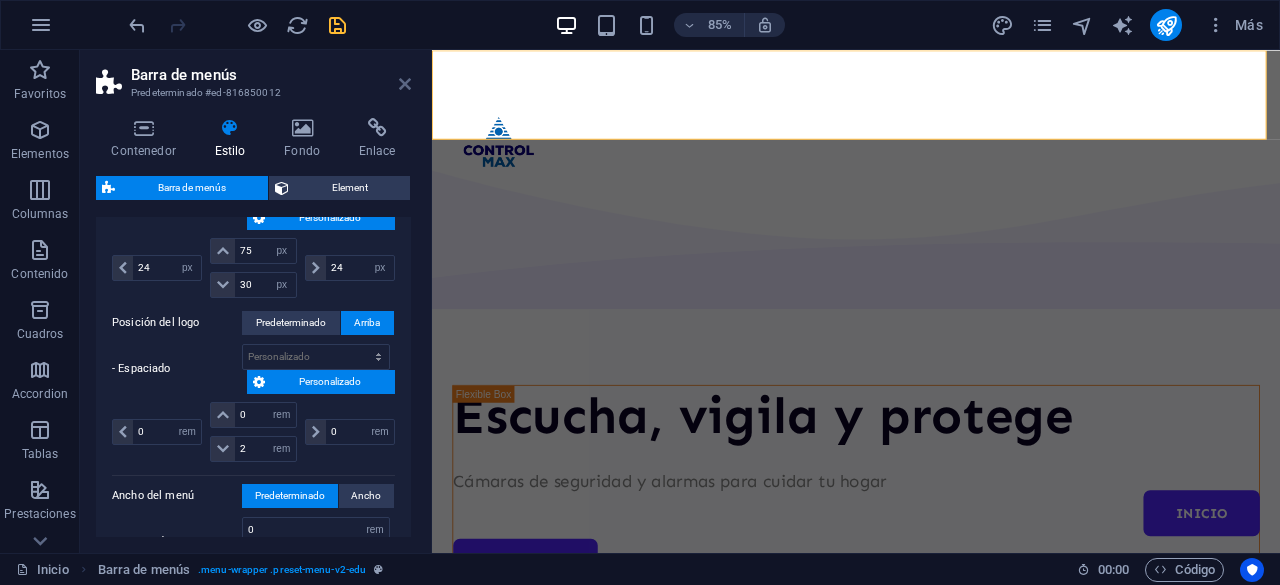 click at bounding box center (405, 84) 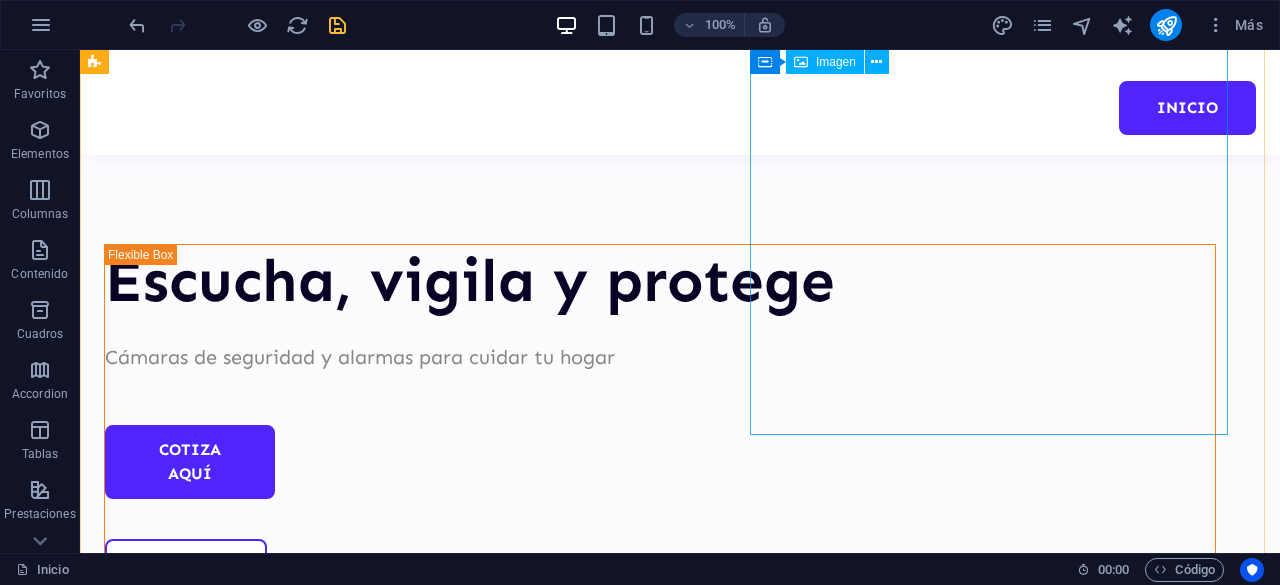 scroll, scrollTop: 0, scrollLeft: 0, axis: both 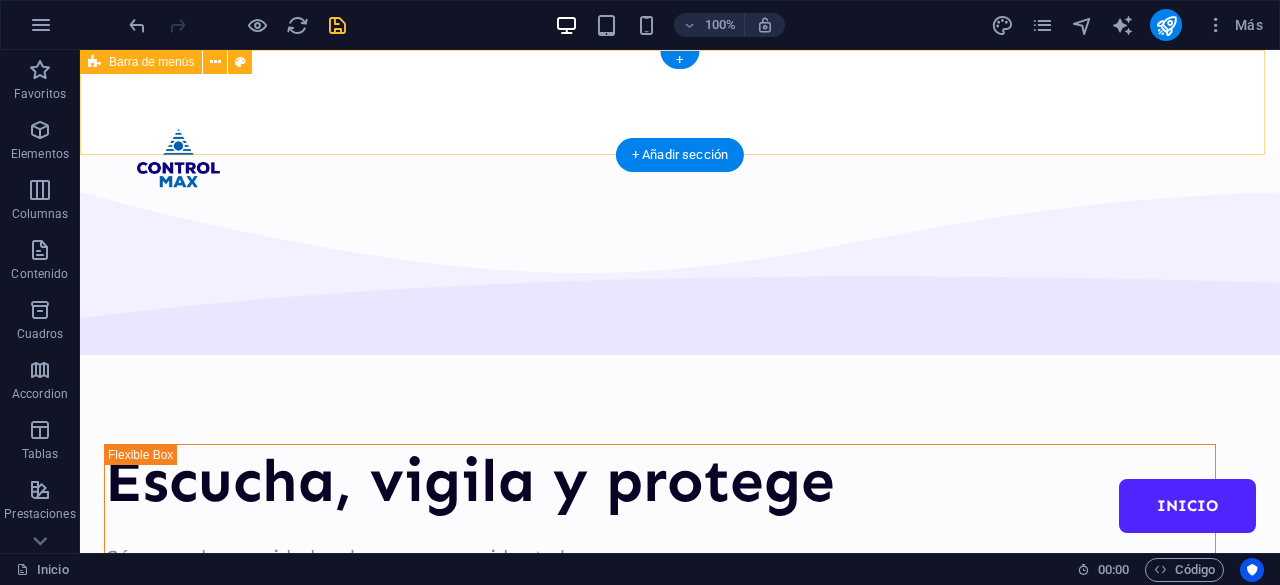 click on "Inicio" at bounding box center [680, 102] 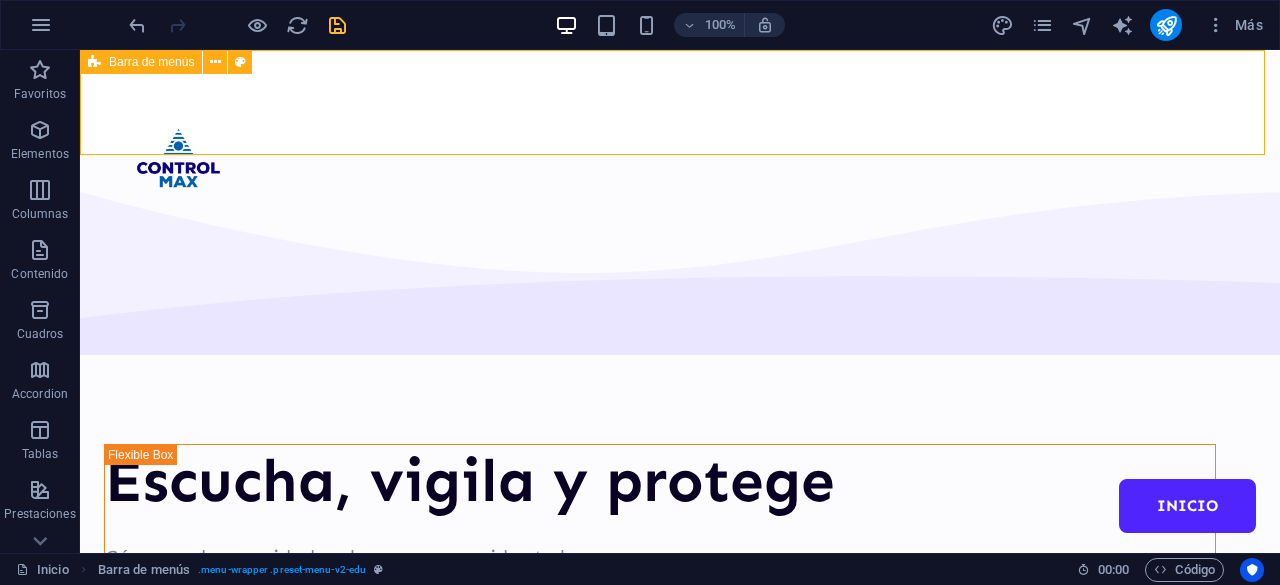 click on "Barra de menús" at bounding box center [151, 62] 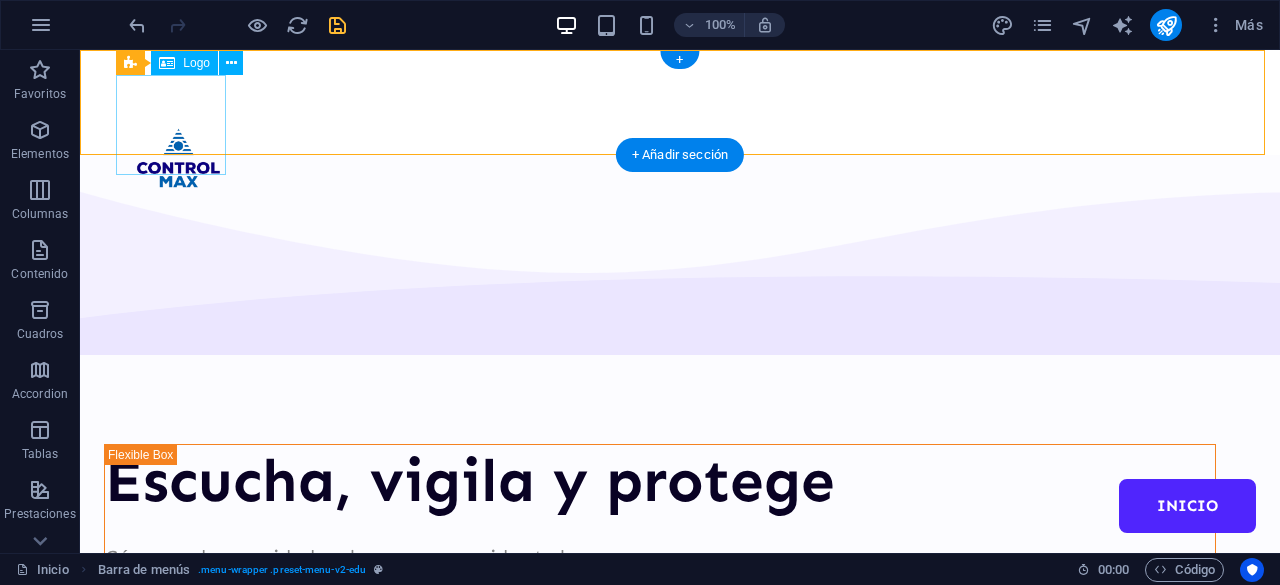click at bounding box center (179, 174) 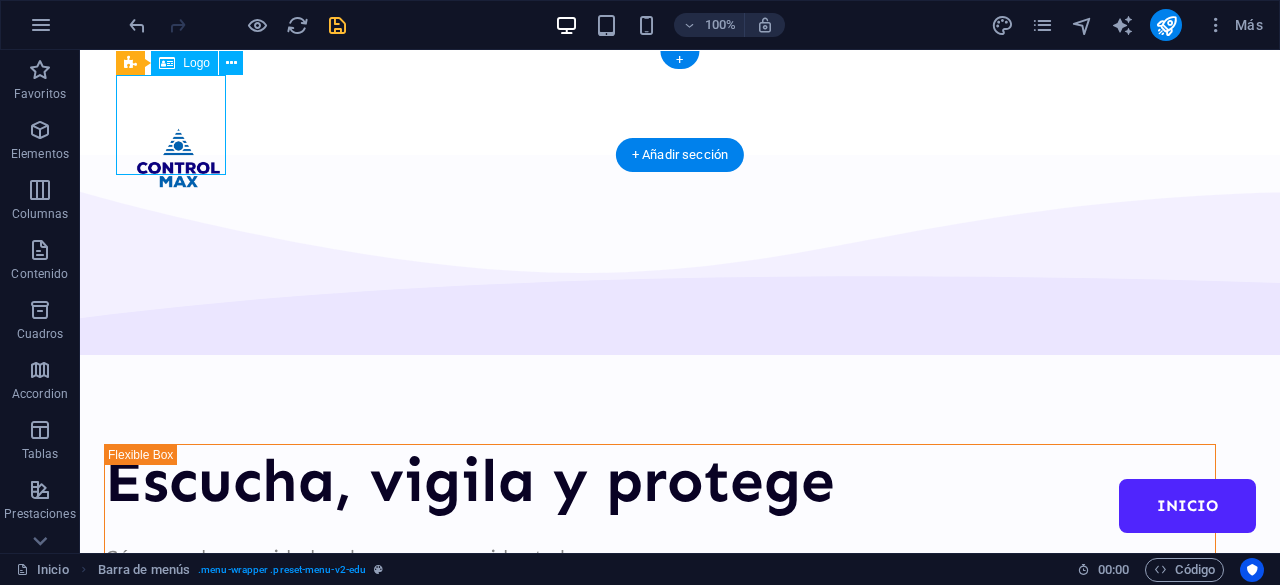 click at bounding box center [179, 174] 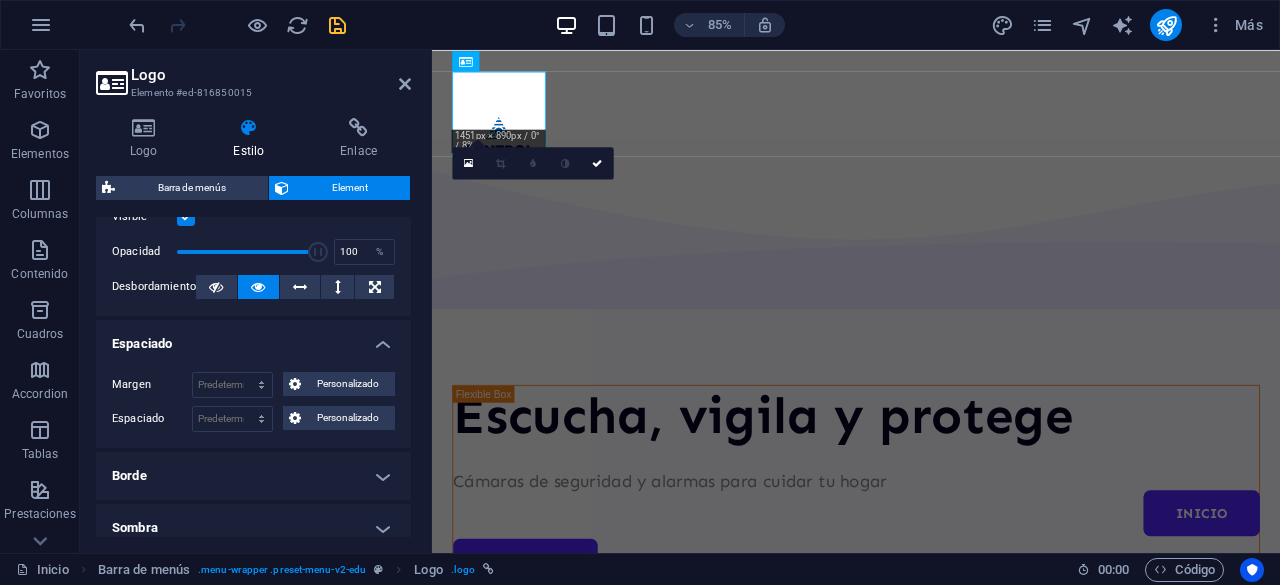 scroll, scrollTop: 0, scrollLeft: 0, axis: both 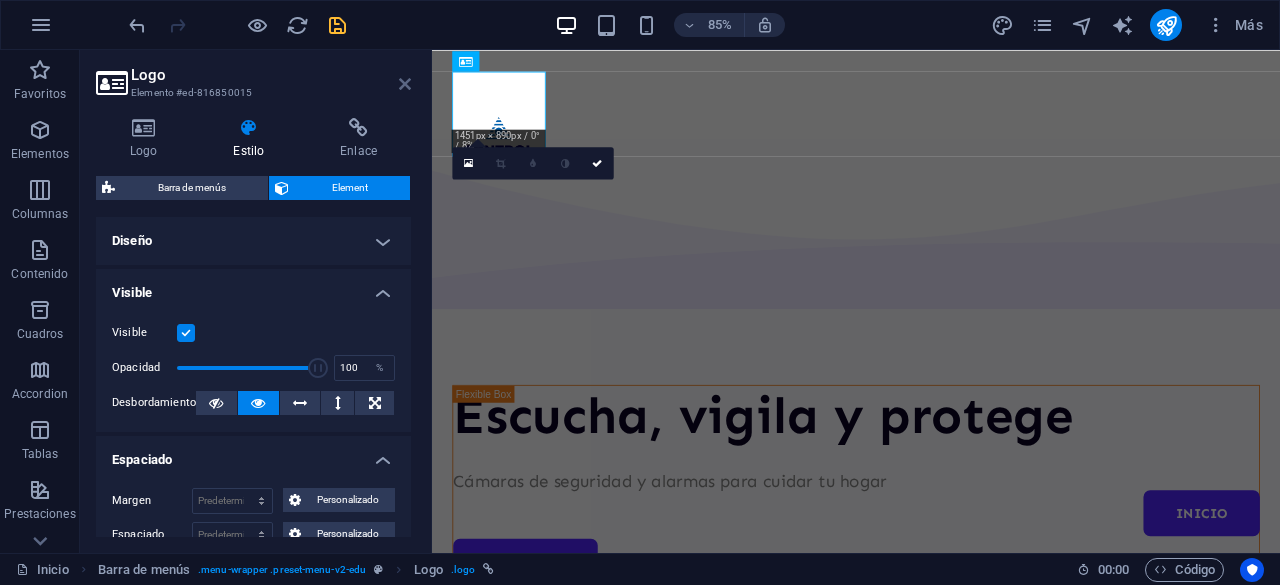 click at bounding box center (405, 84) 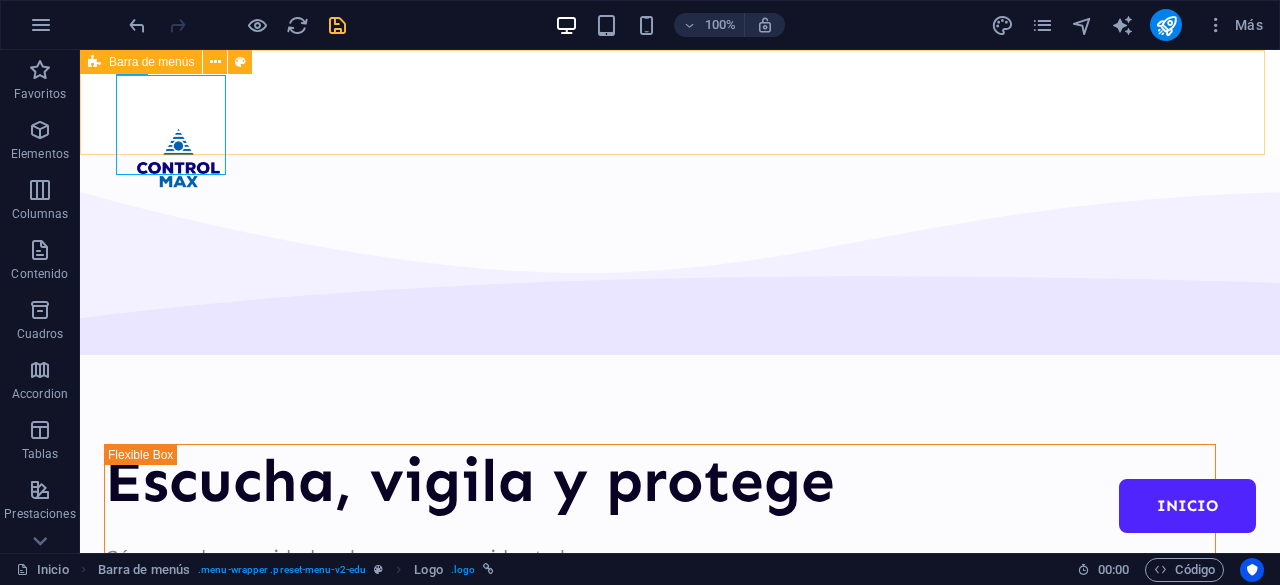 click on "Barra de menús" at bounding box center (151, 62) 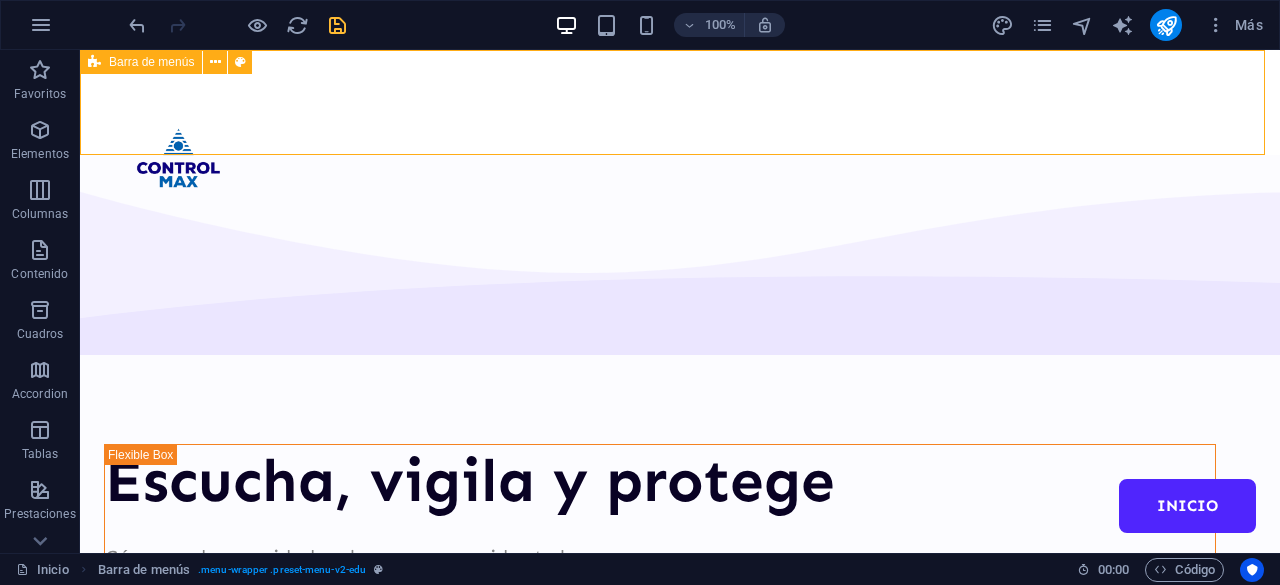 click on "Barra de menús" at bounding box center (151, 62) 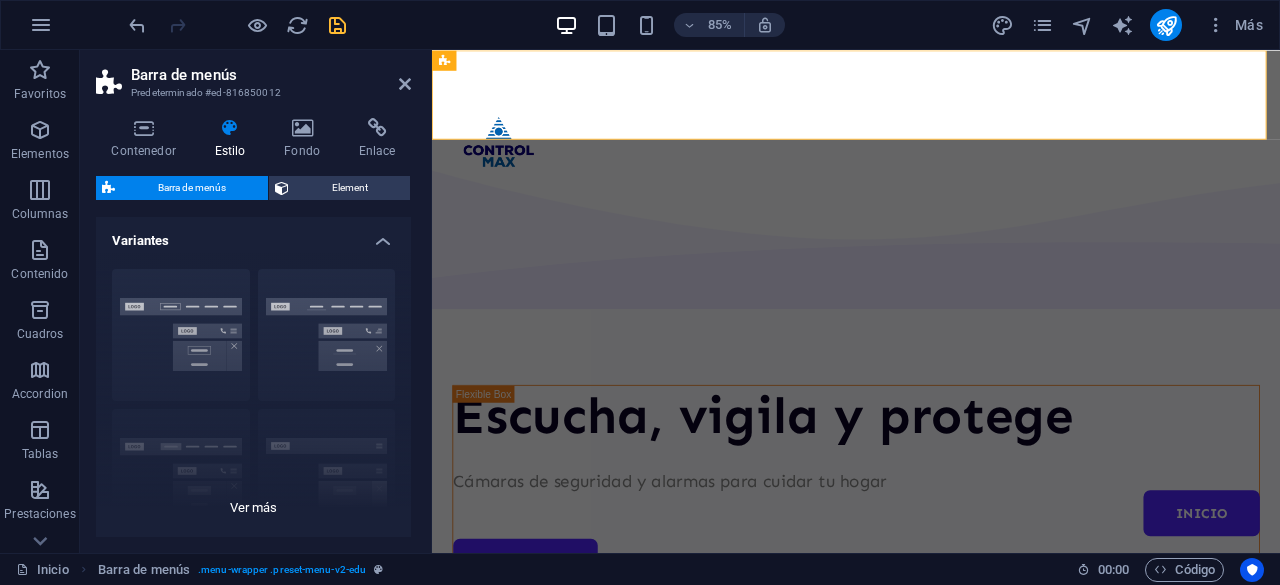 scroll, scrollTop: 500, scrollLeft: 0, axis: vertical 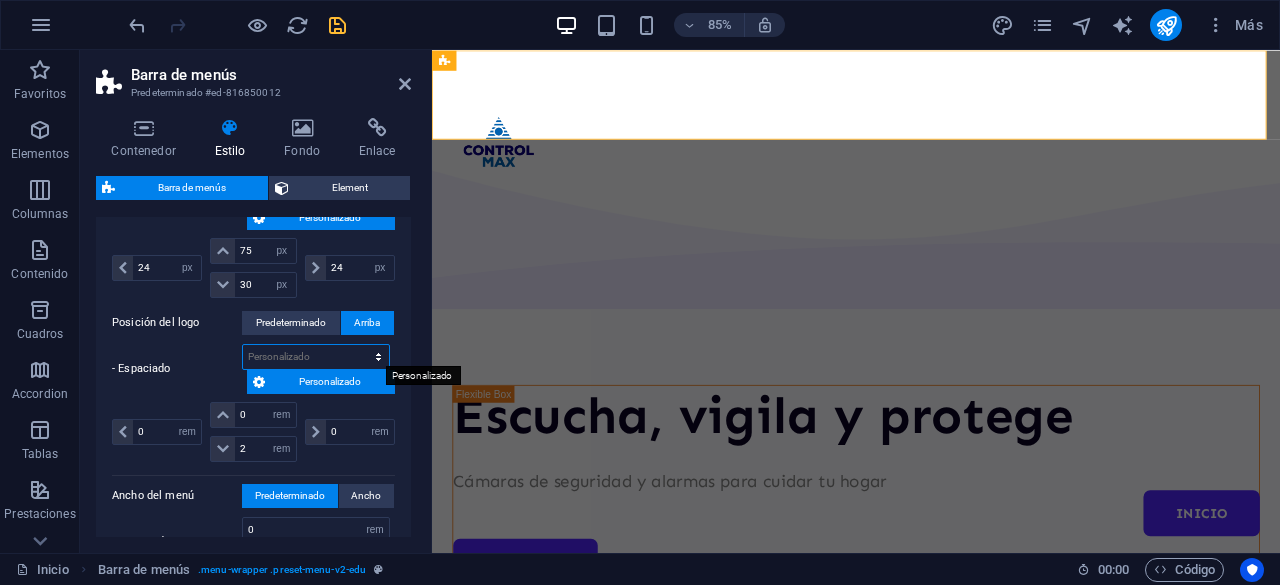 click on "px rem % vh vw Personalizado" at bounding box center [316, 357] 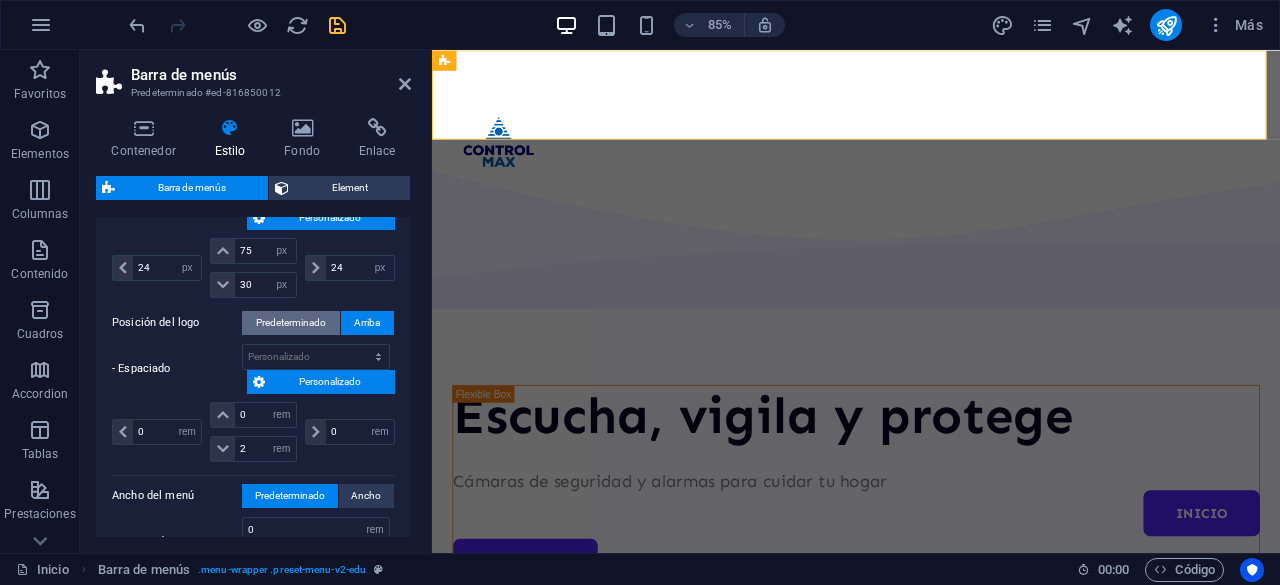 click on "Predeterminado" at bounding box center [291, 323] 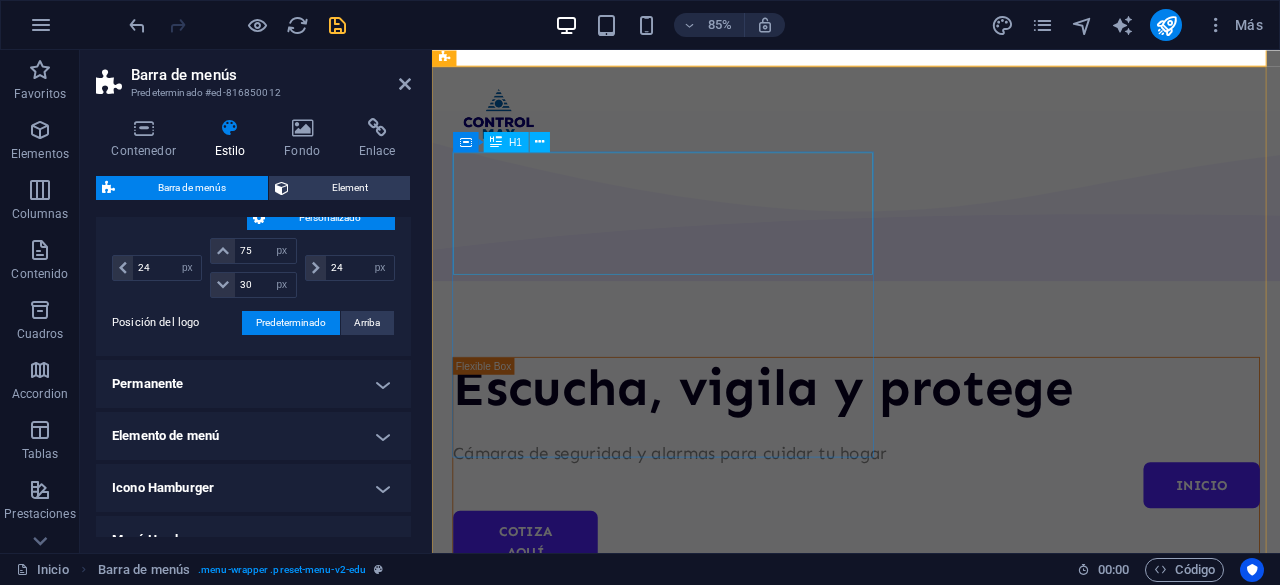 scroll, scrollTop: 2, scrollLeft: 0, axis: vertical 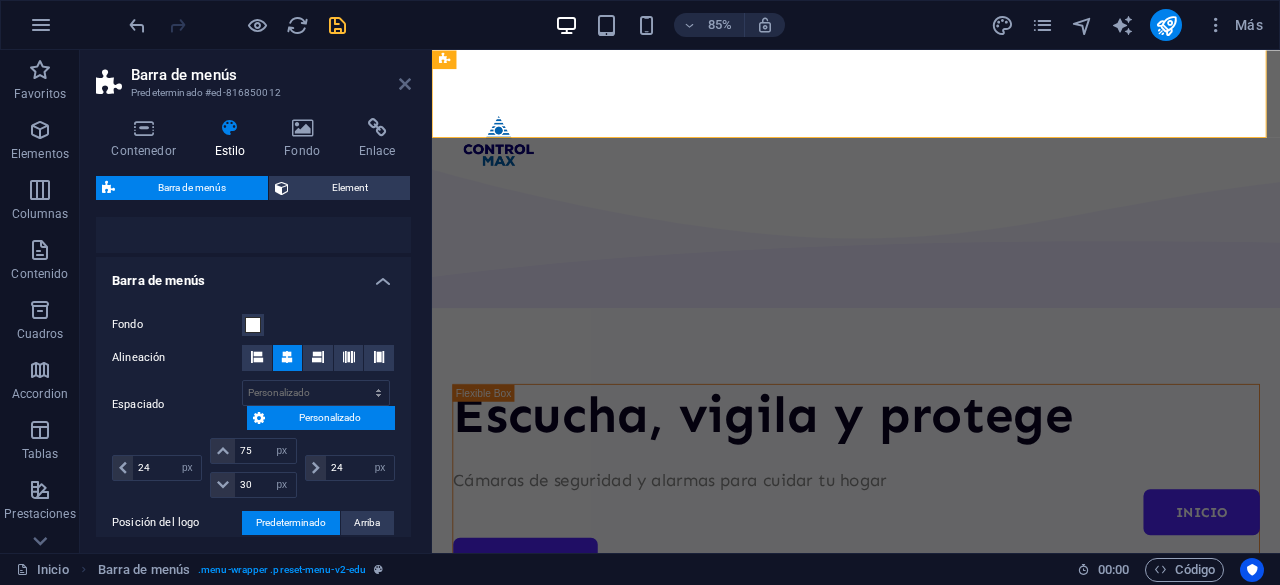 click at bounding box center (405, 84) 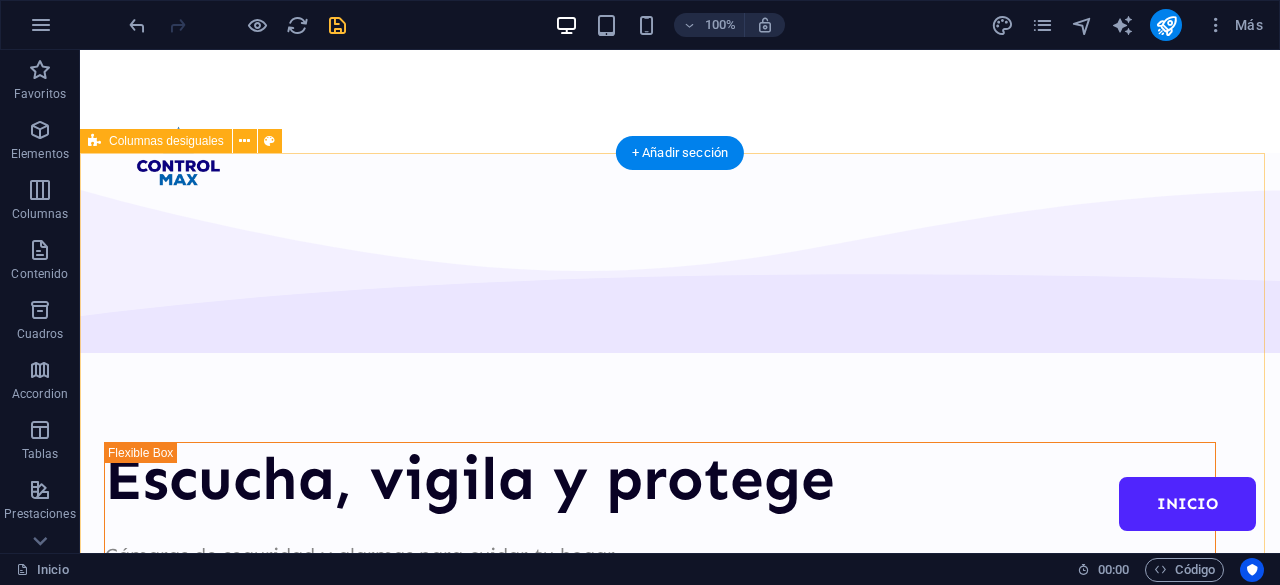 scroll, scrollTop: 0, scrollLeft: 0, axis: both 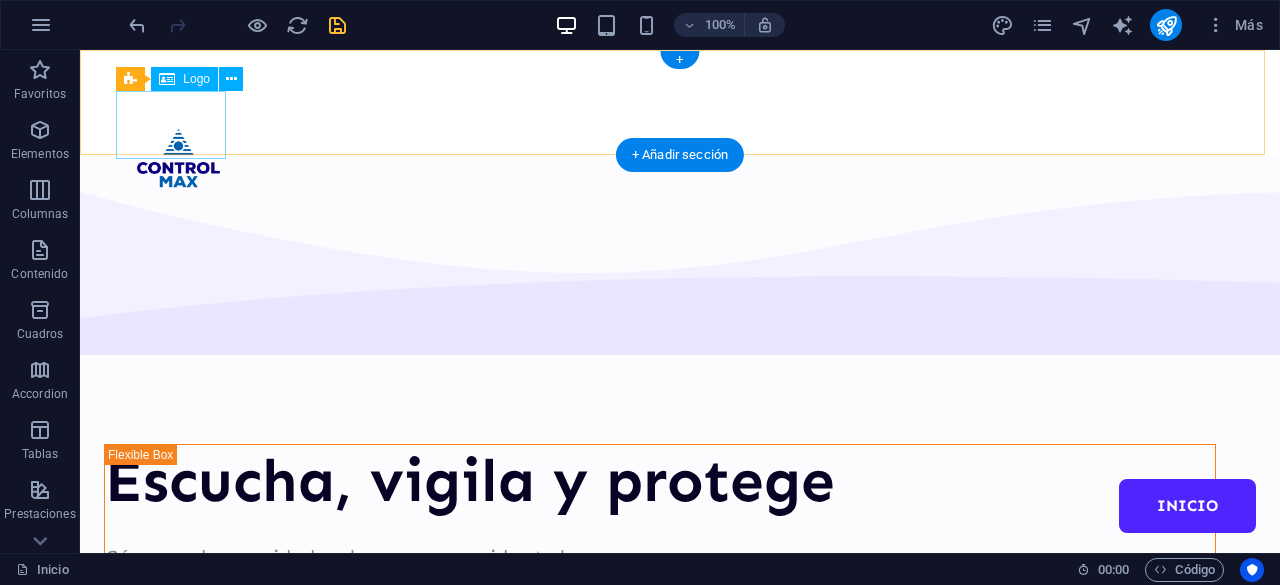 click at bounding box center [179, 158] 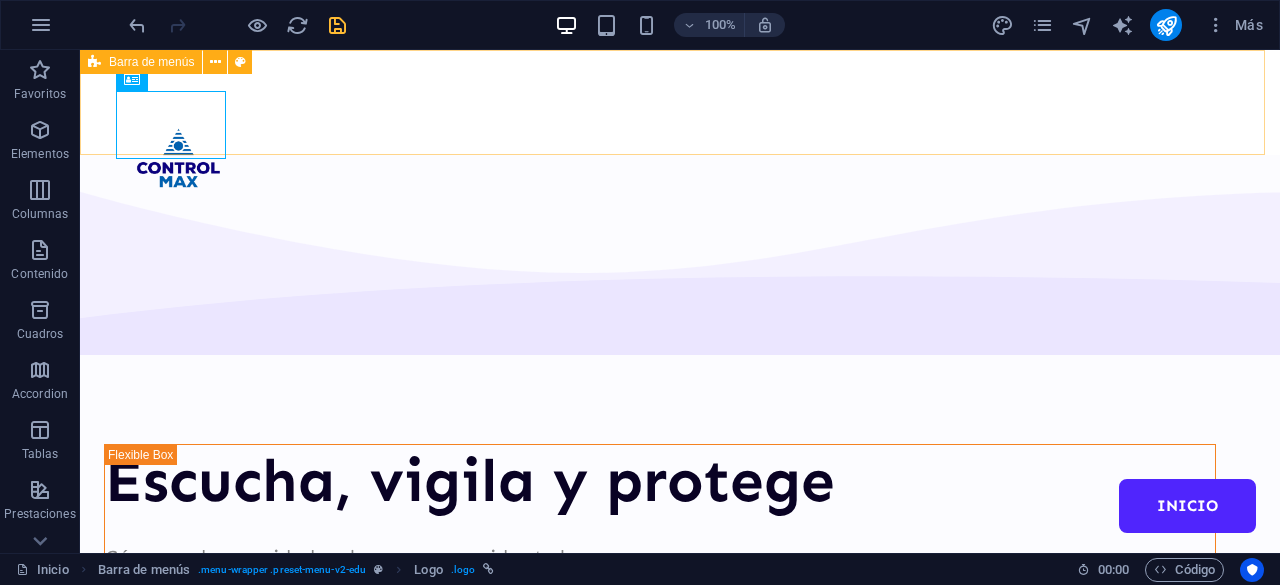 click on "Barra de menús" at bounding box center [141, 62] 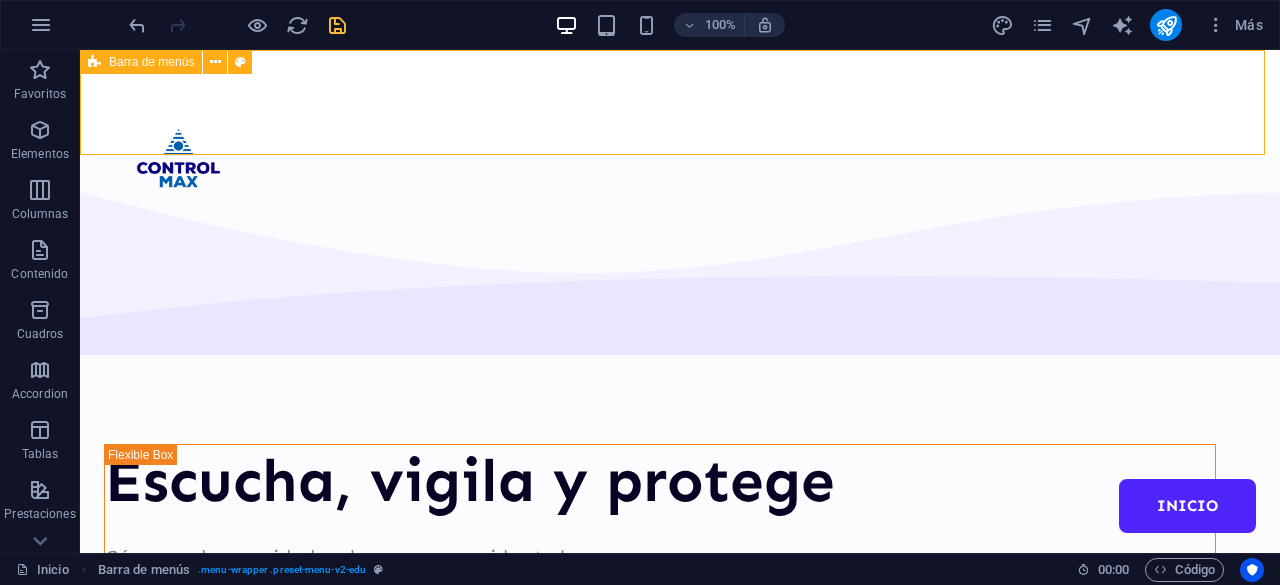 click on "Barra de menús" at bounding box center [141, 62] 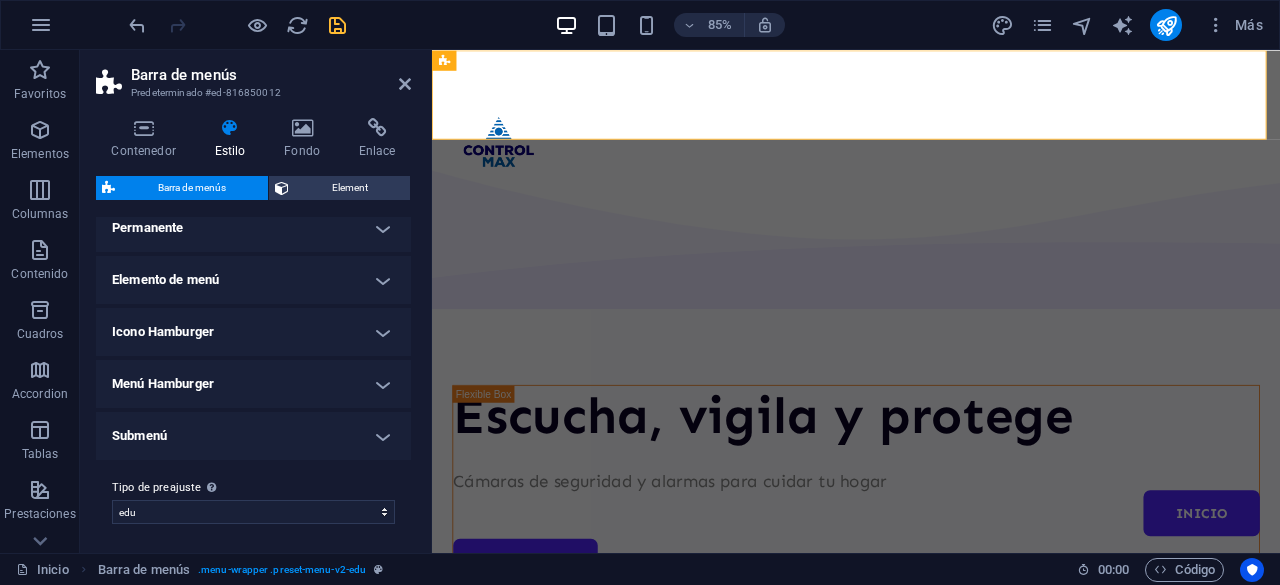 scroll, scrollTop: 456, scrollLeft: 0, axis: vertical 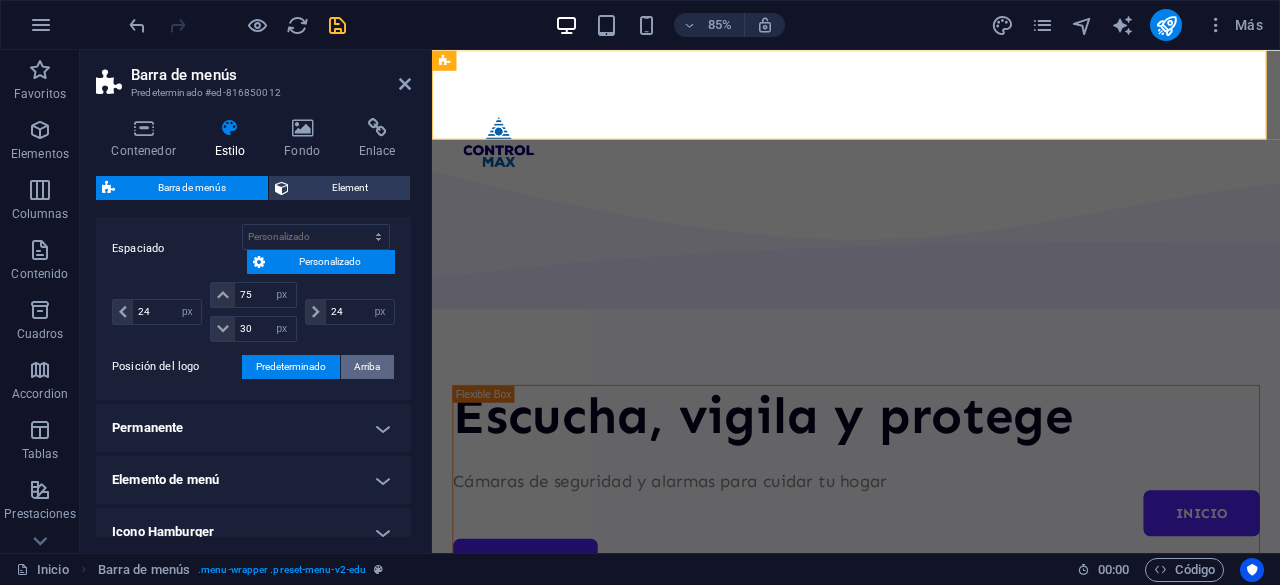 click on "Arriba" at bounding box center (367, 367) 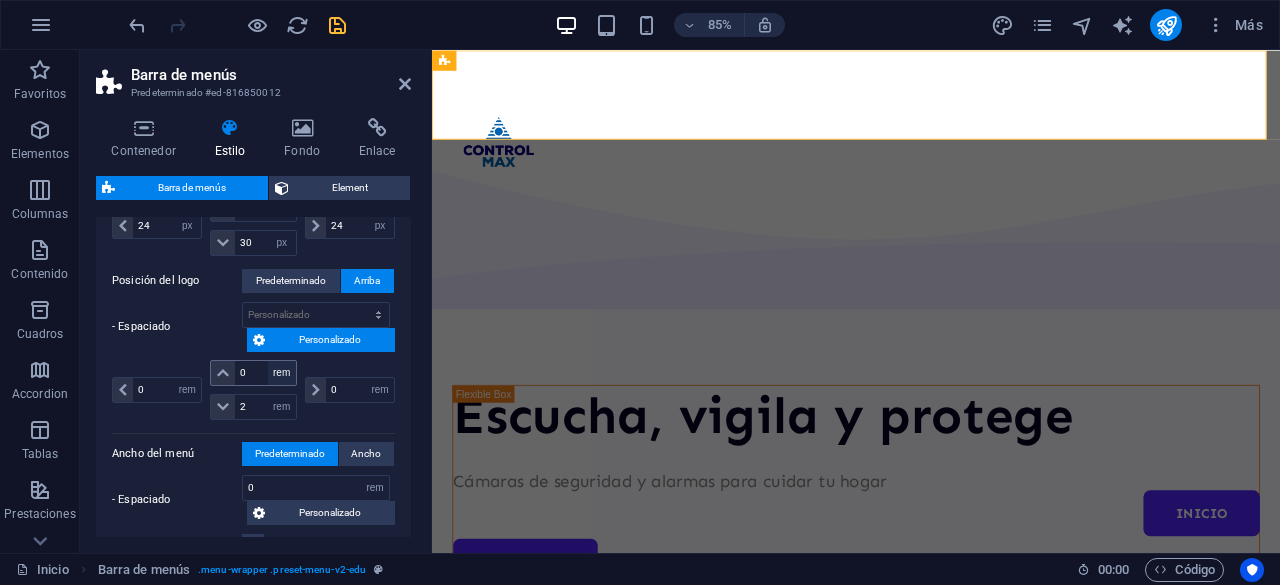 scroll, scrollTop: 556, scrollLeft: 0, axis: vertical 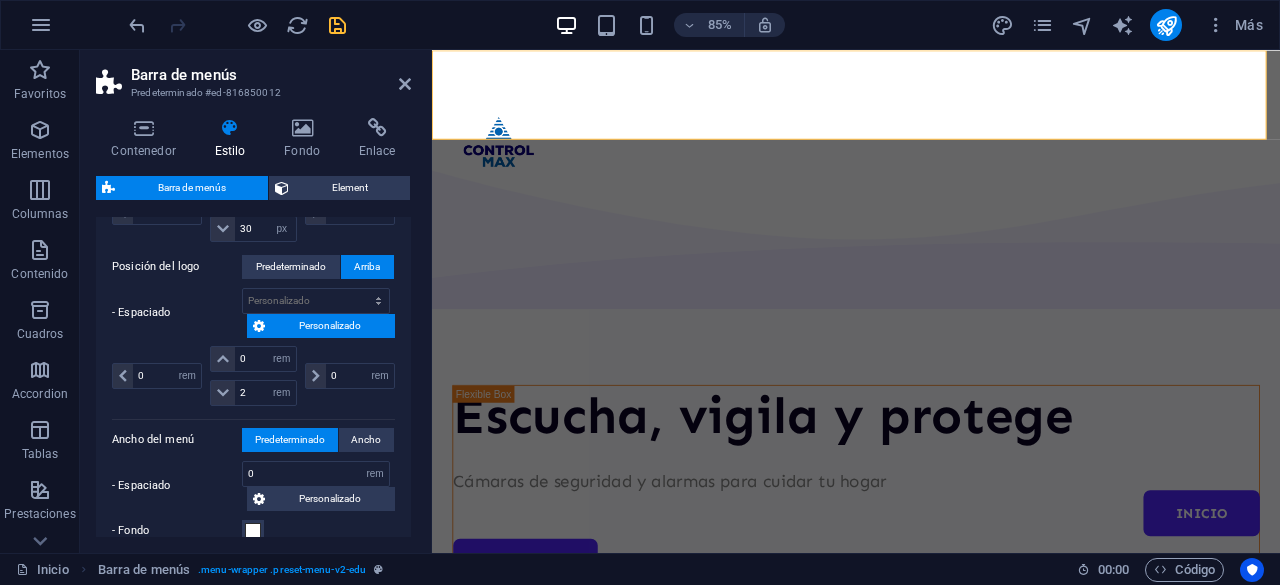 click on "0 px rem % vh vw" at bounding box center [348, 376] 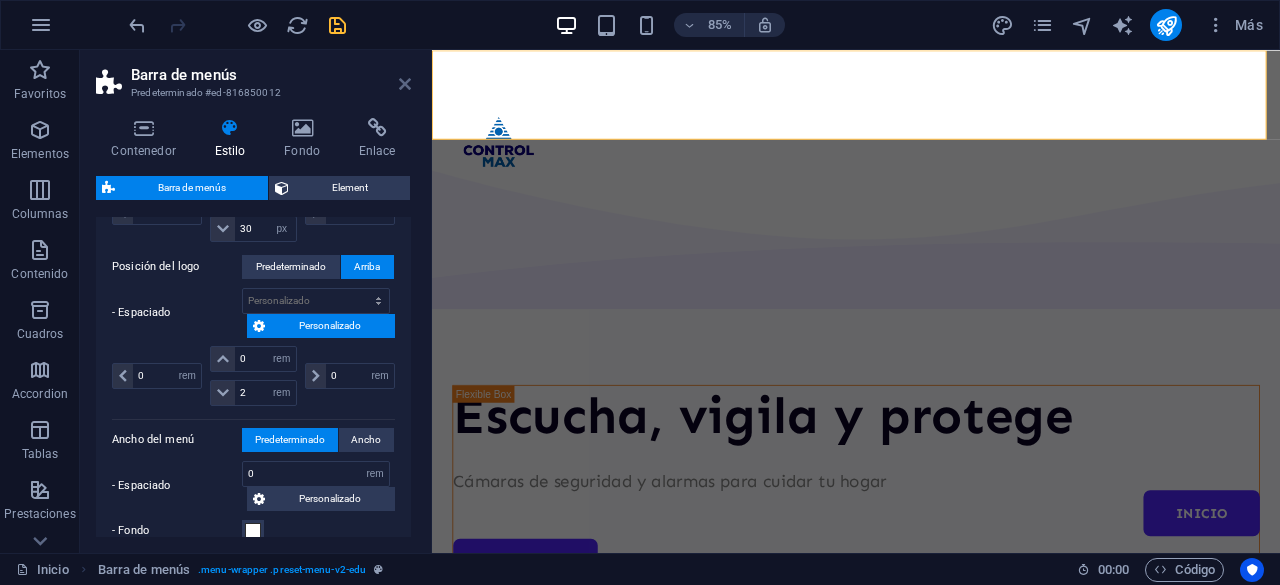 click at bounding box center (405, 84) 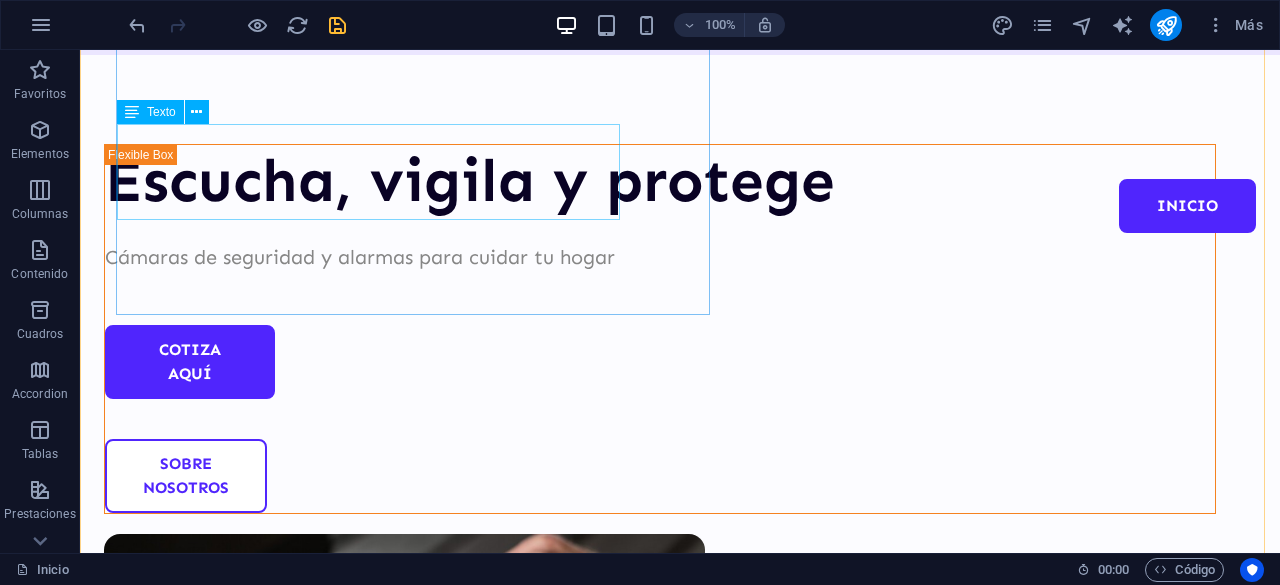 scroll, scrollTop: 0, scrollLeft: 0, axis: both 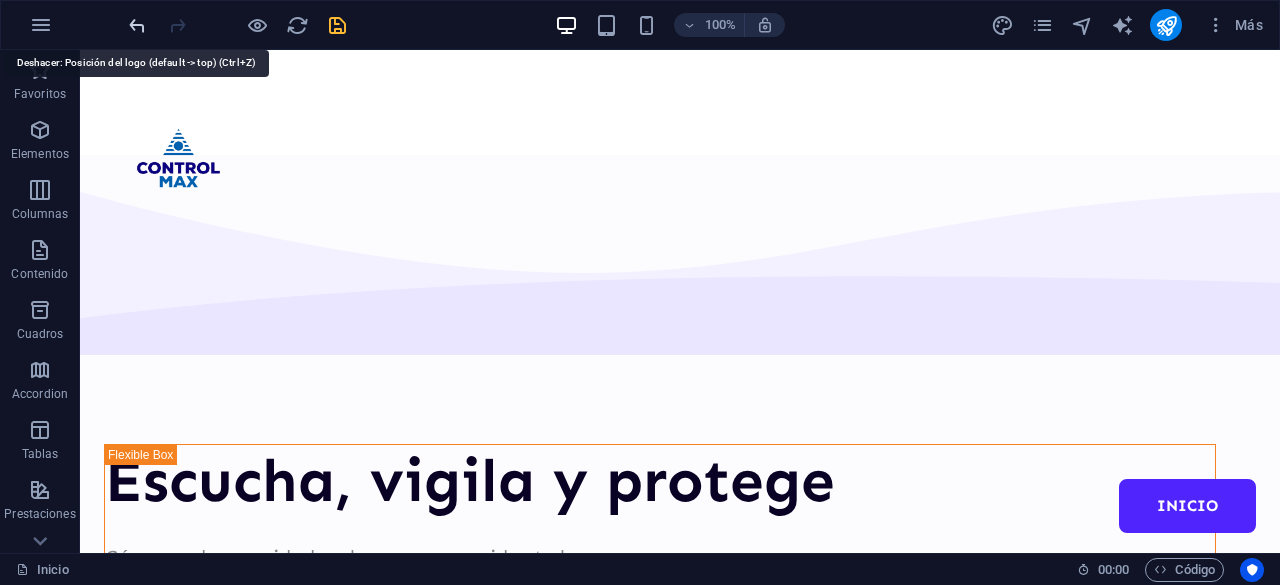 click at bounding box center (137, 25) 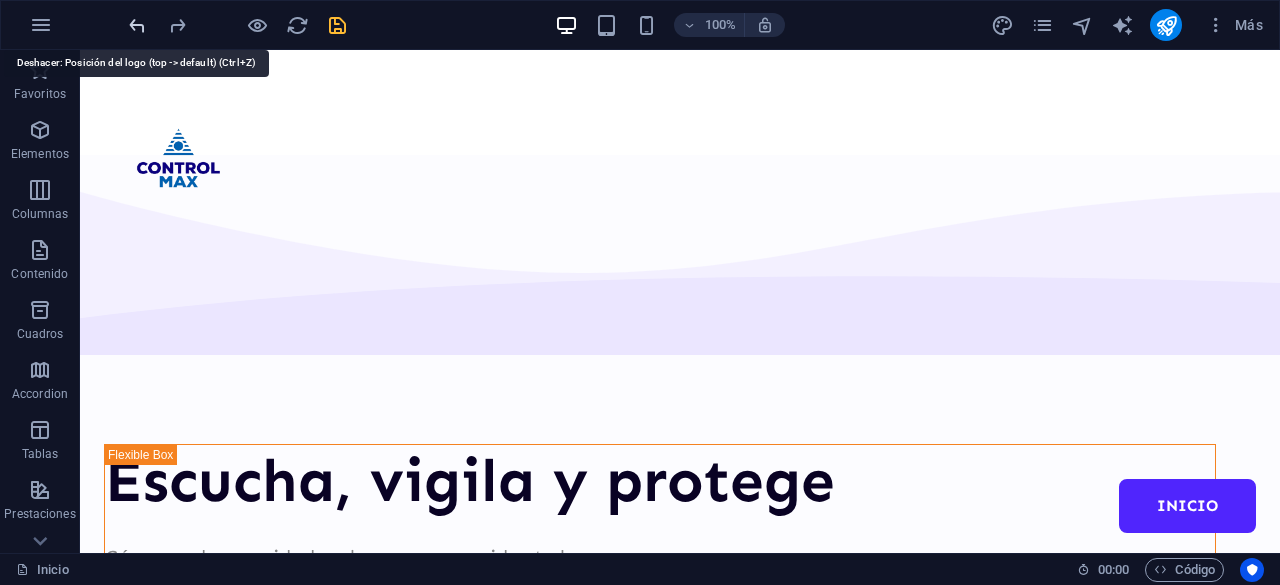 click at bounding box center [137, 25] 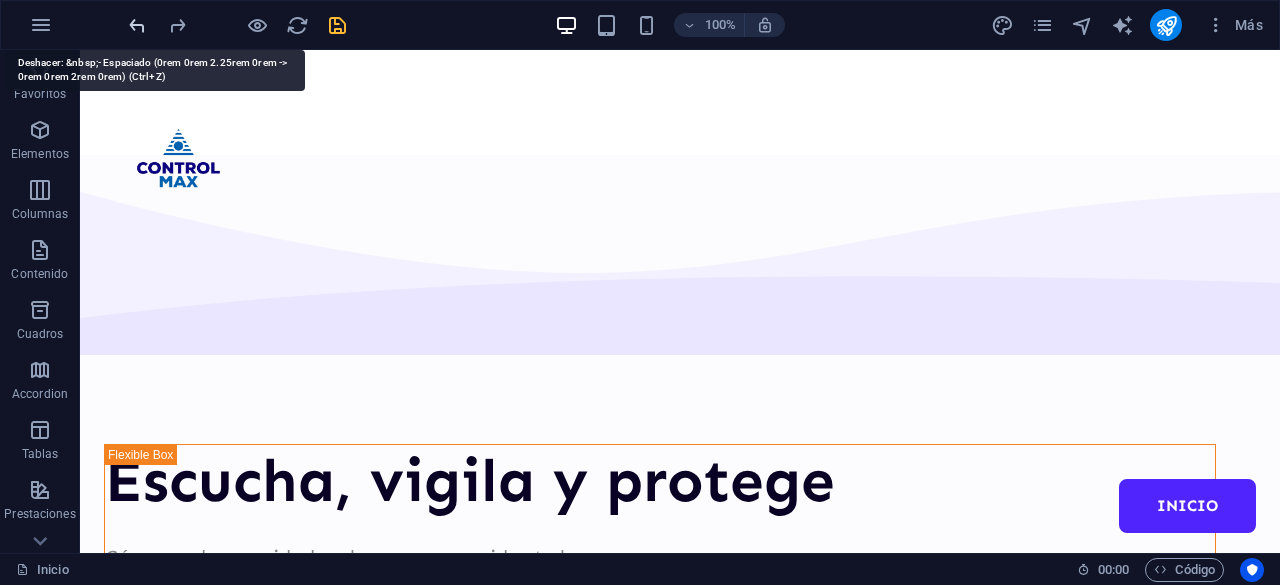 click at bounding box center [137, 25] 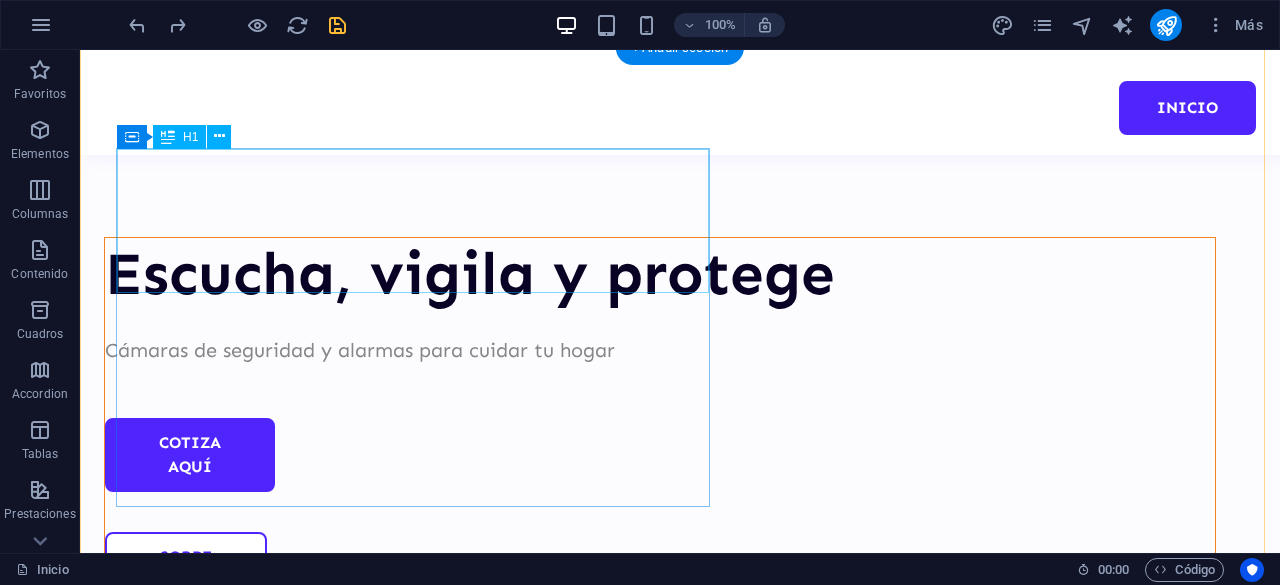 scroll, scrollTop: 300, scrollLeft: 0, axis: vertical 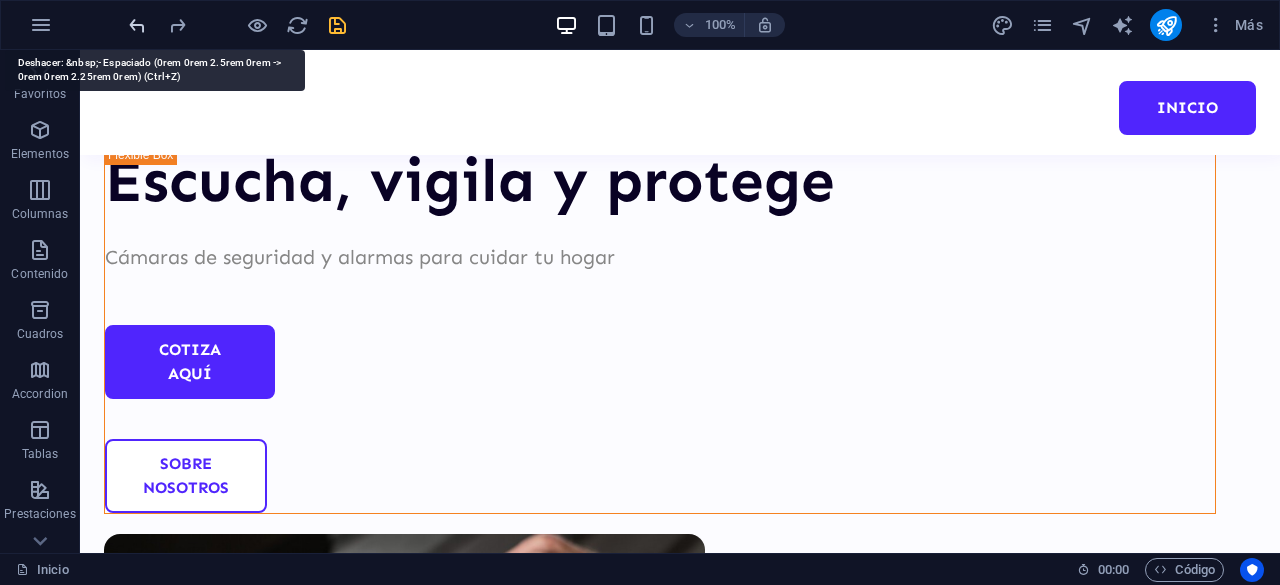click at bounding box center (137, 25) 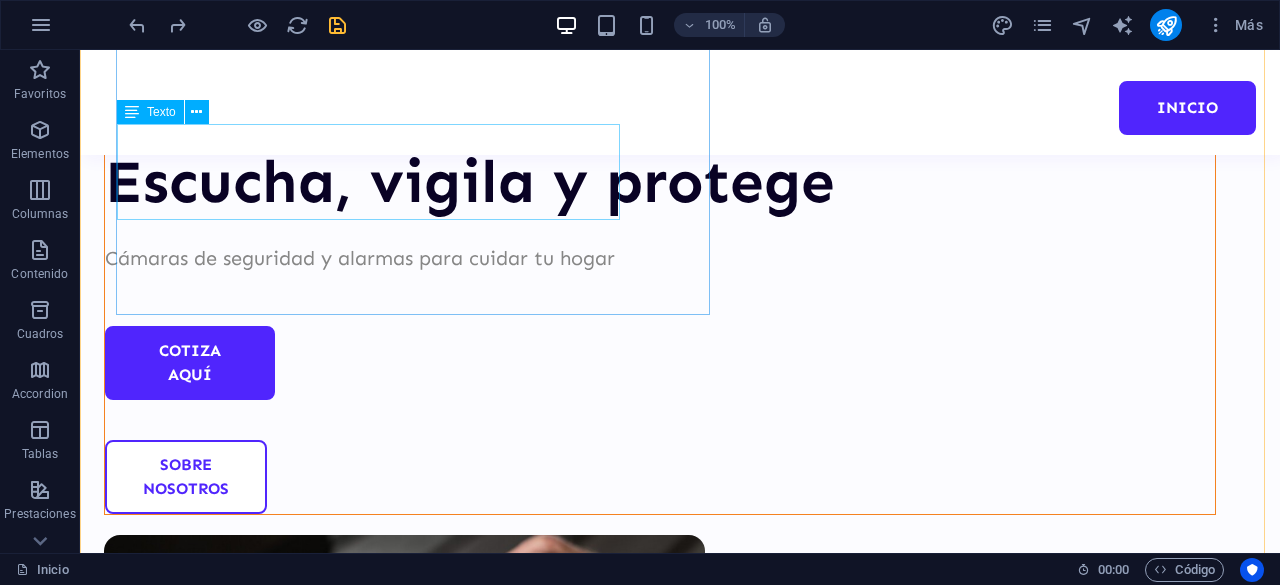 scroll, scrollTop: 300, scrollLeft: 0, axis: vertical 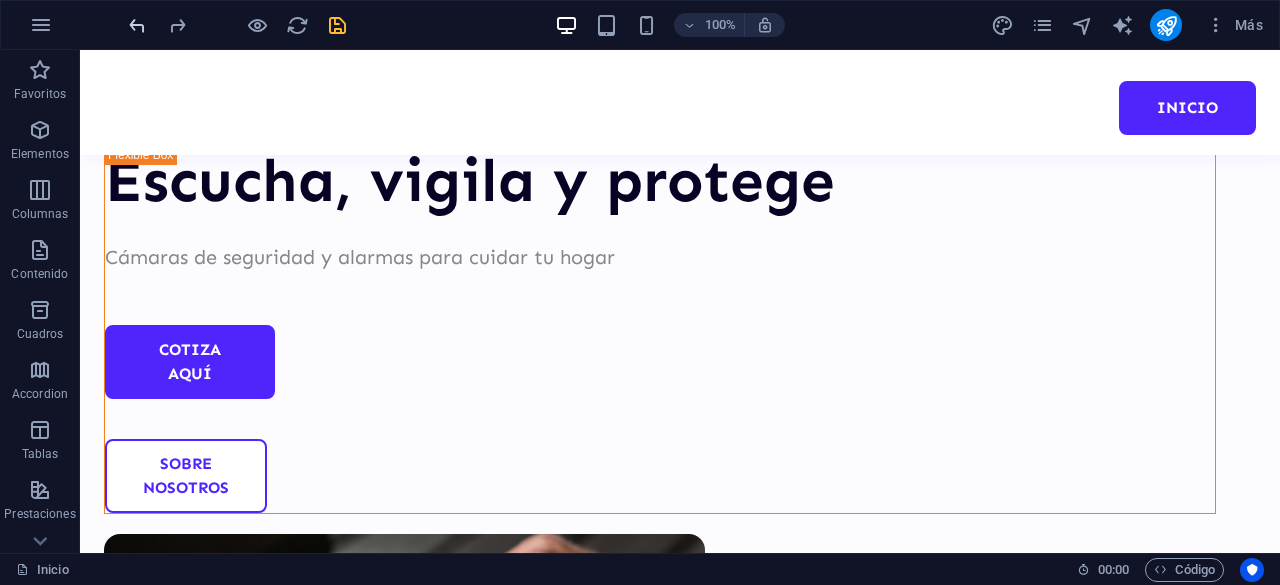 click at bounding box center (137, 25) 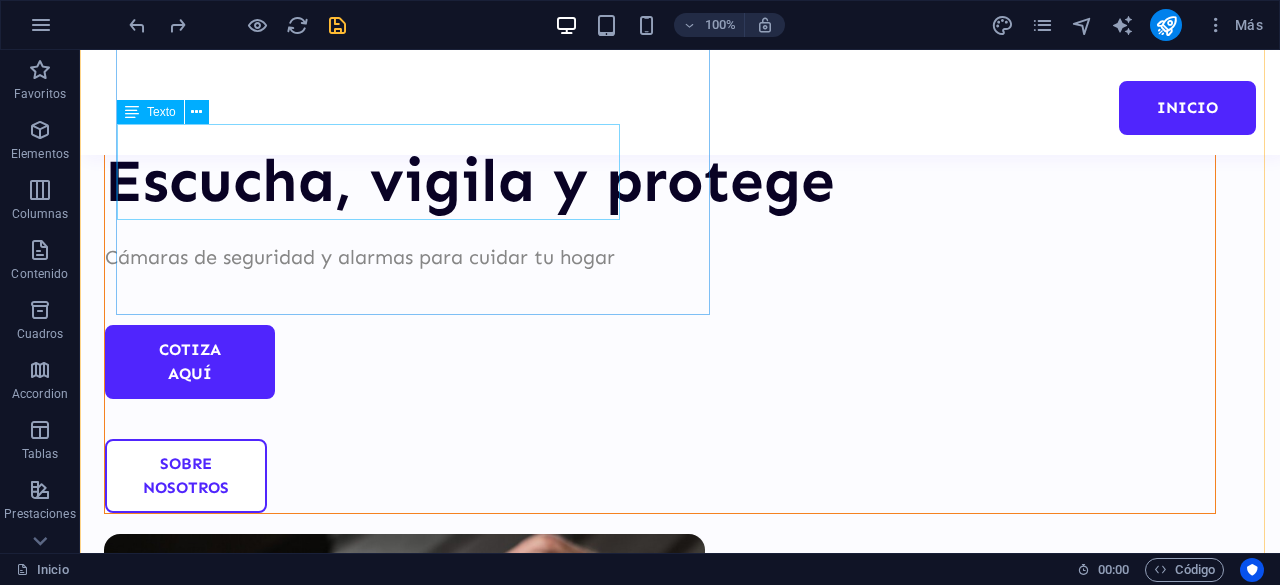 scroll, scrollTop: 700, scrollLeft: 0, axis: vertical 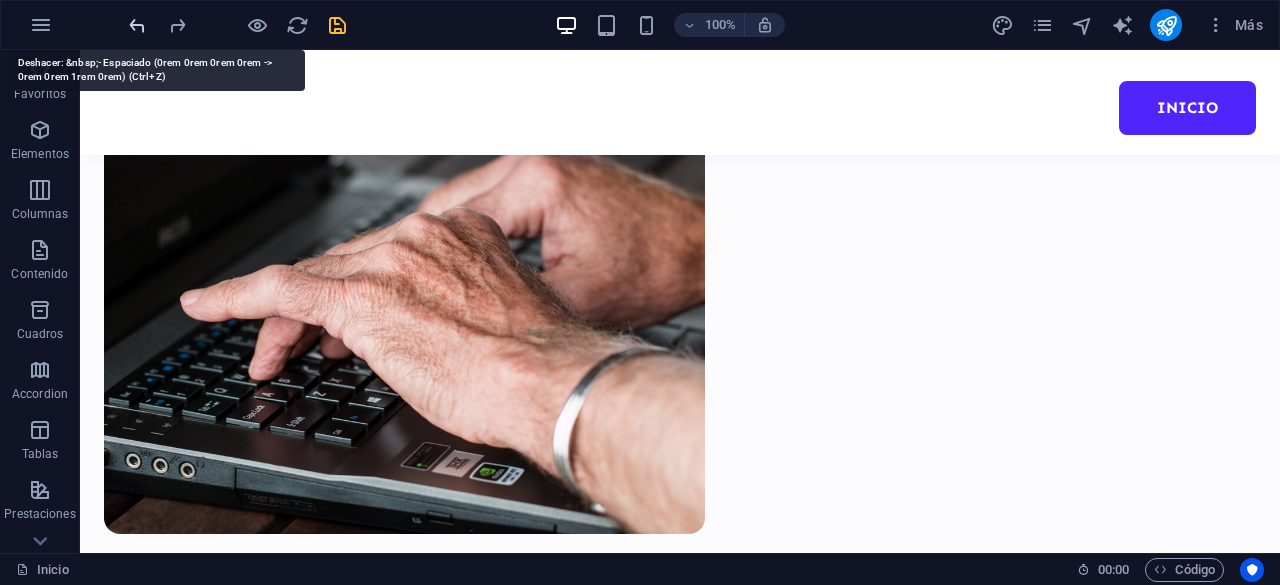 click at bounding box center [137, 25] 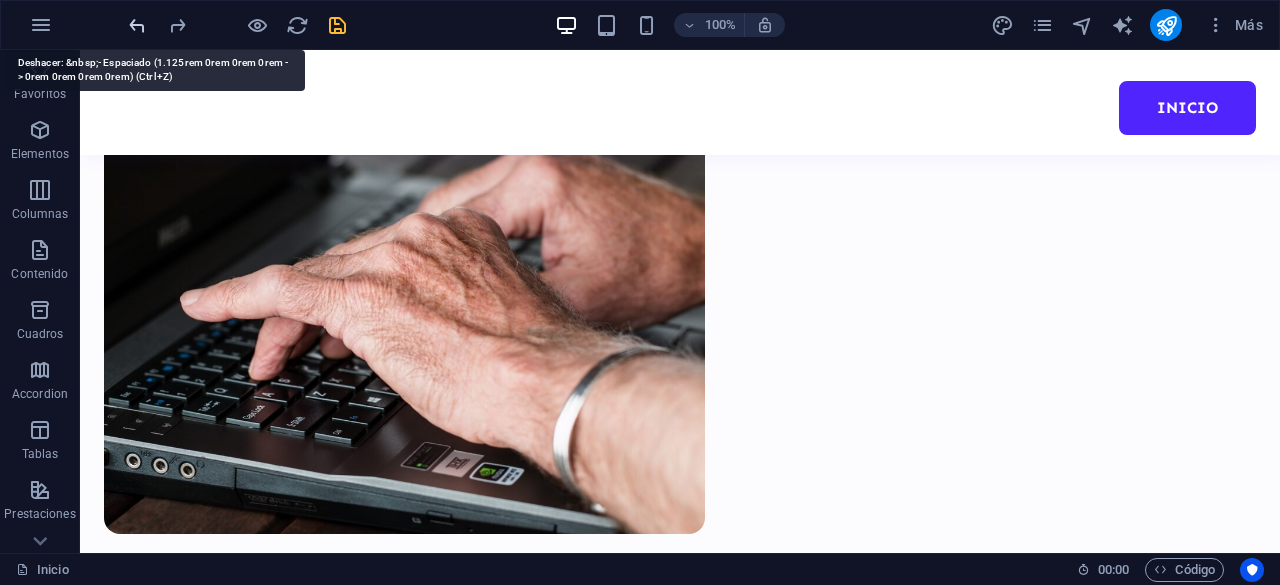 click at bounding box center [137, 25] 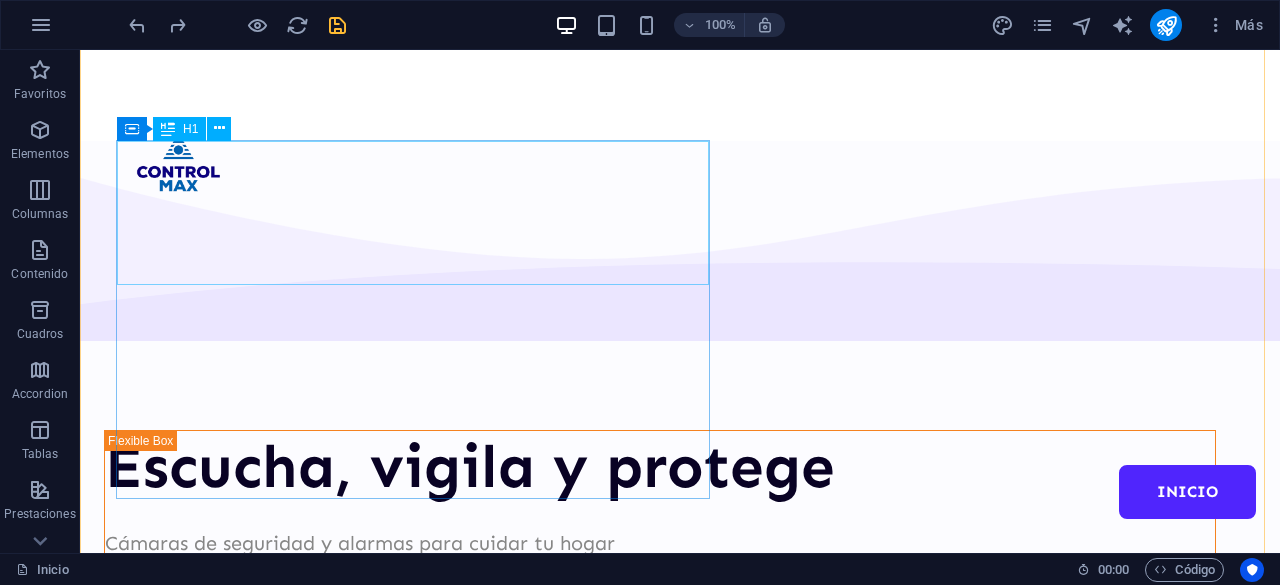 scroll, scrollTop: 0, scrollLeft: 0, axis: both 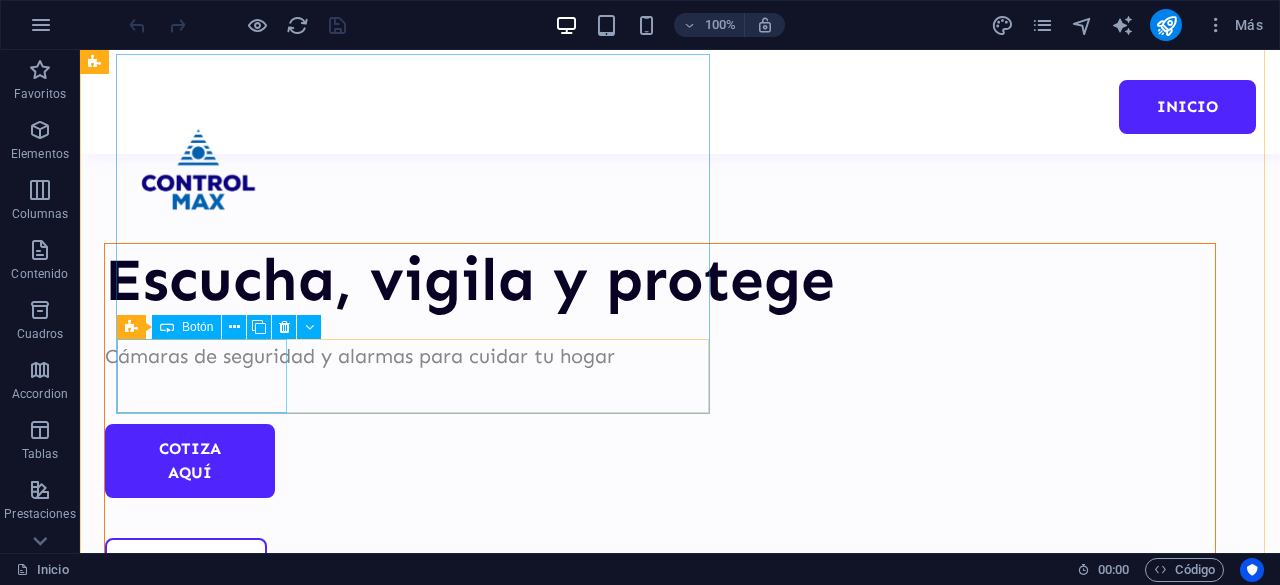 click on "cotiza aquí" at bounding box center [660, 461] 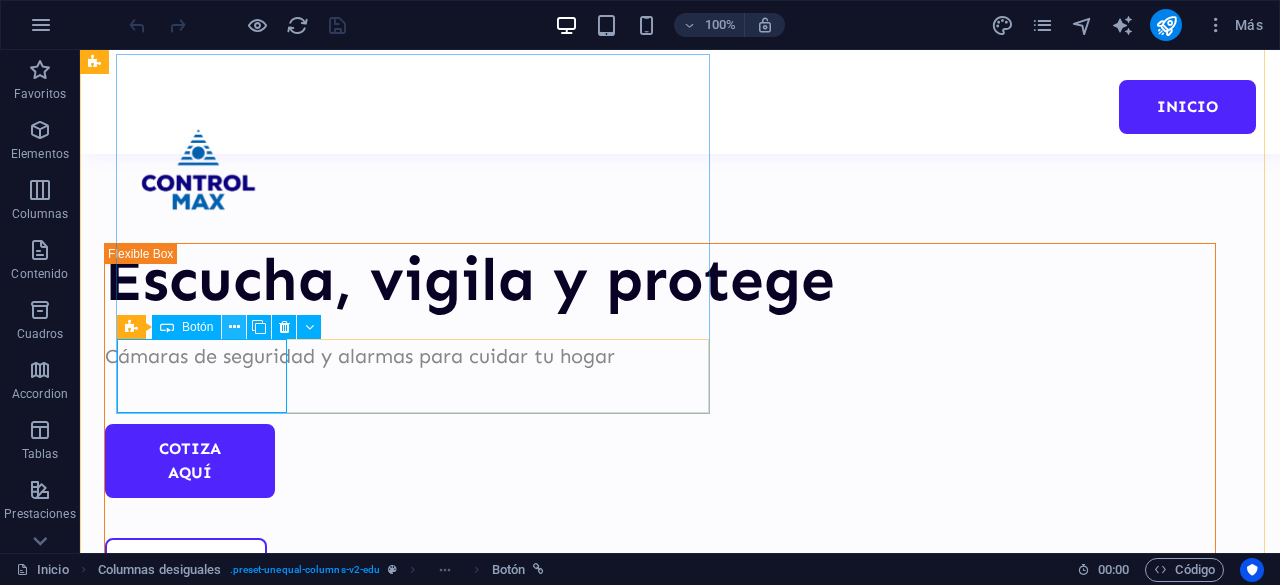 click at bounding box center [234, 327] 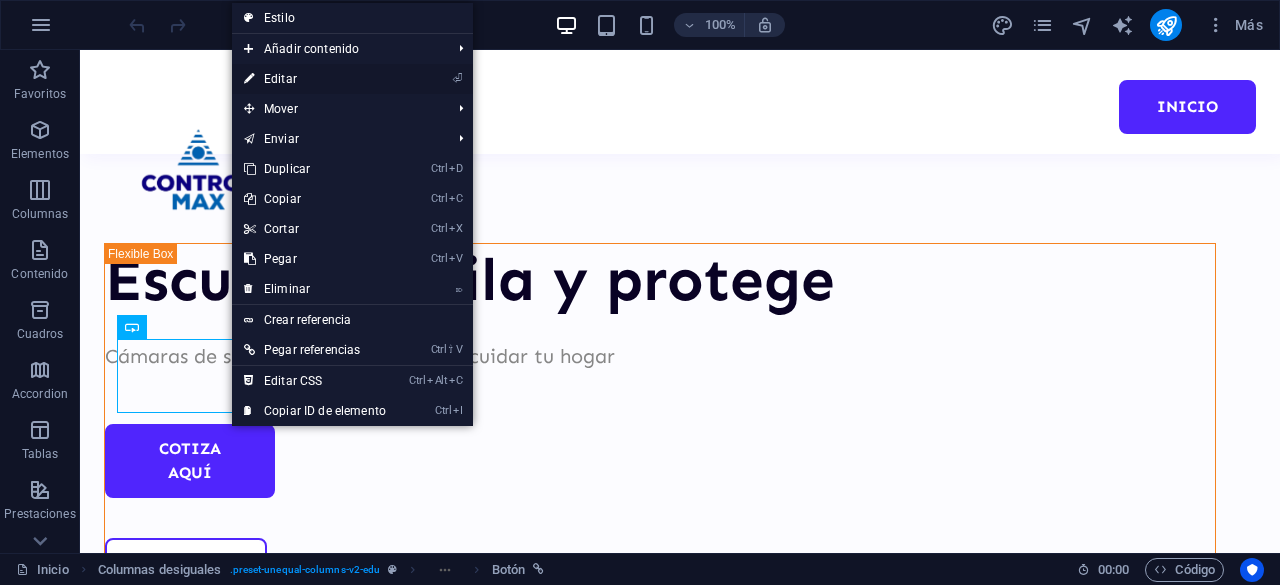 click on "⏎  Editar" at bounding box center [315, 79] 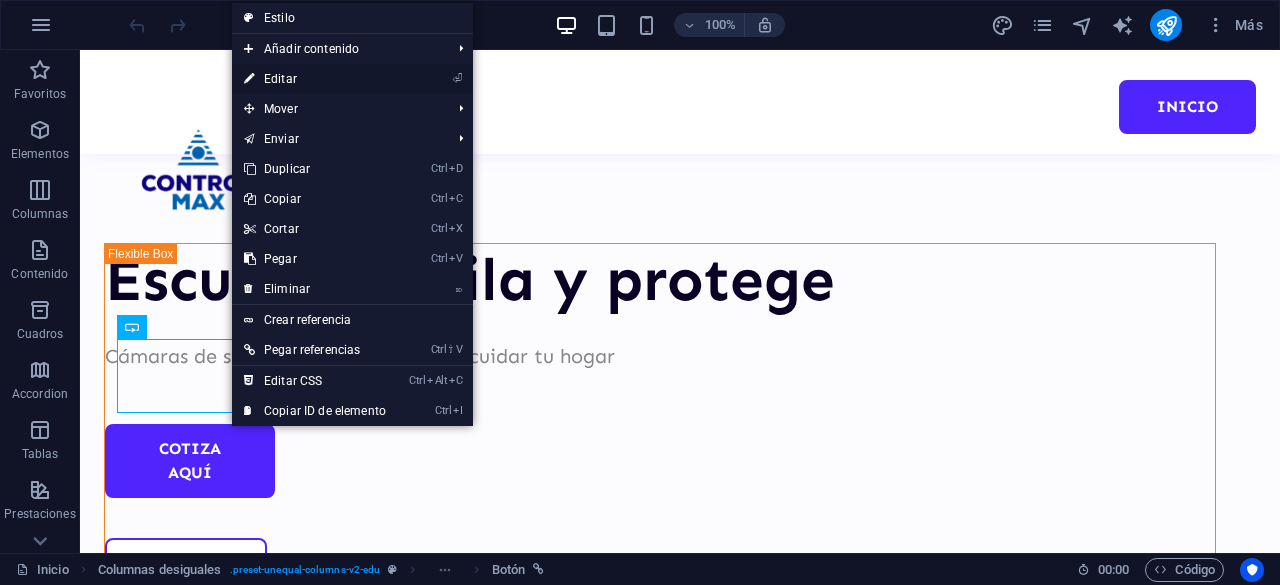 select on "px" 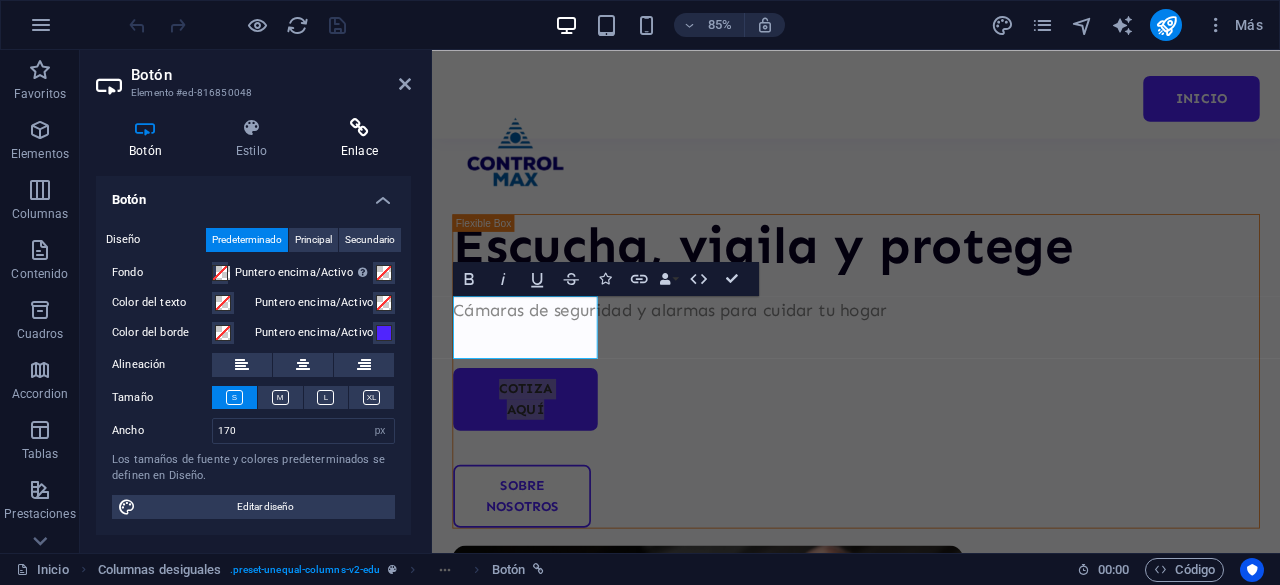 click at bounding box center (359, 128) 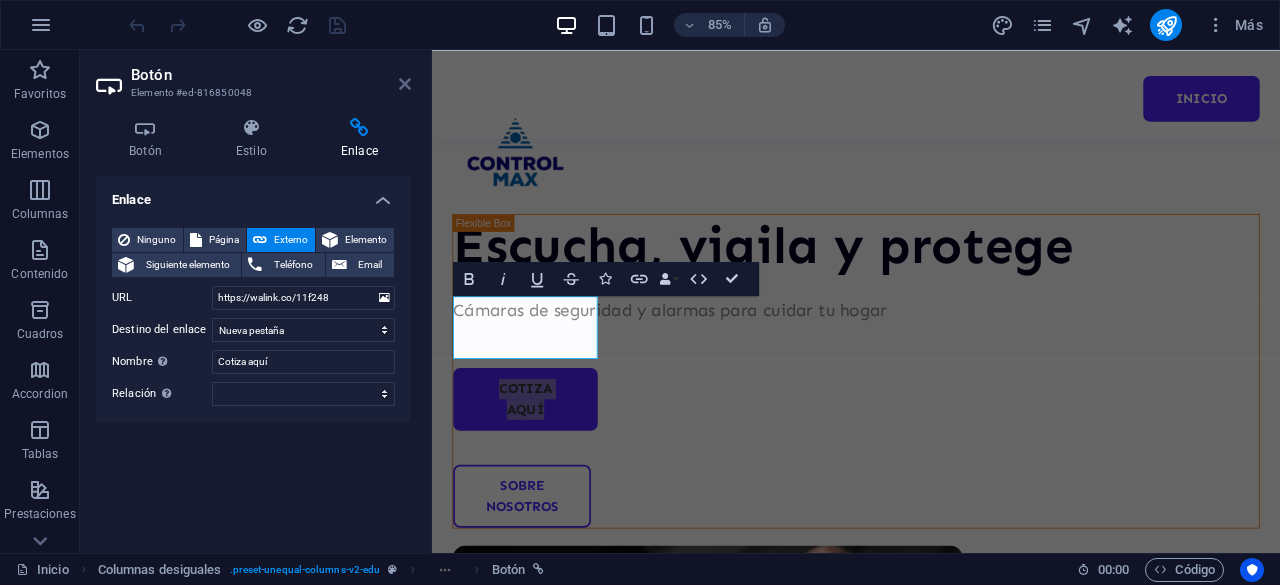 click at bounding box center [405, 84] 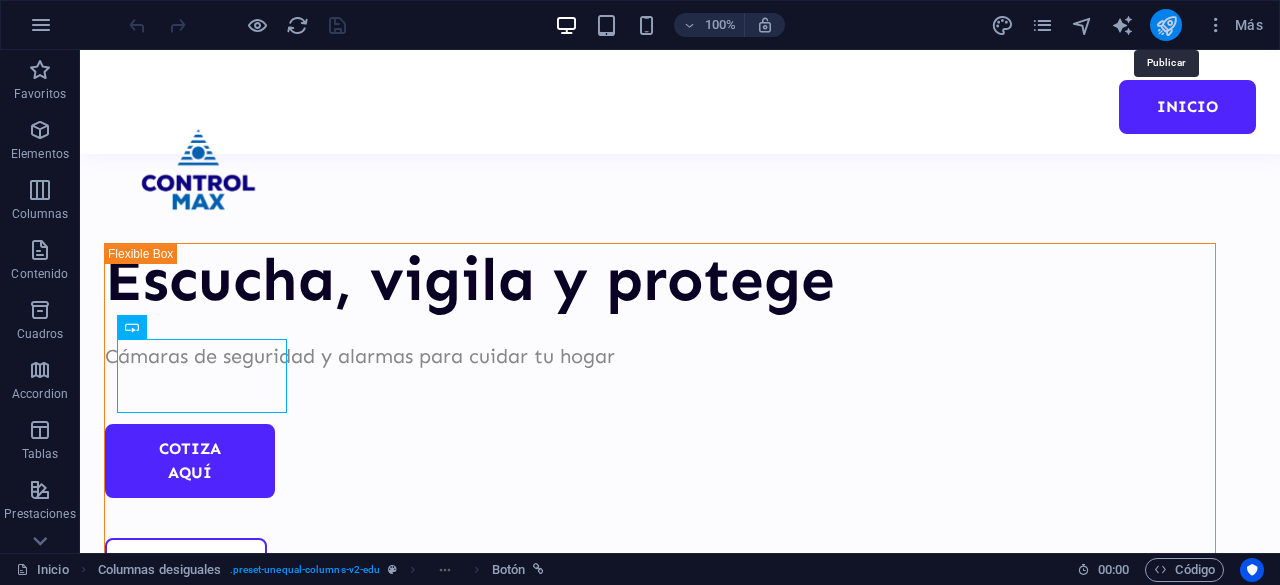 click at bounding box center [1166, 25] 